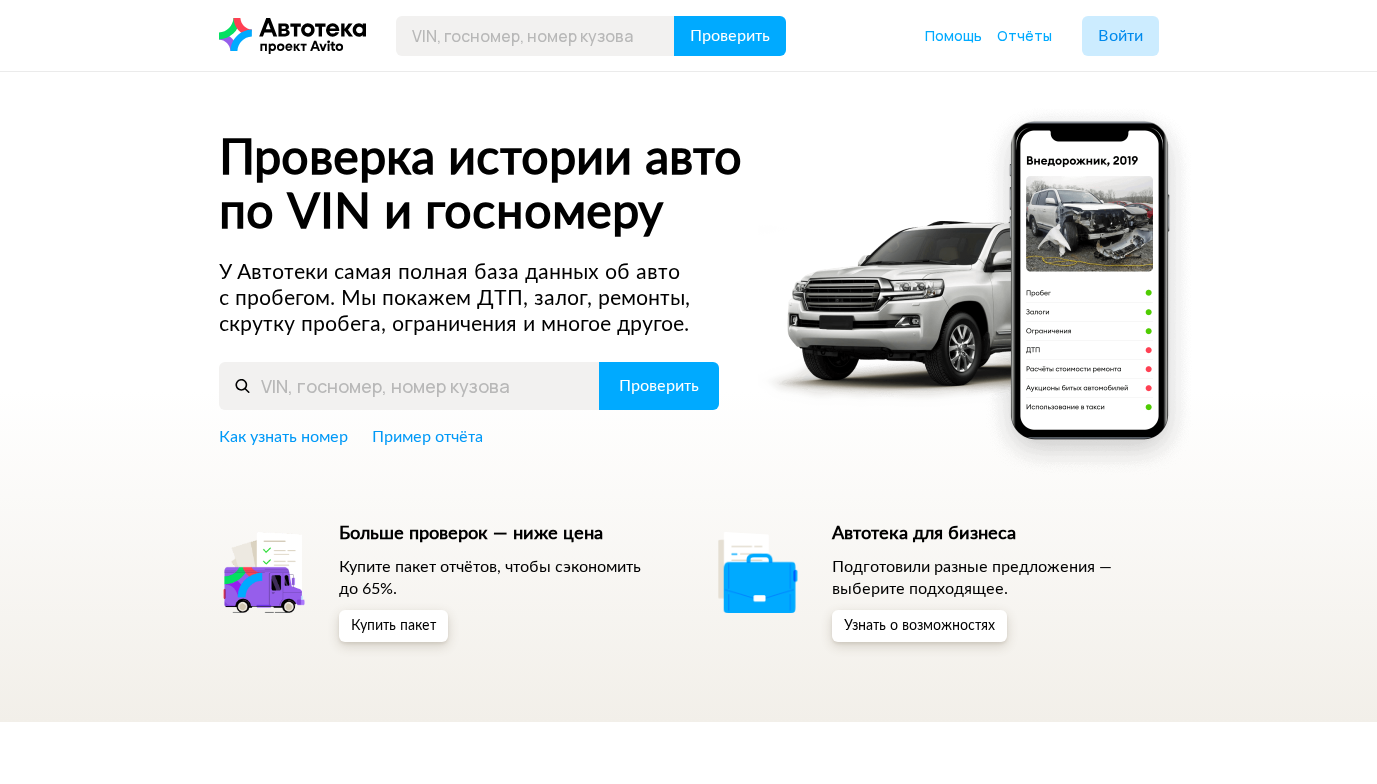 scroll, scrollTop: 0, scrollLeft: 0, axis: both 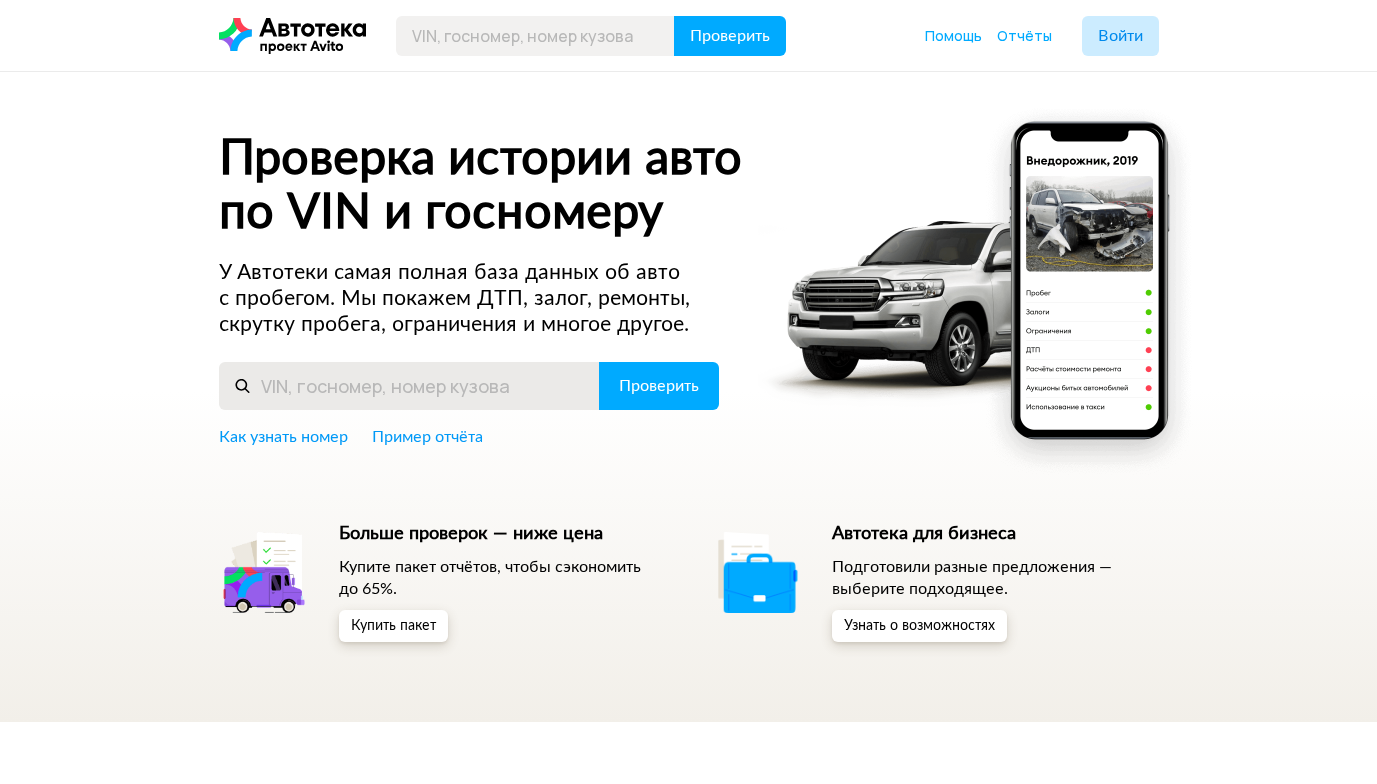 type on "в" 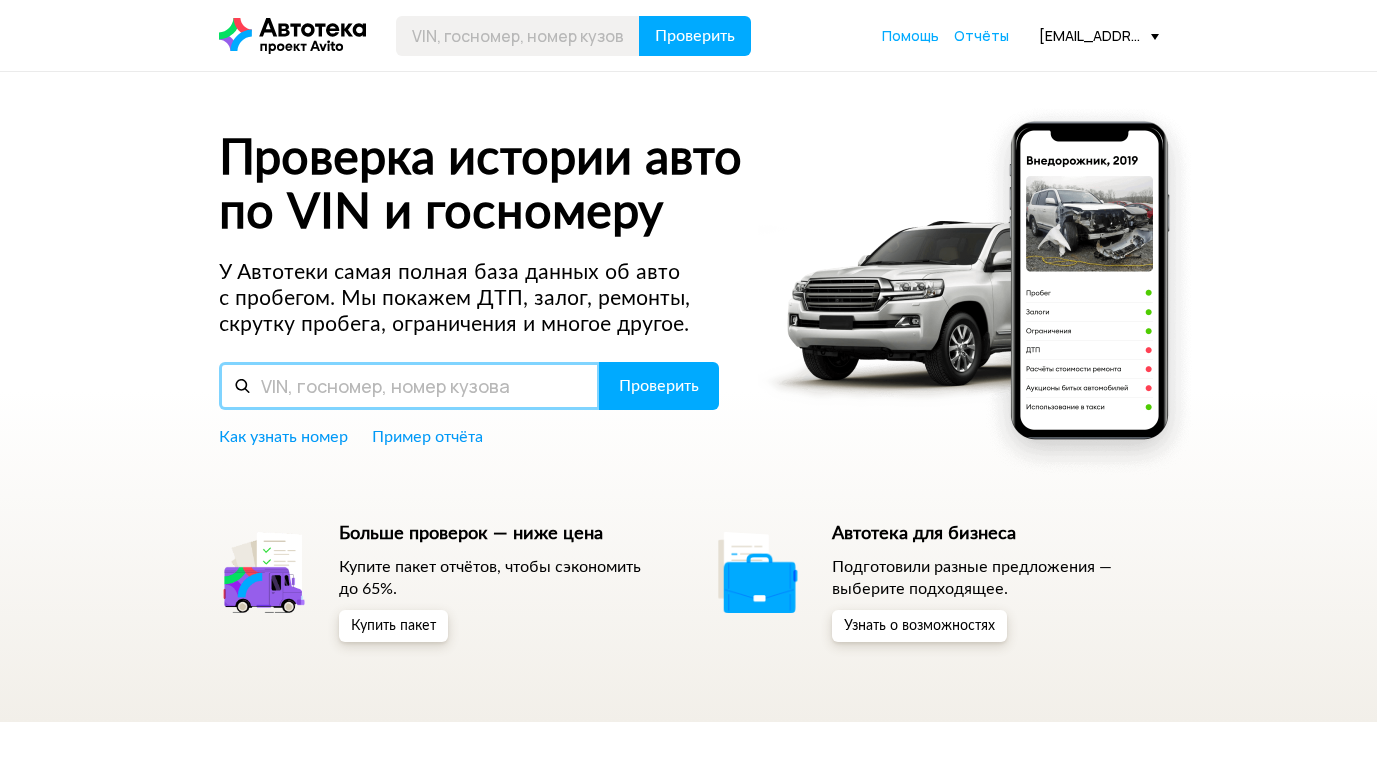 click at bounding box center (409, 386) 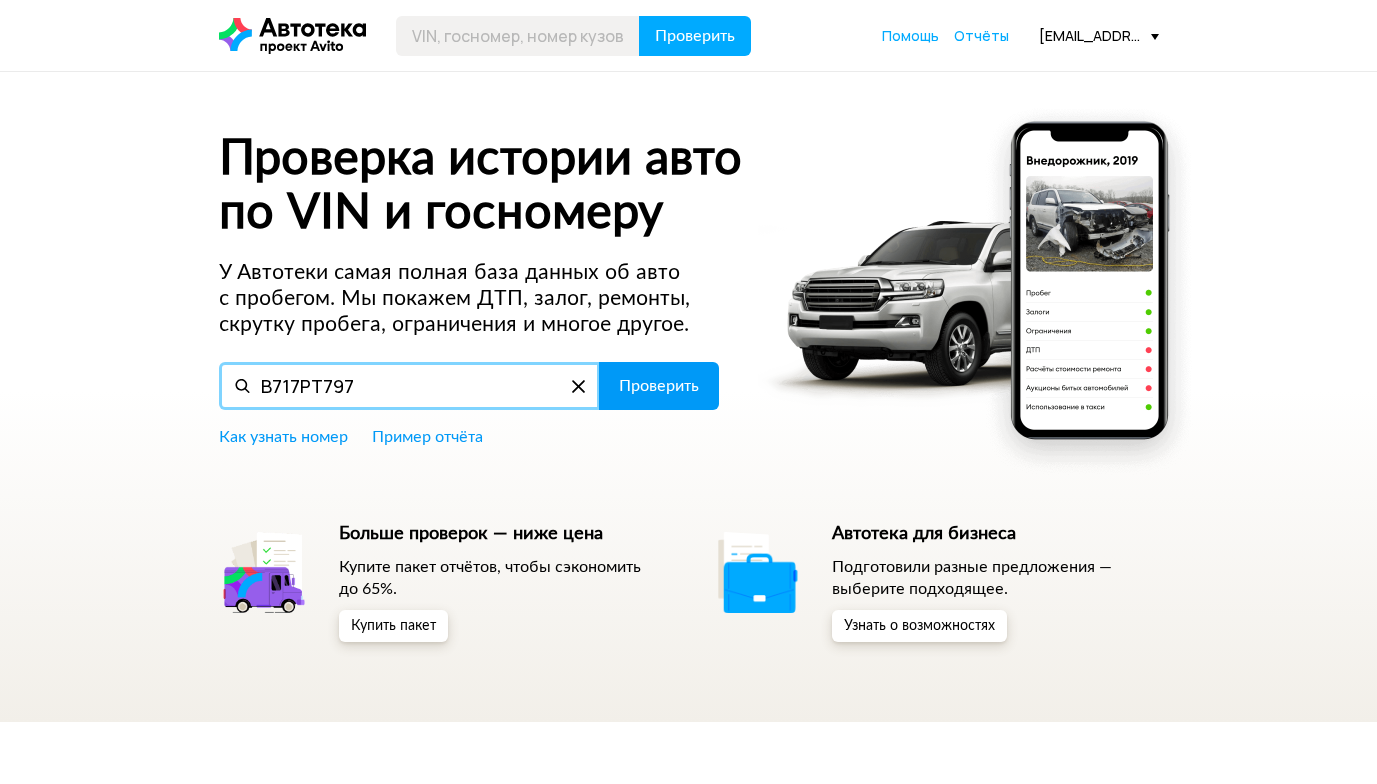 type on "В717РТ797" 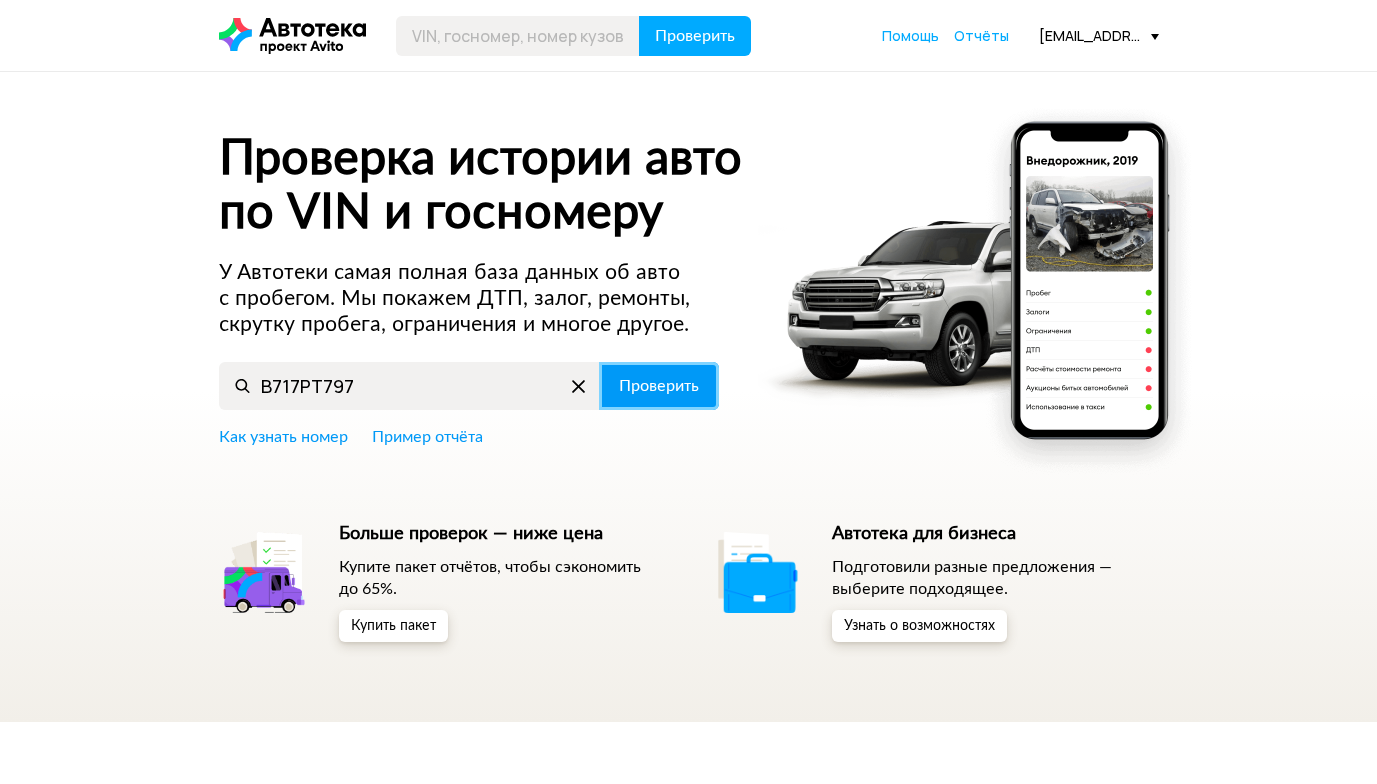 click on "Проверить" at bounding box center [659, 386] 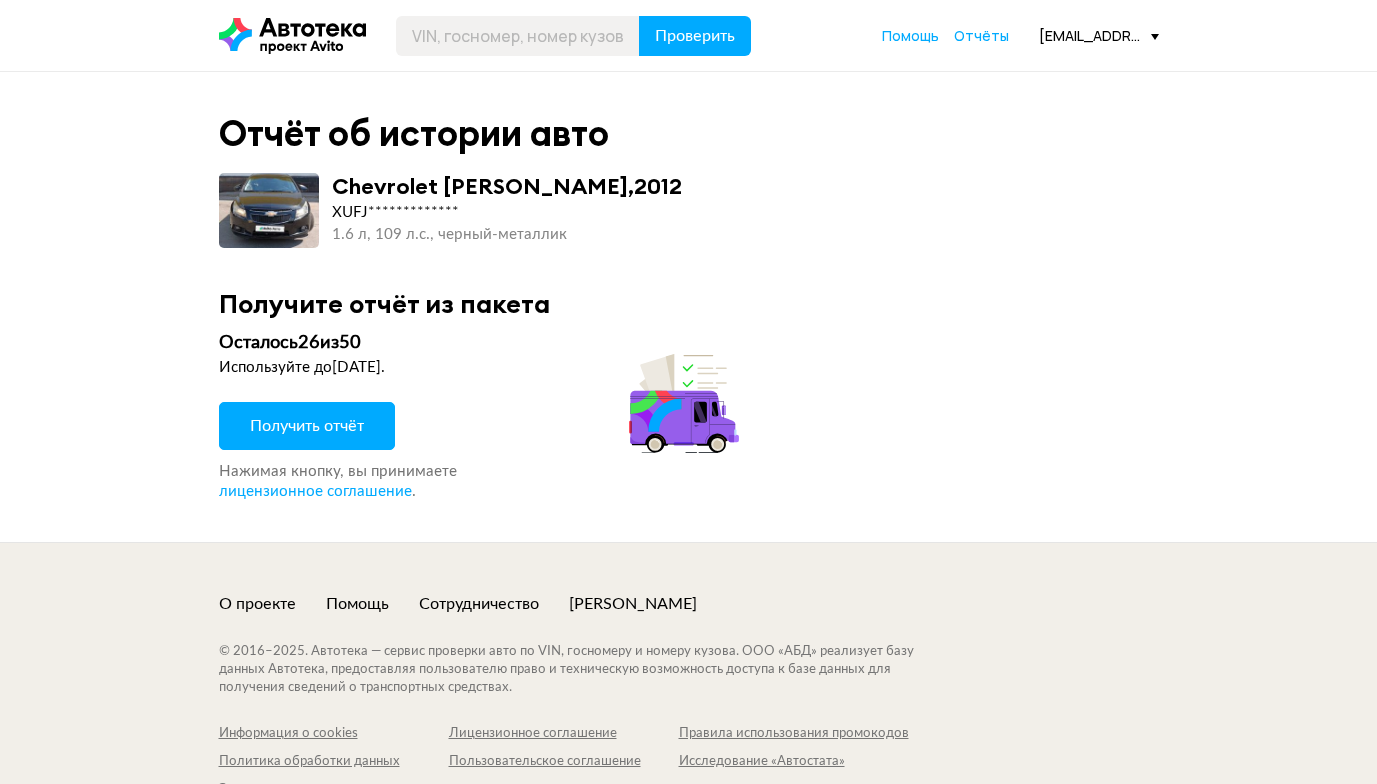 click on "Получить отчёт" at bounding box center [307, 426] 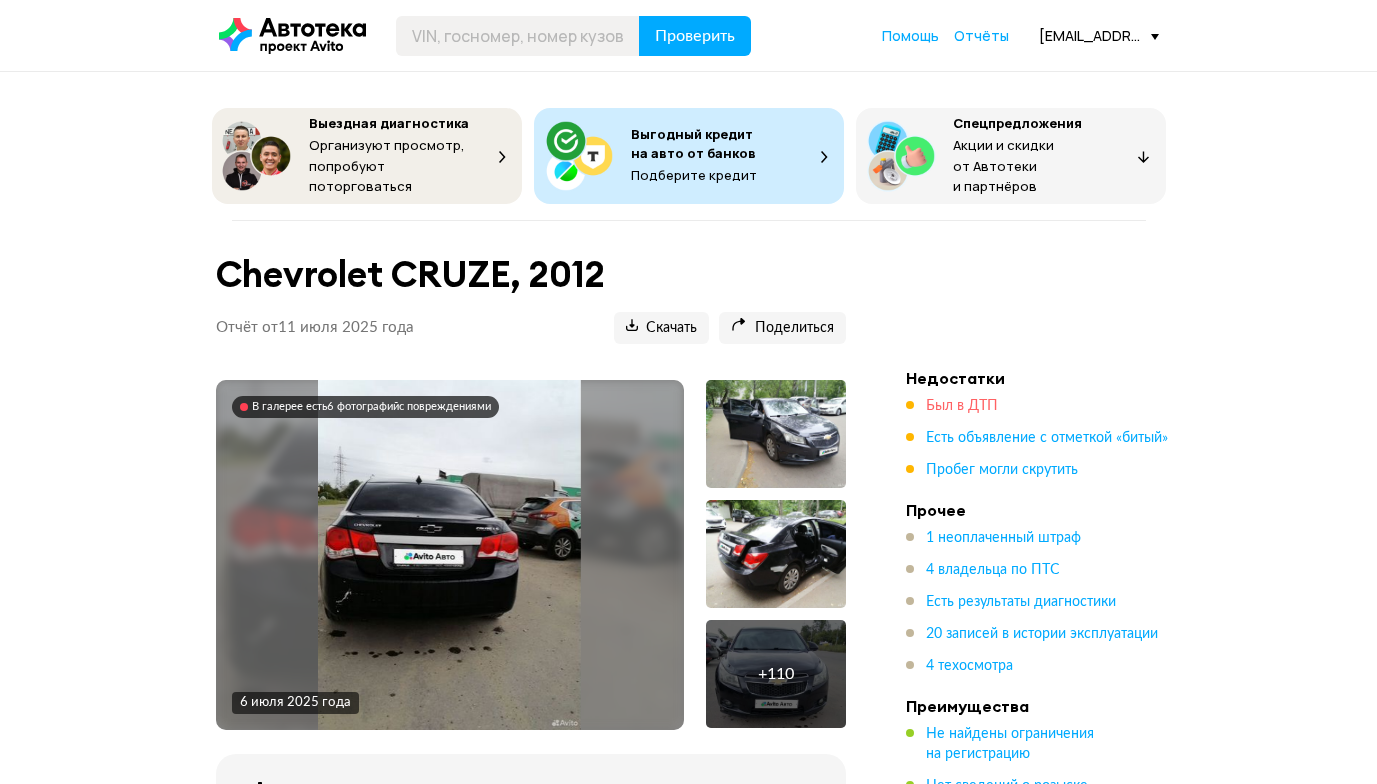 click on "Был в ДТП" at bounding box center [962, 406] 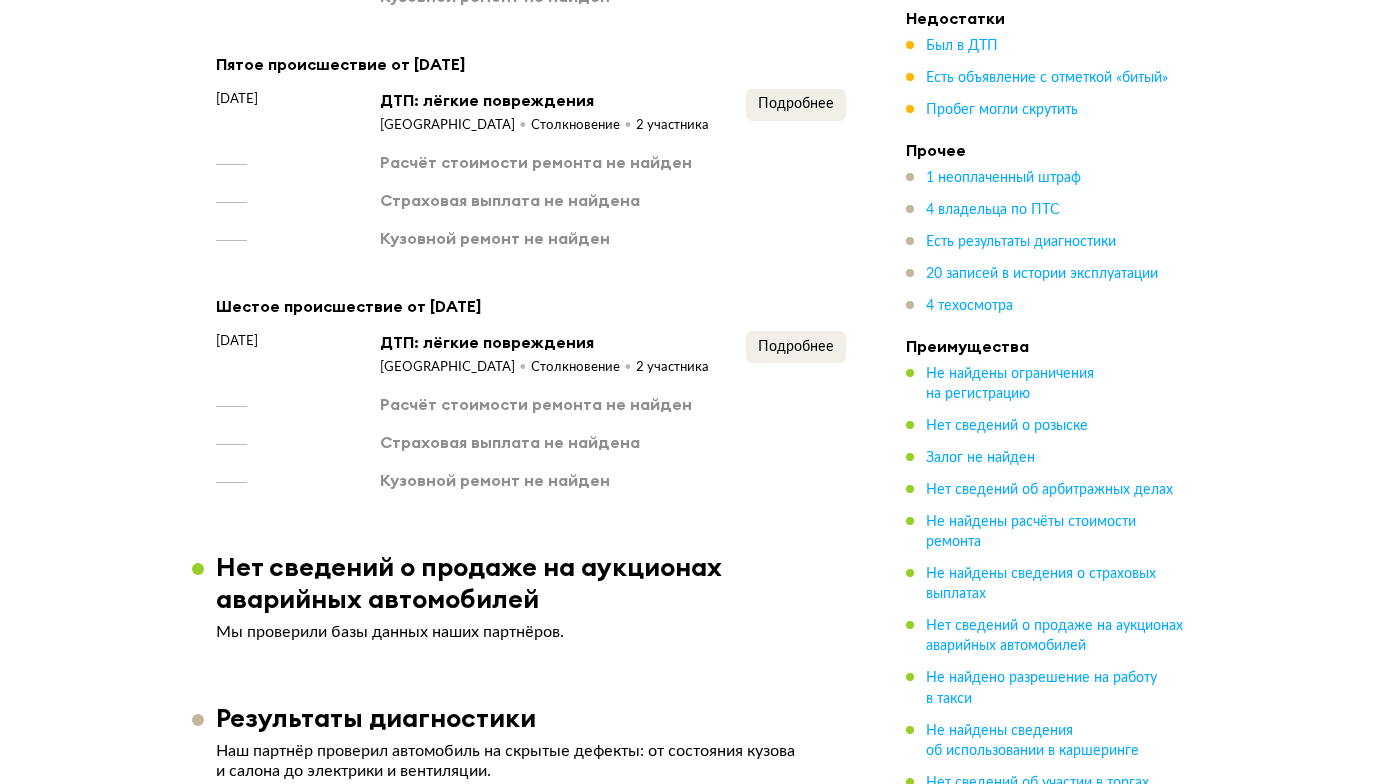 scroll, scrollTop: 4494, scrollLeft: 0, axis: vertical 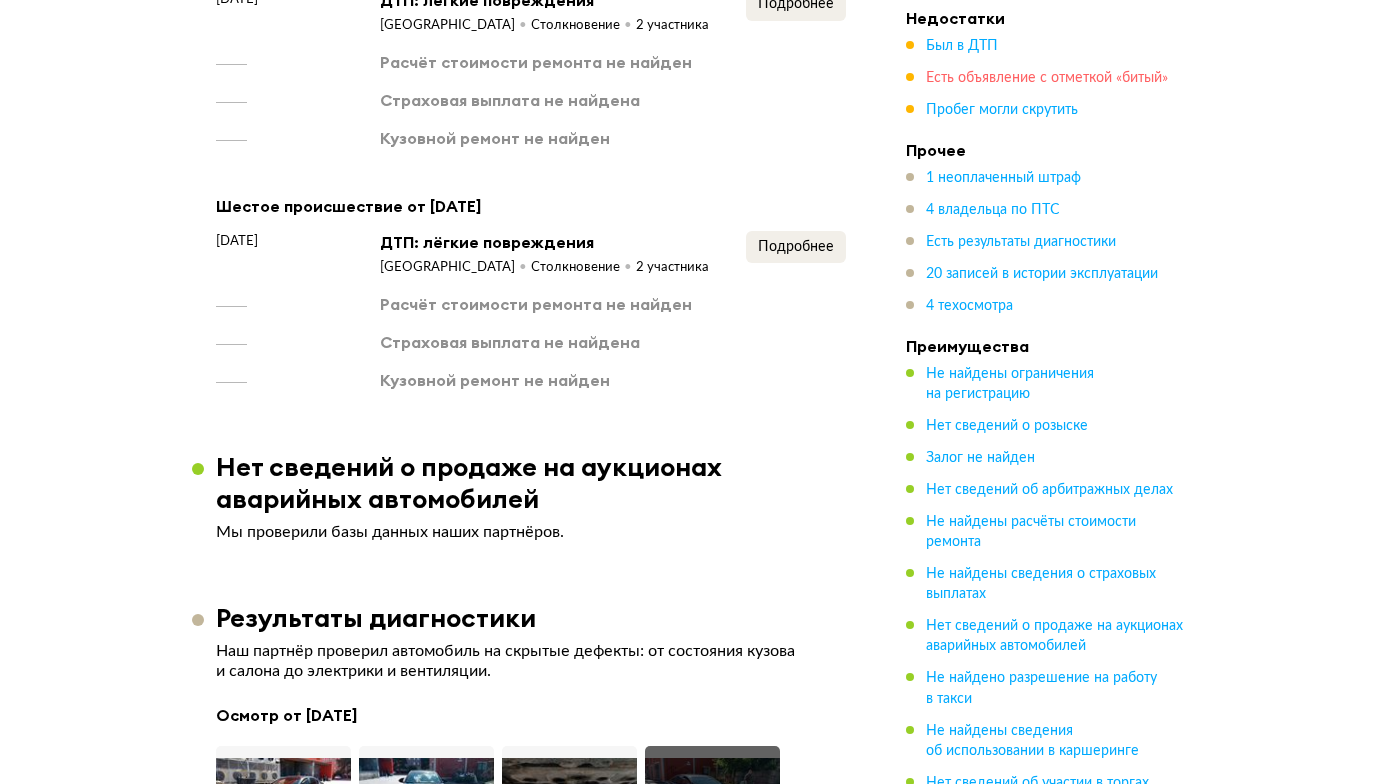 click on "Есть объявление с отметкой «битый»" at bounding box center (1047, 78) 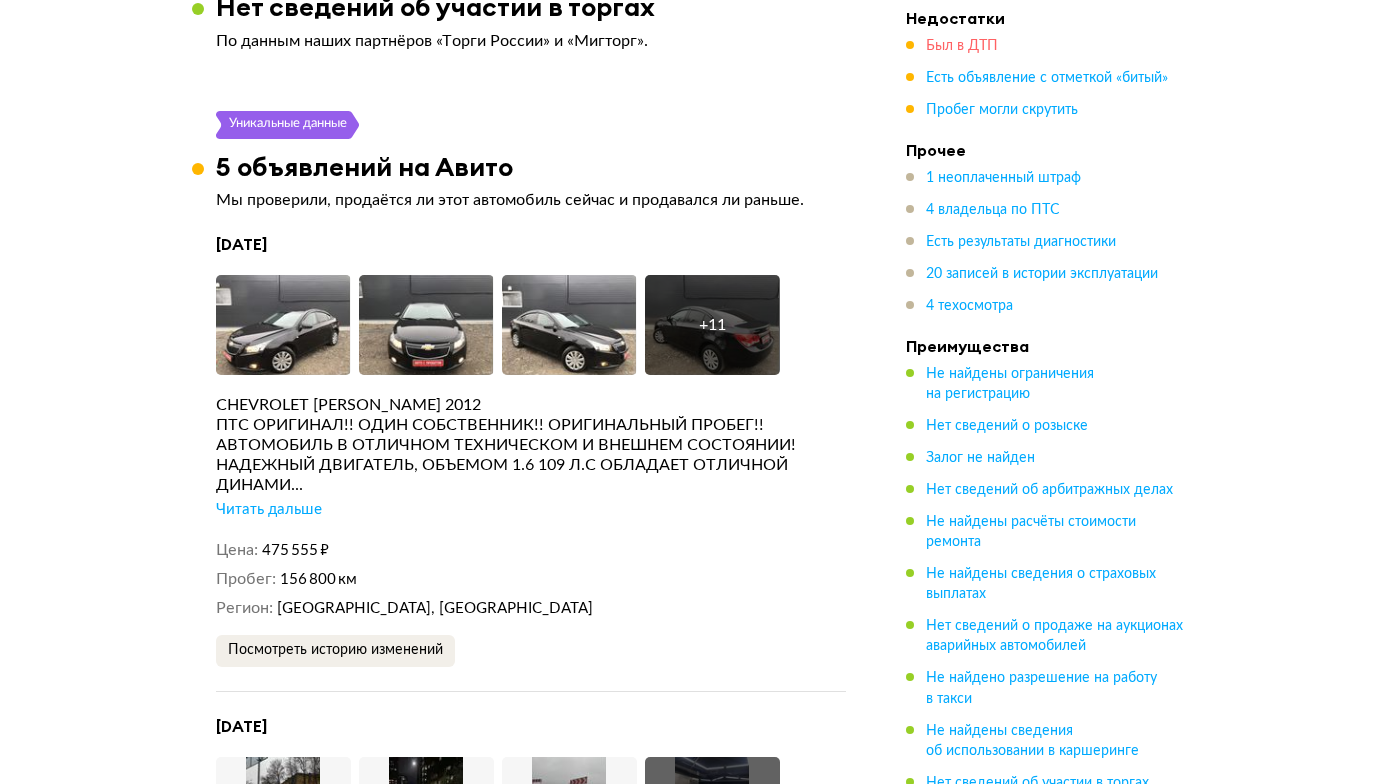 click on "Был в ДТП" at bounding box center [962, 46] 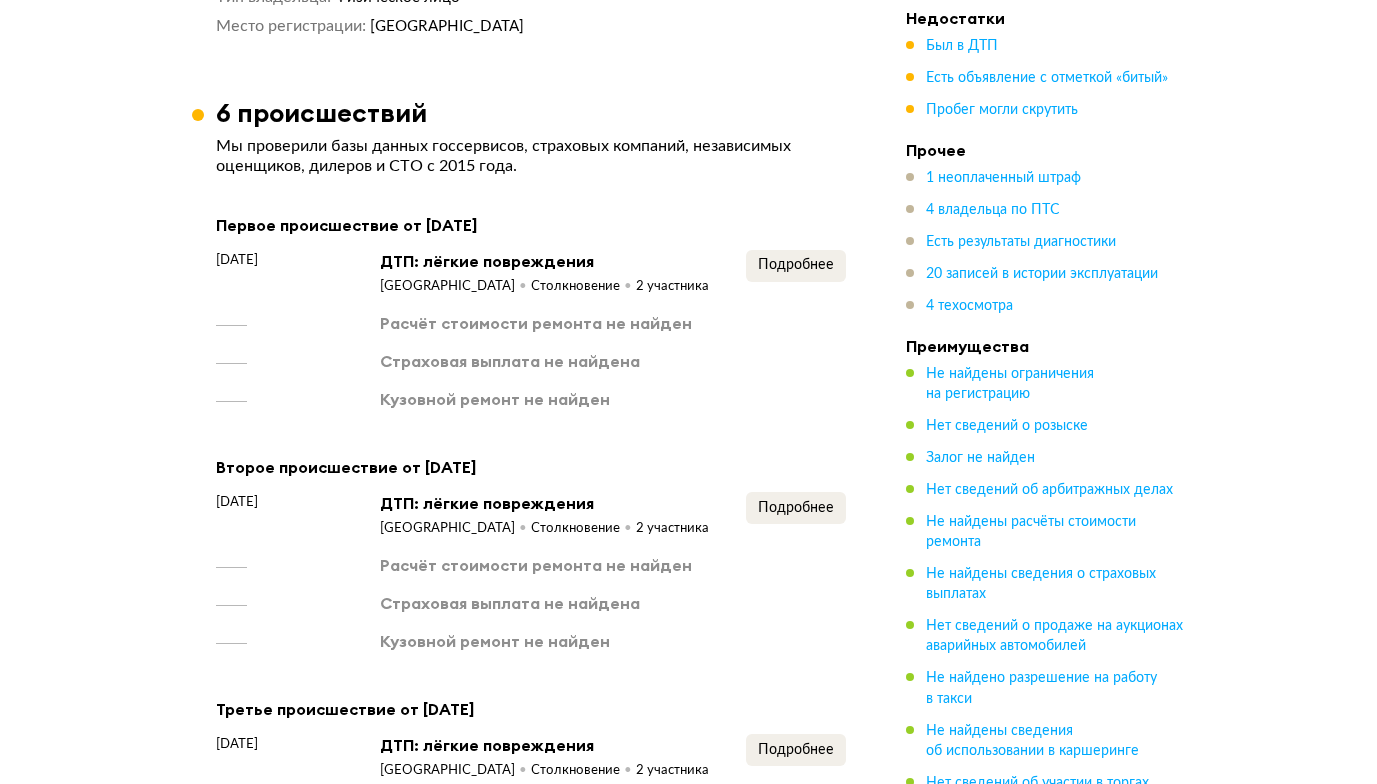 scroll, scrollTop: 3094, scrollLeft: 0, axis: vertical 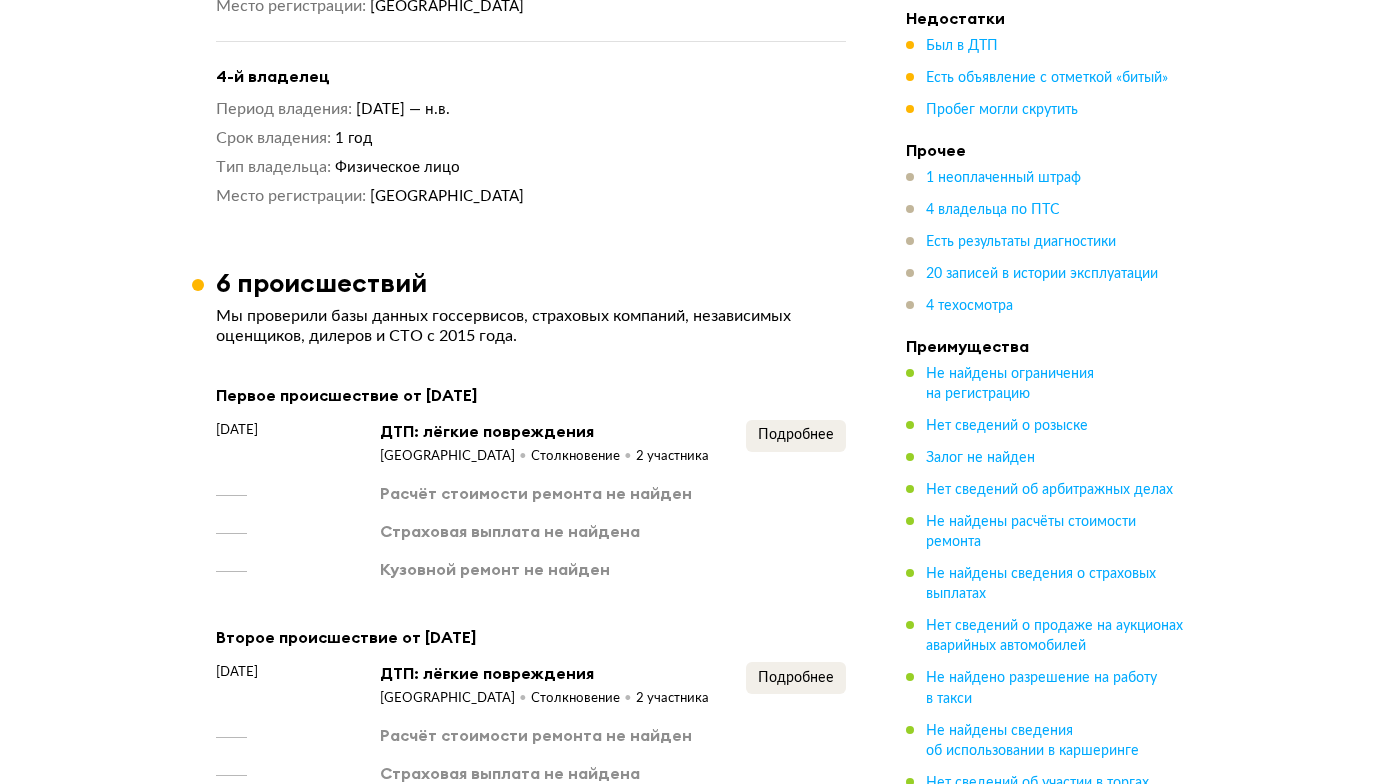 click on "6 происшествий" at bounding box center (321, 282) 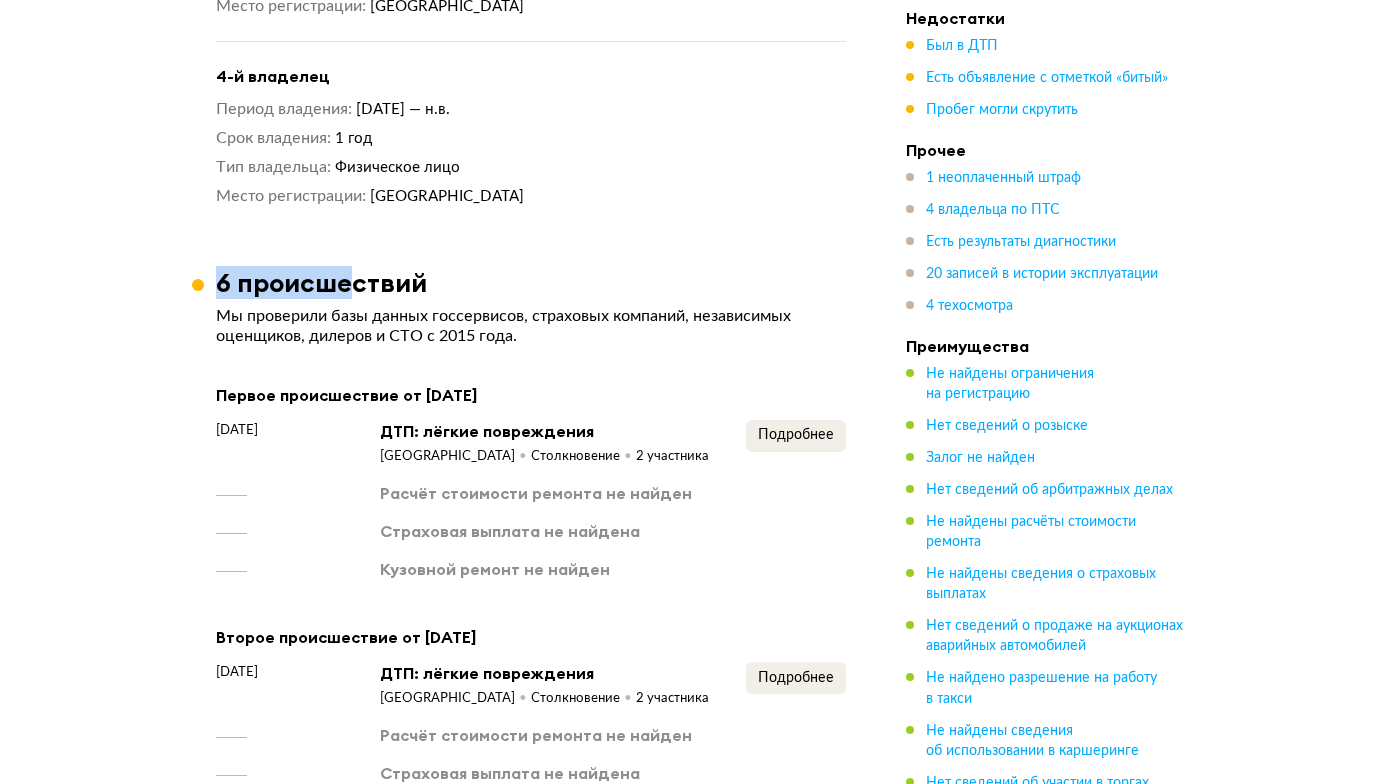 drag, startPoint x: 213, startPoint y: 255, endPoint x: 352, endPoint y: 266, distance: 139.43457 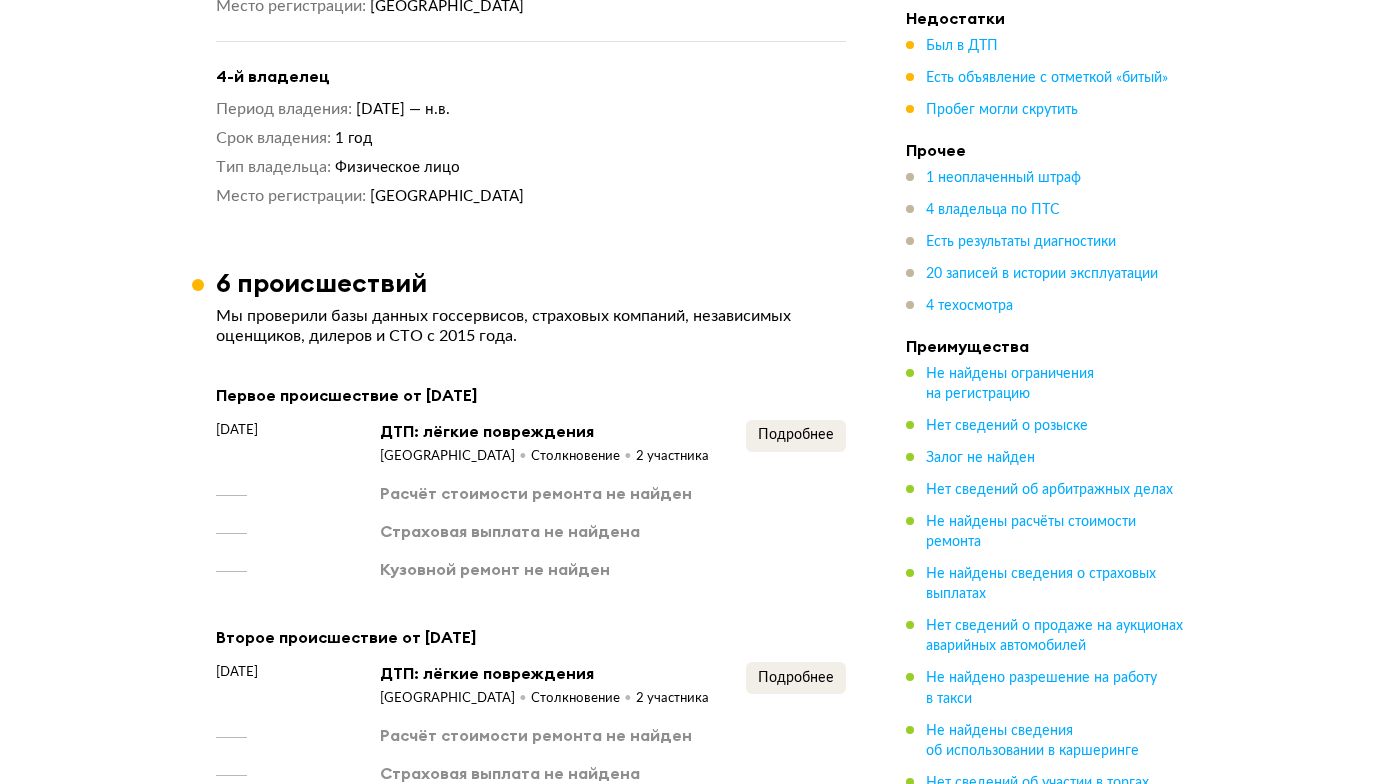 click on "Первое происшествие от [DATE]" at bounding box center [531, 395] 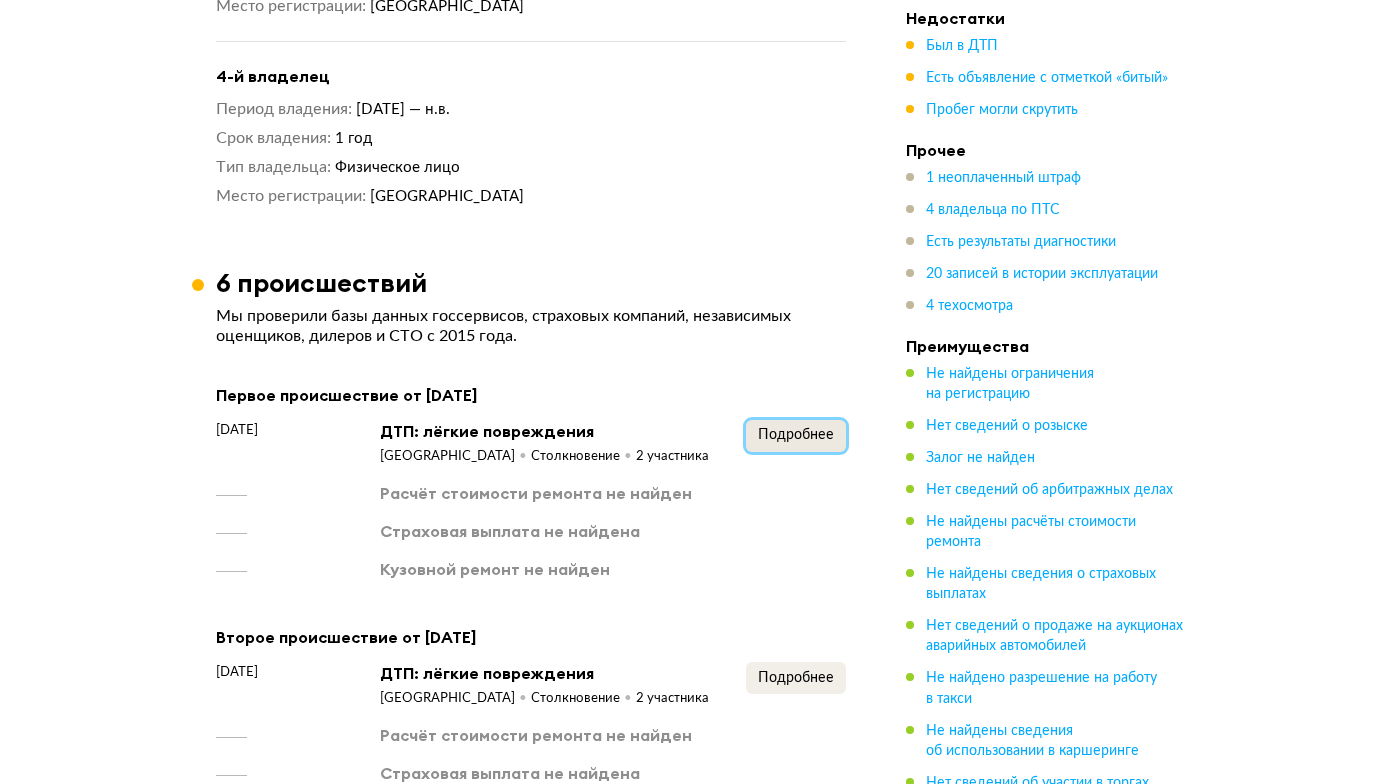 click on "Подробнее" at bounding box center [796, 435] 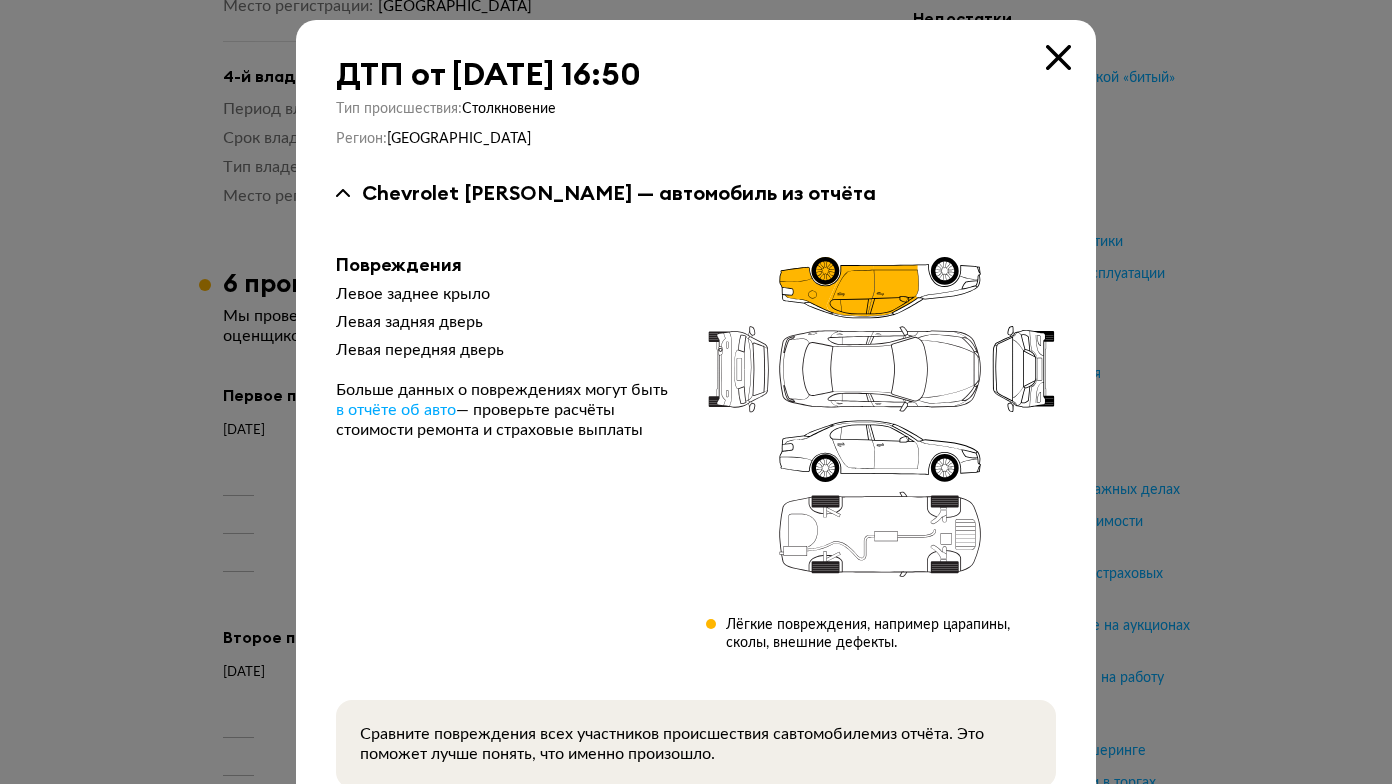 click at bounding box center [696, 392] 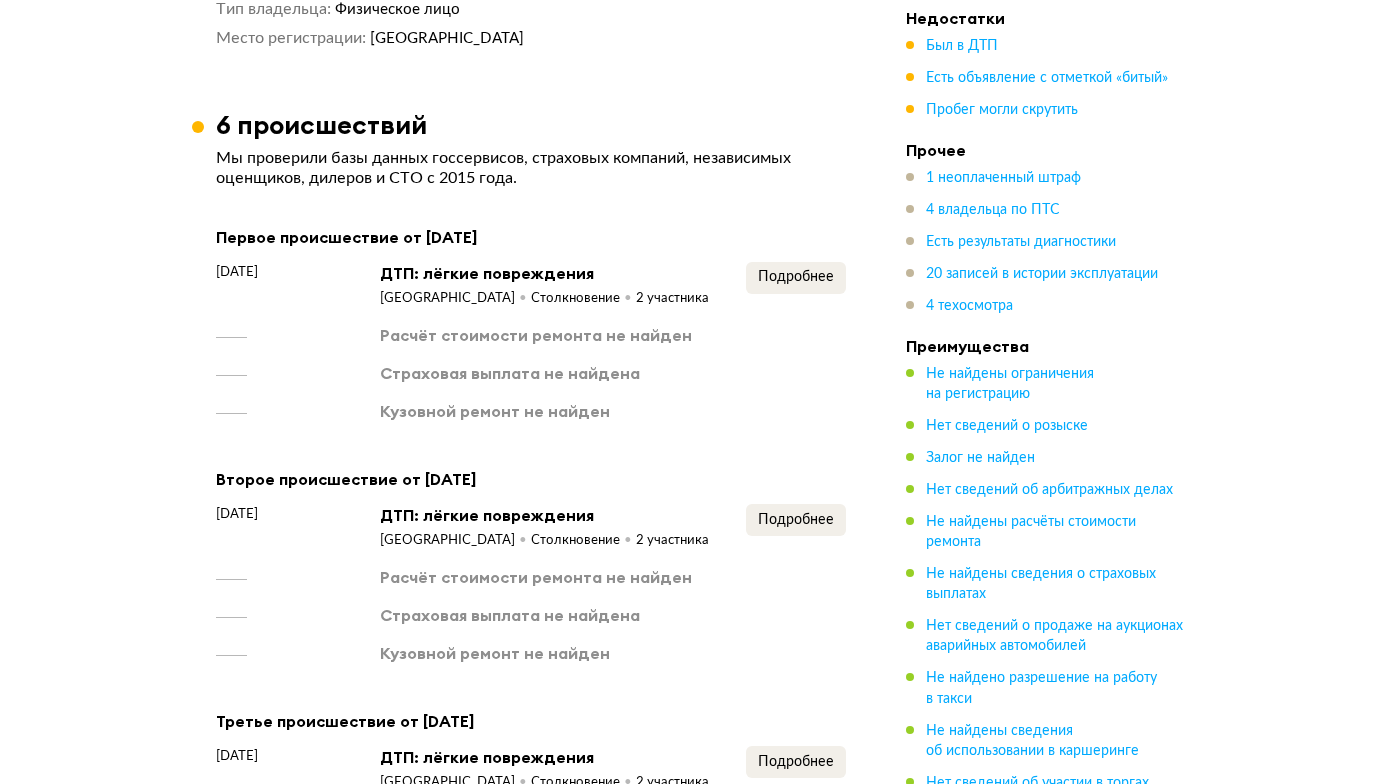 scroll, scrollTop: 3294, scrollLeft: 0, axis: vertical 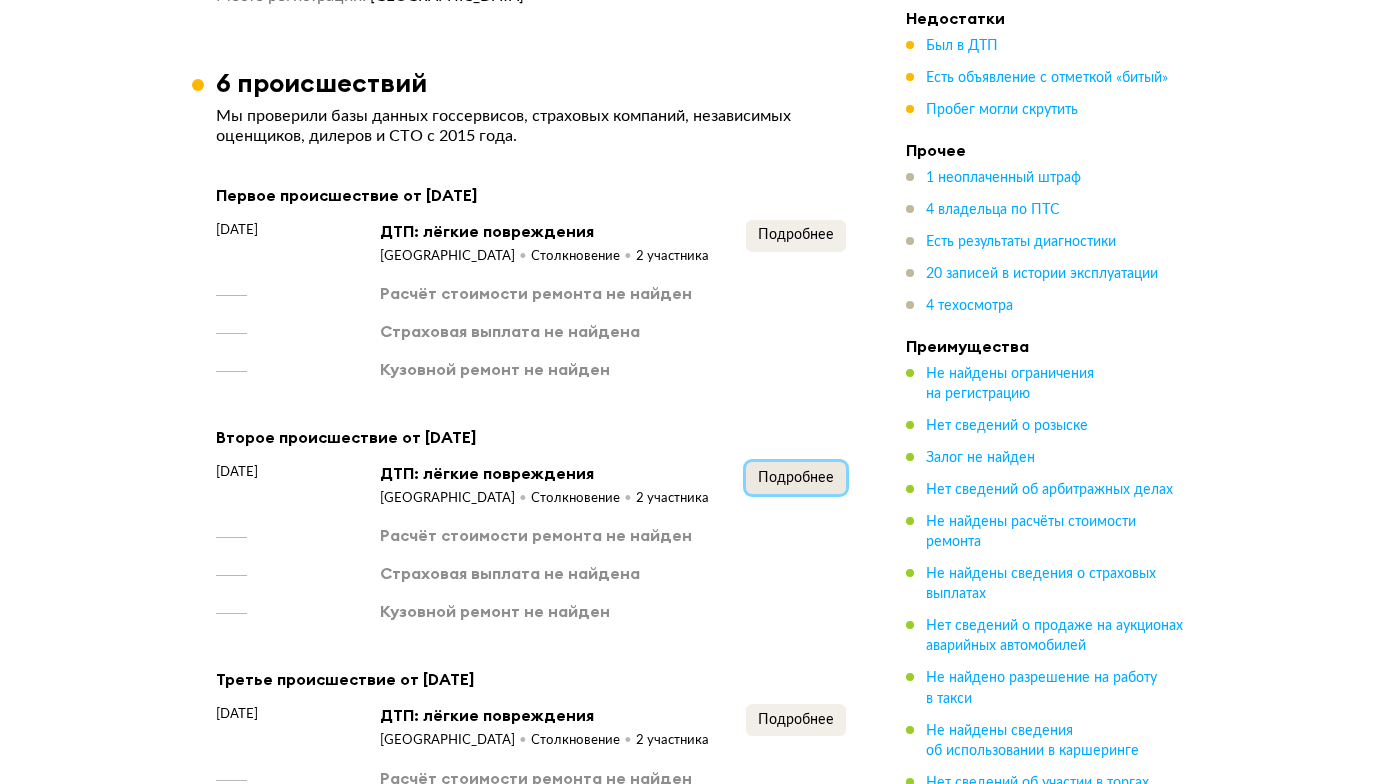 click on "Подробнее" at bounding box center [796, 478] 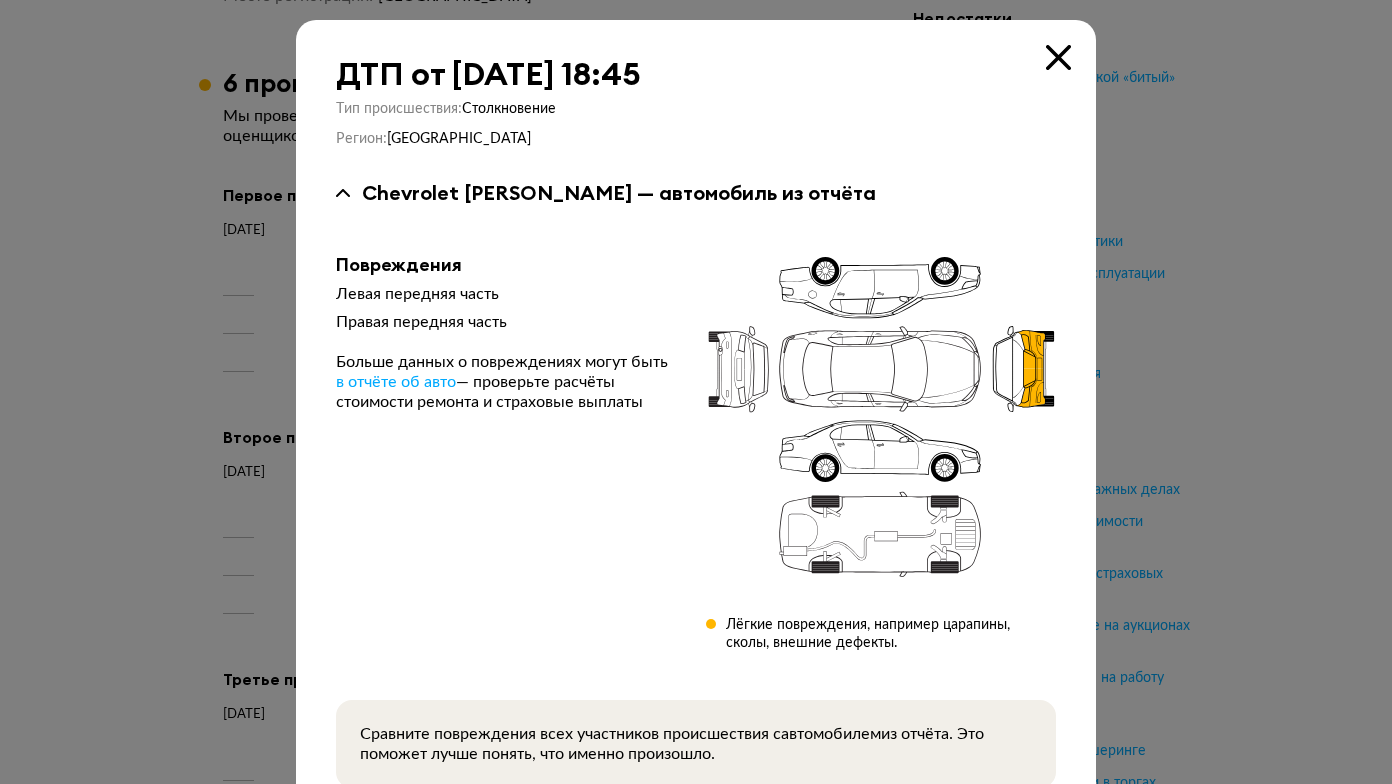 click at bounding box center (696, 392) 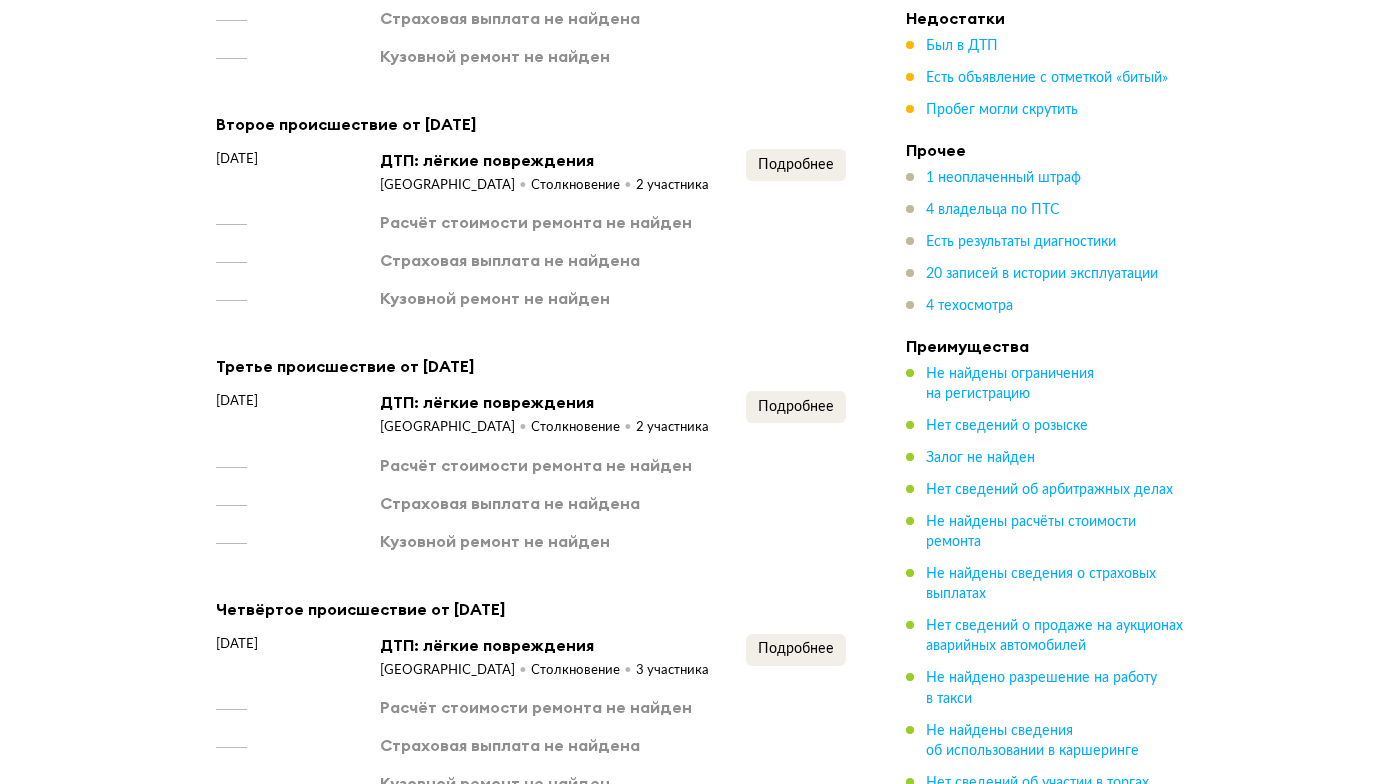 scroll, scrollTop: 3694, scrollLeft: 0, axis: vertical 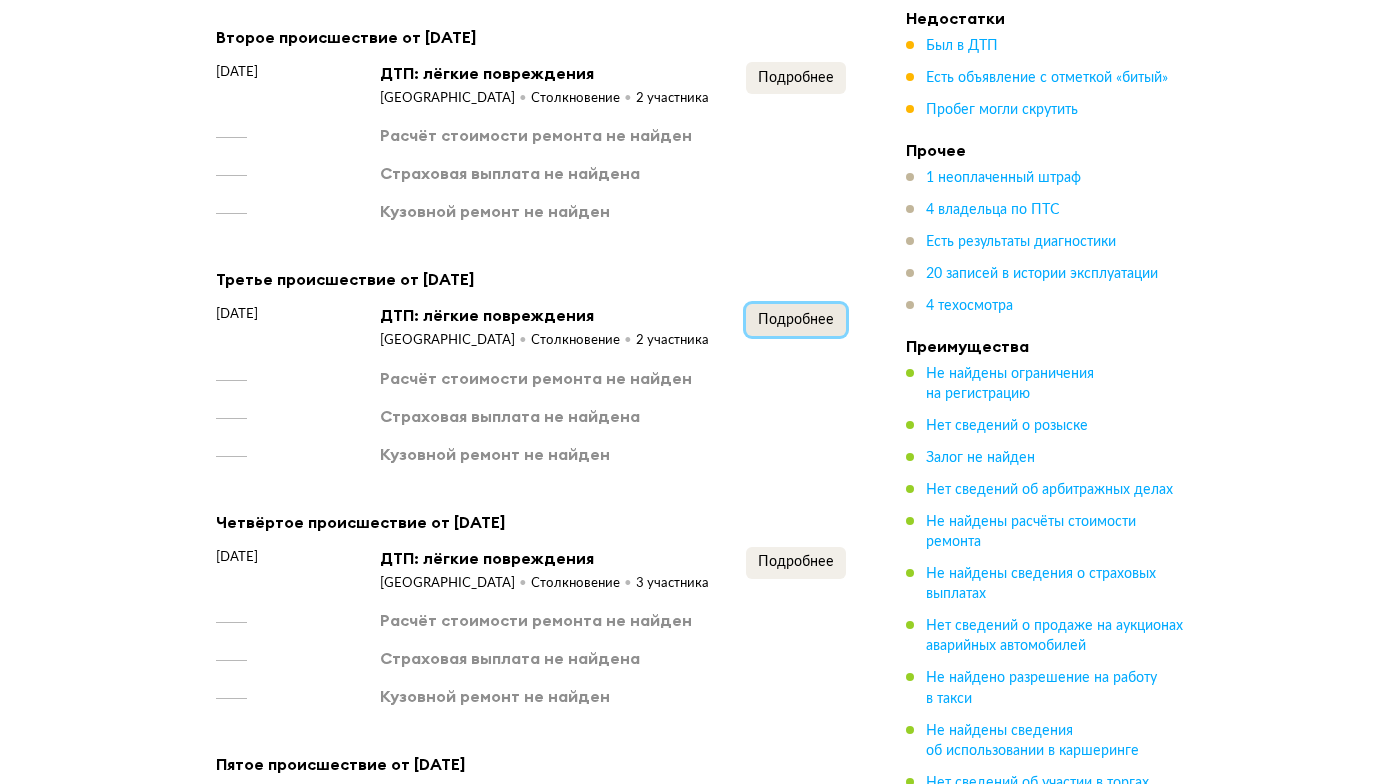 click on "Подробнее" at bounding box center (796, 320) 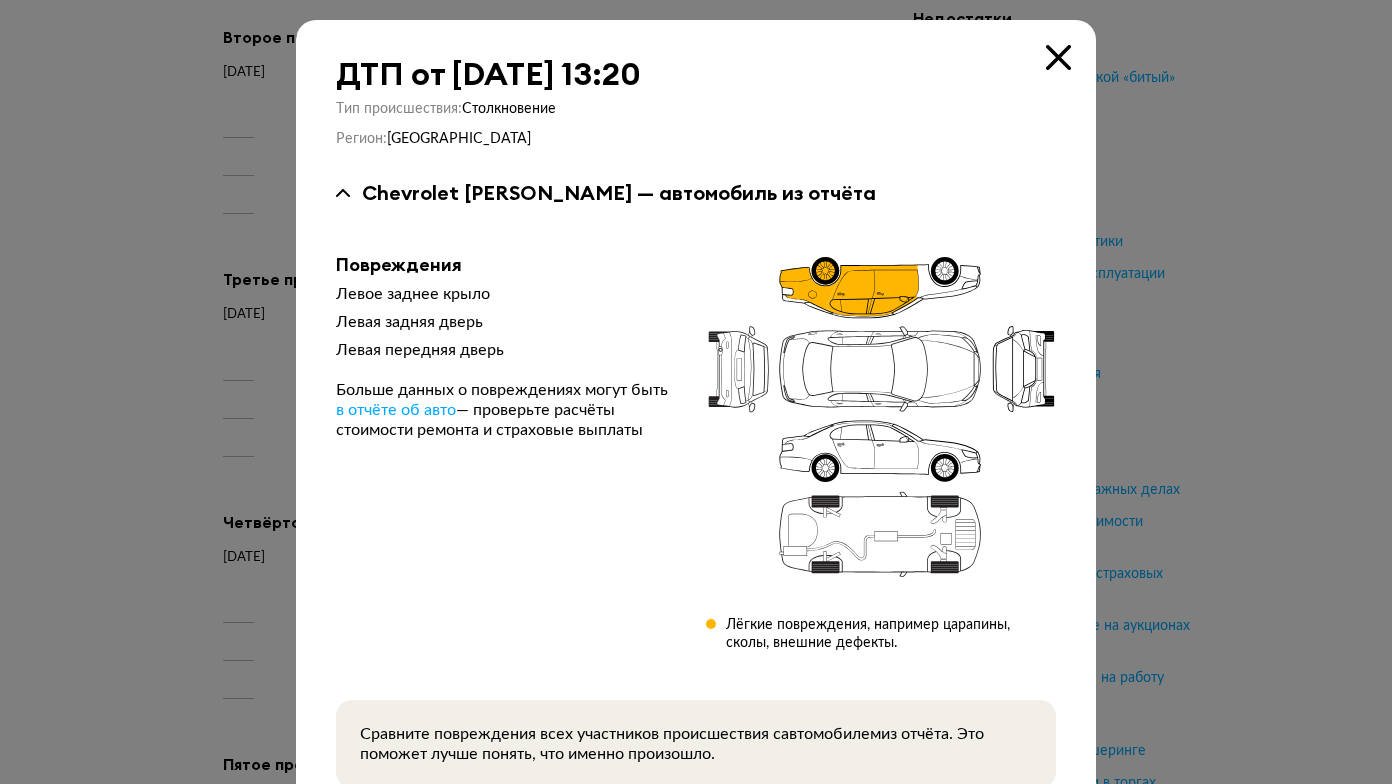 click at bounding box center (696, 392) 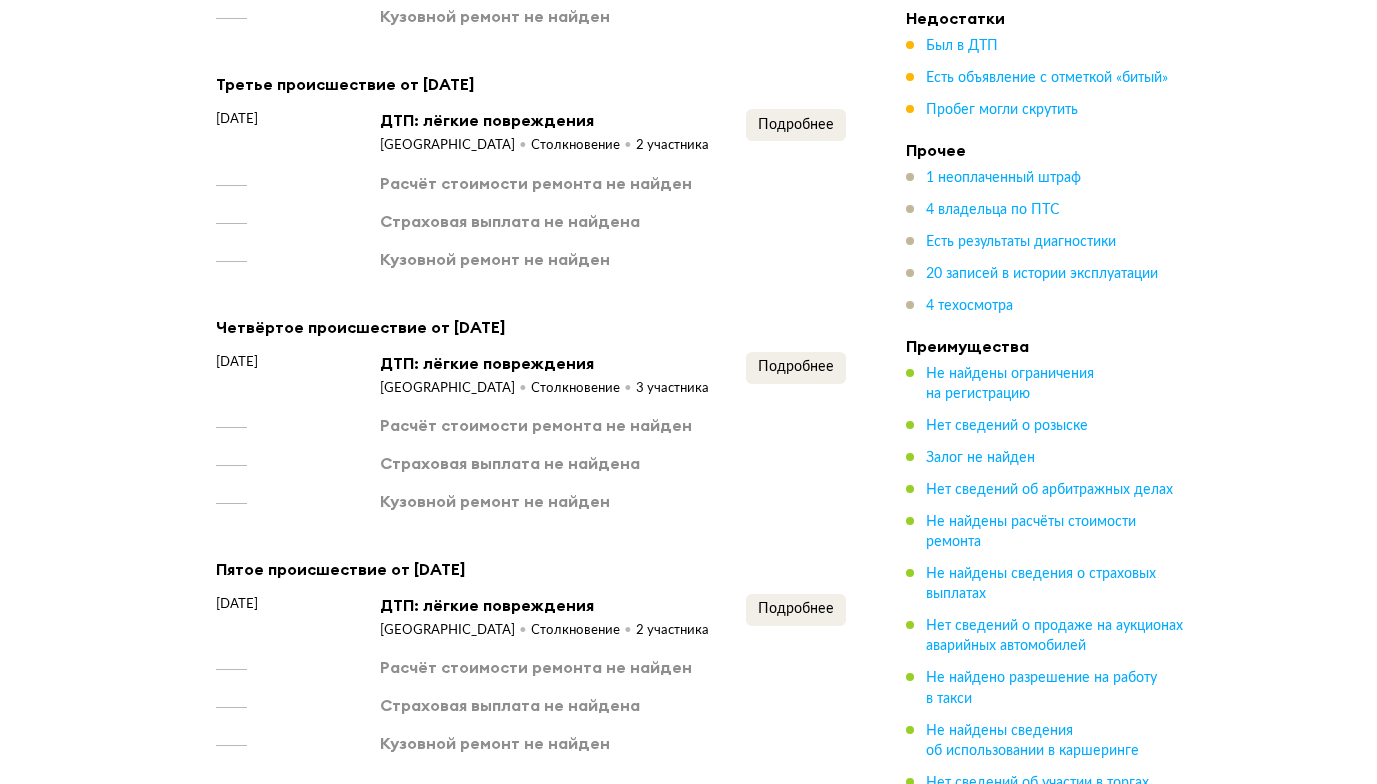 scroll, scrollTop: 3894, scrollLeft: 0, axis: vertical 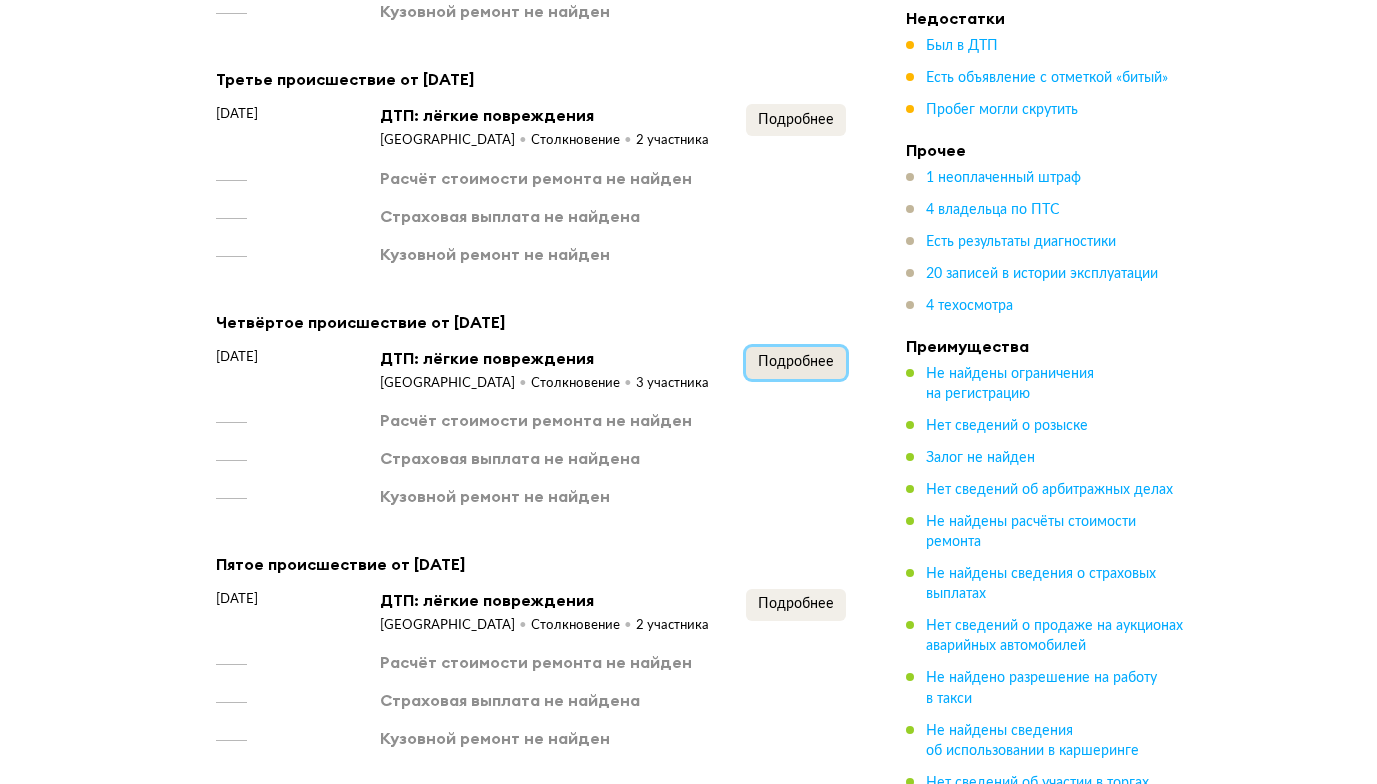click on "Подробнее" at bounding box center (796, 362) 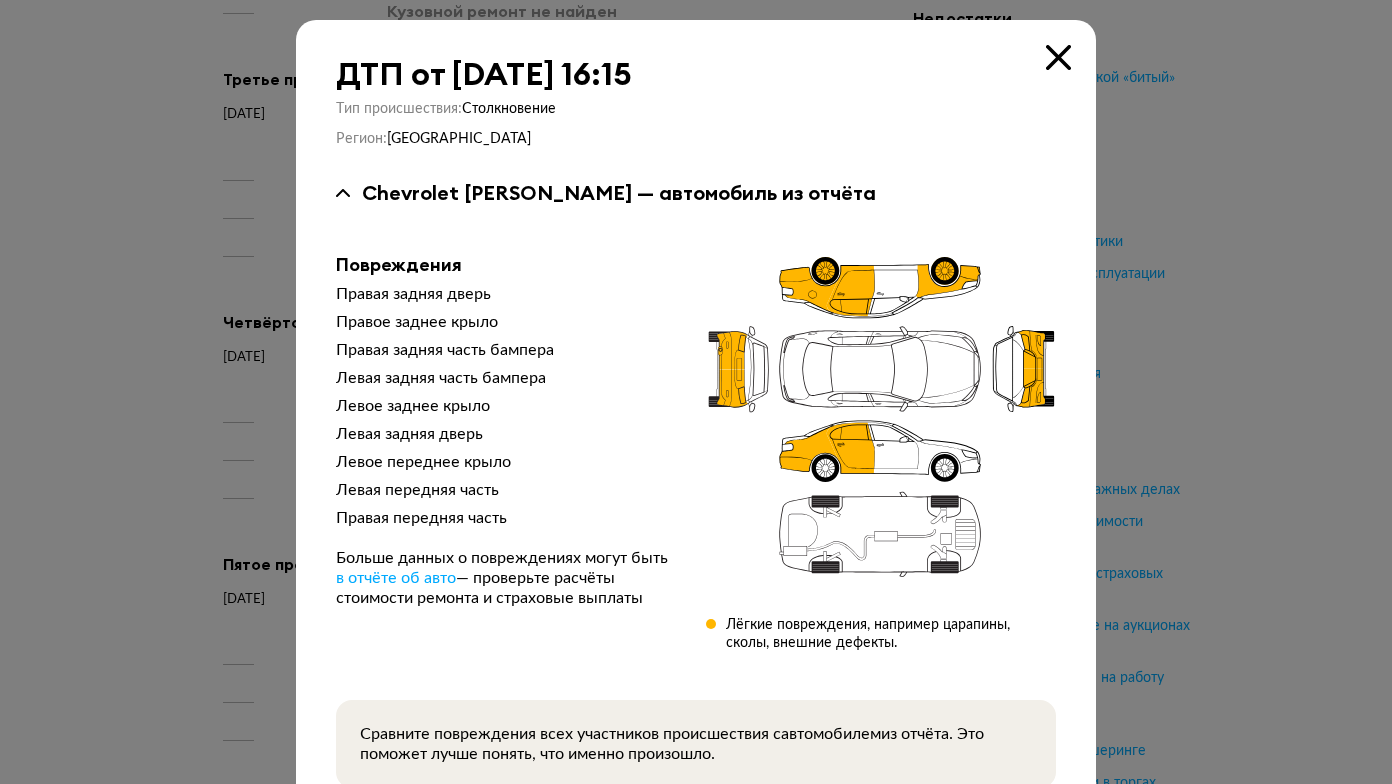 click at bounding box center [696, 392] 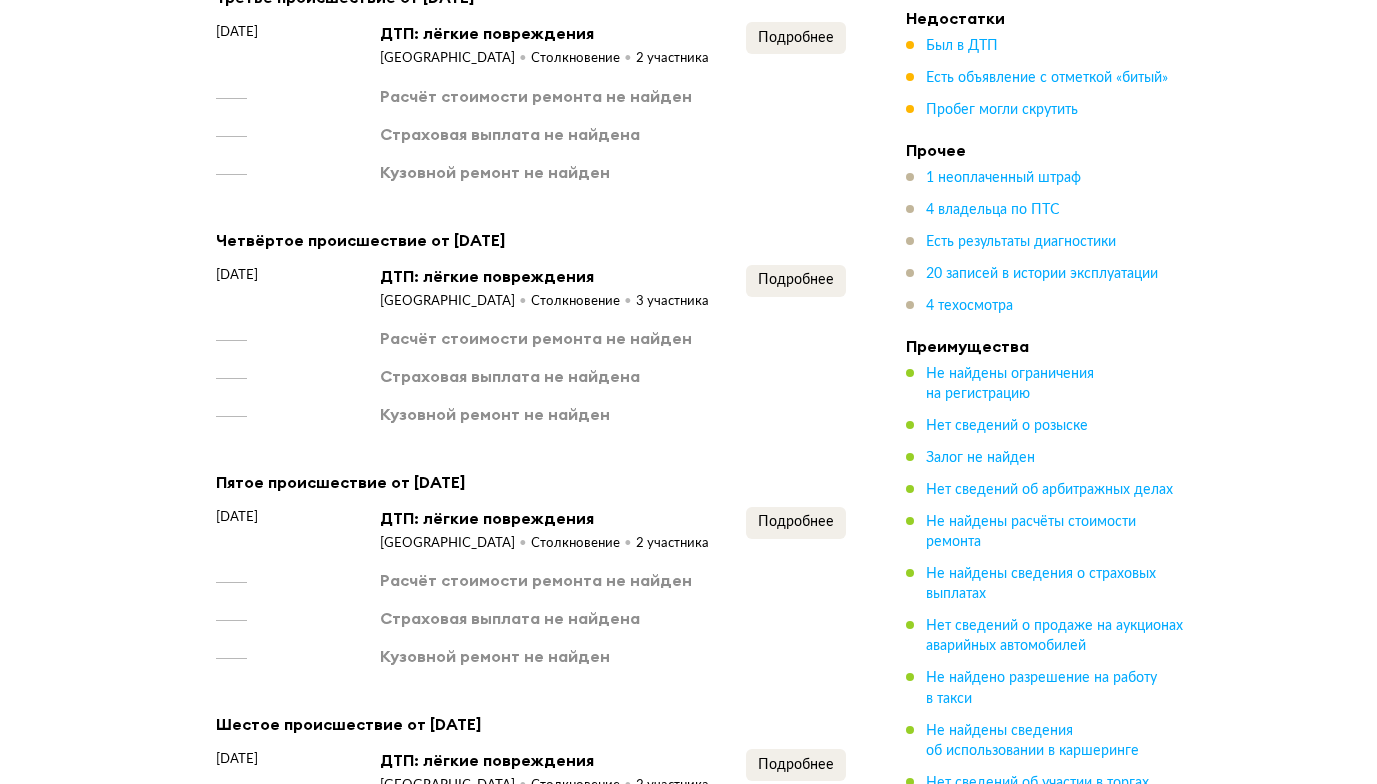 scroll, scrollTop: 4194, scrollLeft: 0, axis: vertical 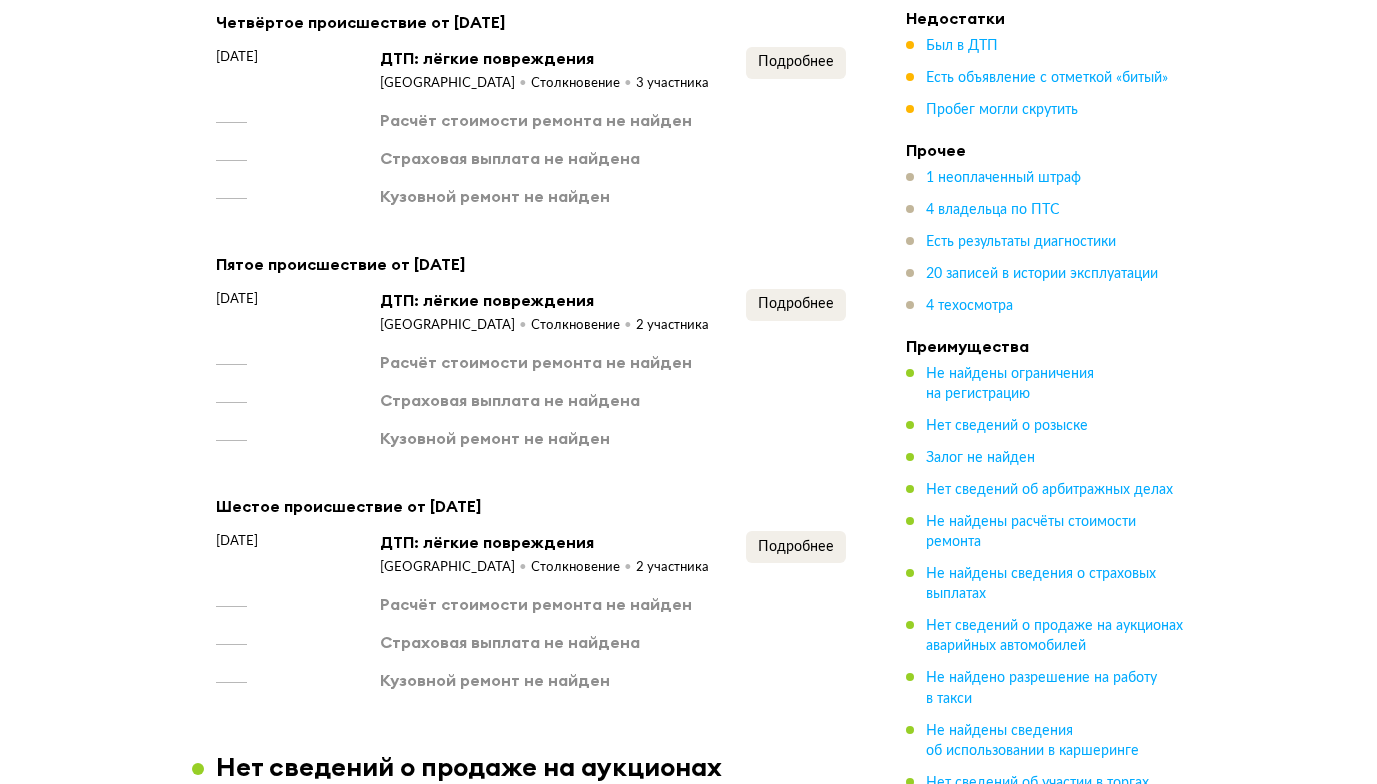 click on "[DATE] ДТП: лёгкие повреждения [GEOGRAPHIC_DATA] Столкновение 2 участника Подробнее Расчёт стоимости ремонта не найден Страховая выплата не найдена Кузовной ремонт не найден" at bounding box center [531, 369] 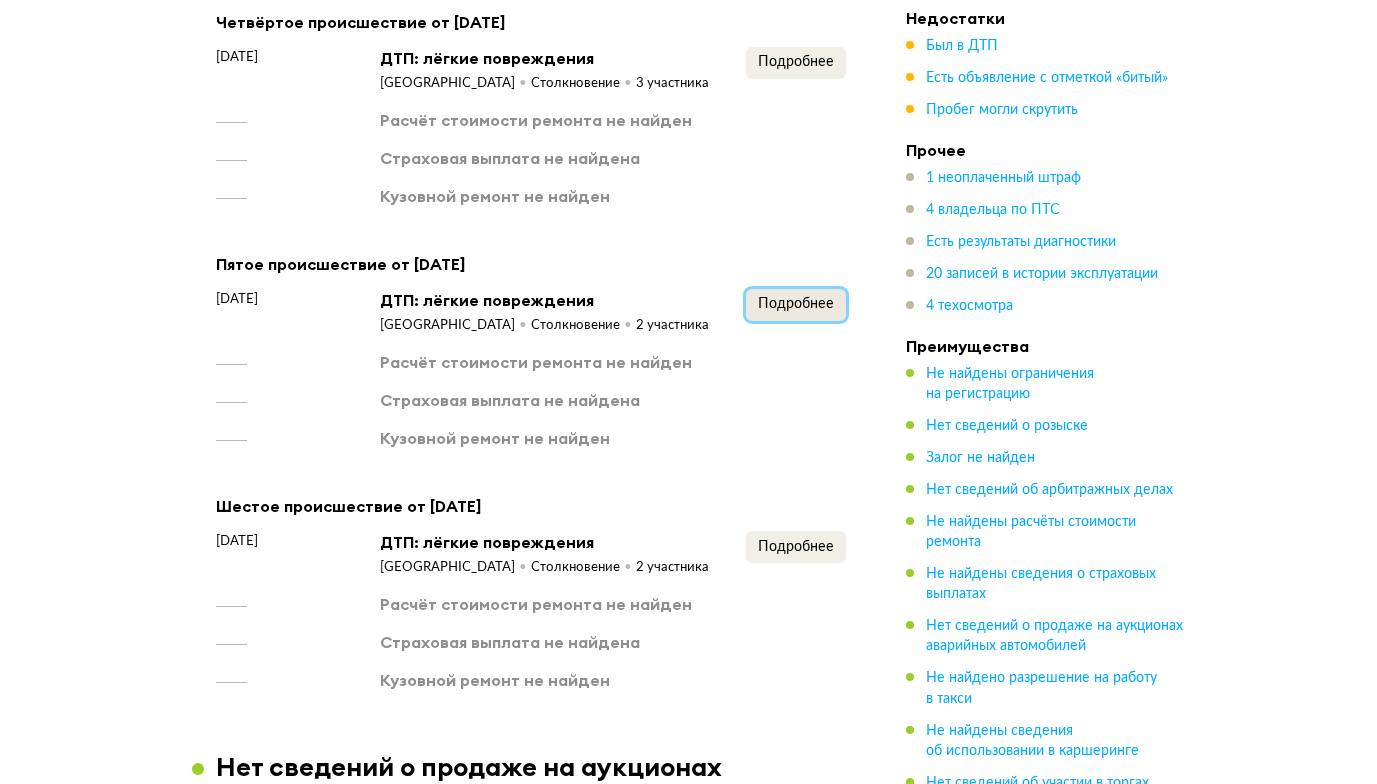 click on "Подробнее" at bounding box center (796, 304) 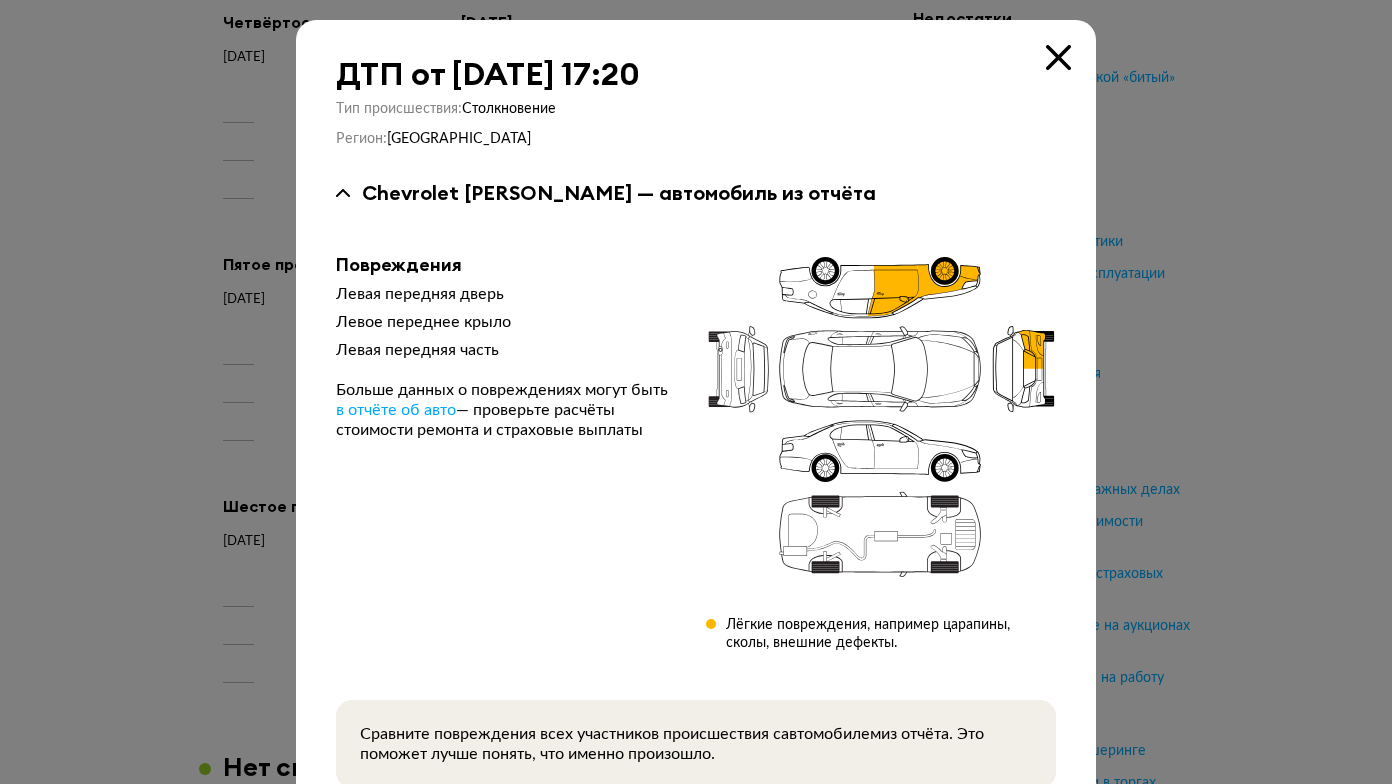 click at bounding box center [696, 392] 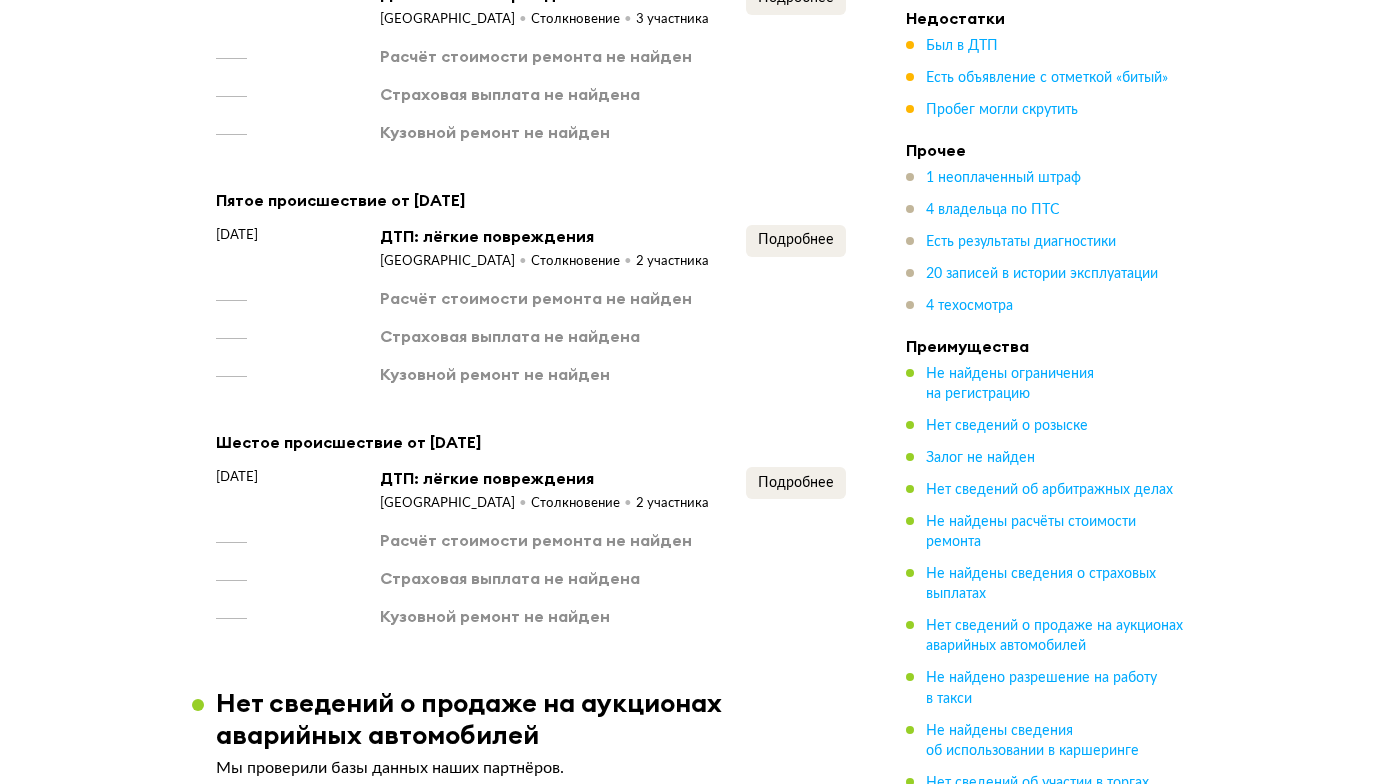 scroll, scrollTop: 4394, scrollLeft: 0, axis: vertical 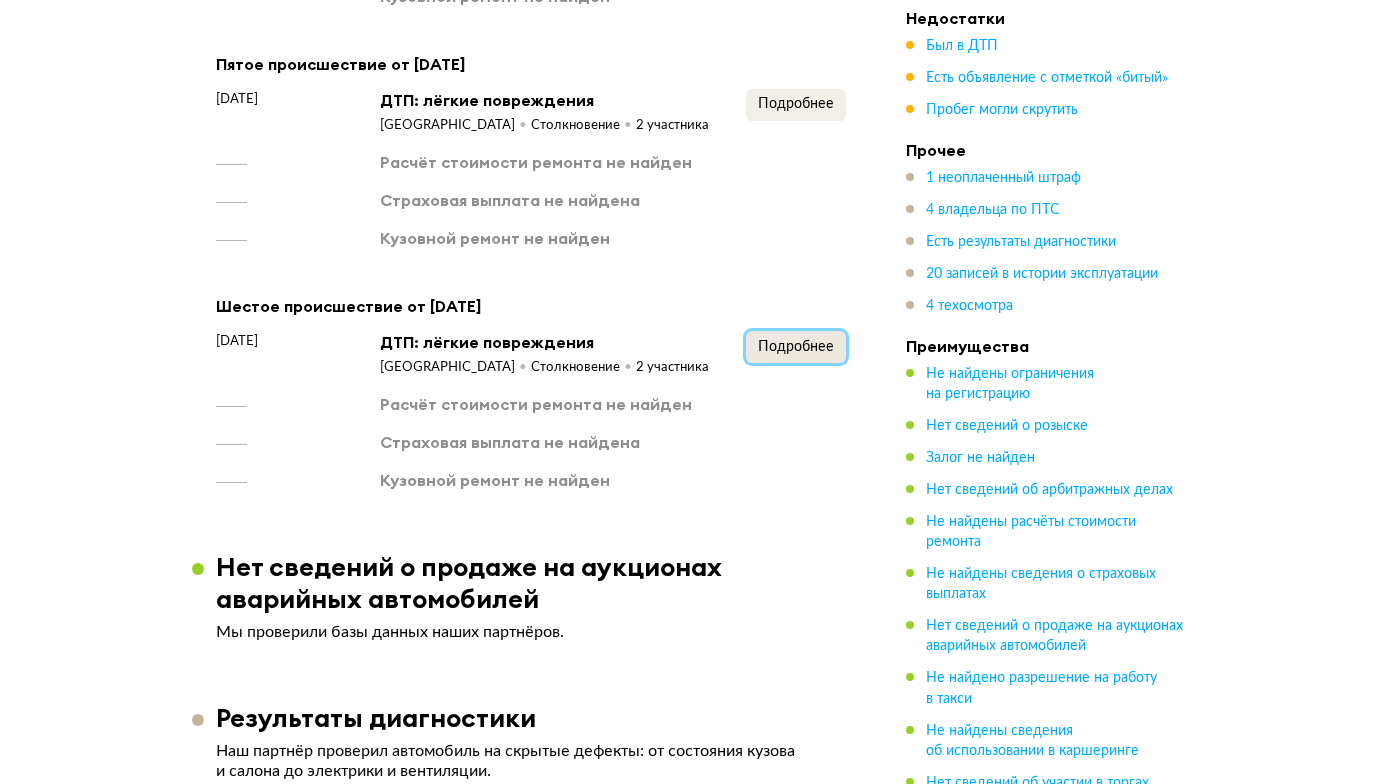 click on "Подробнее" at bounding box center [796, 347] 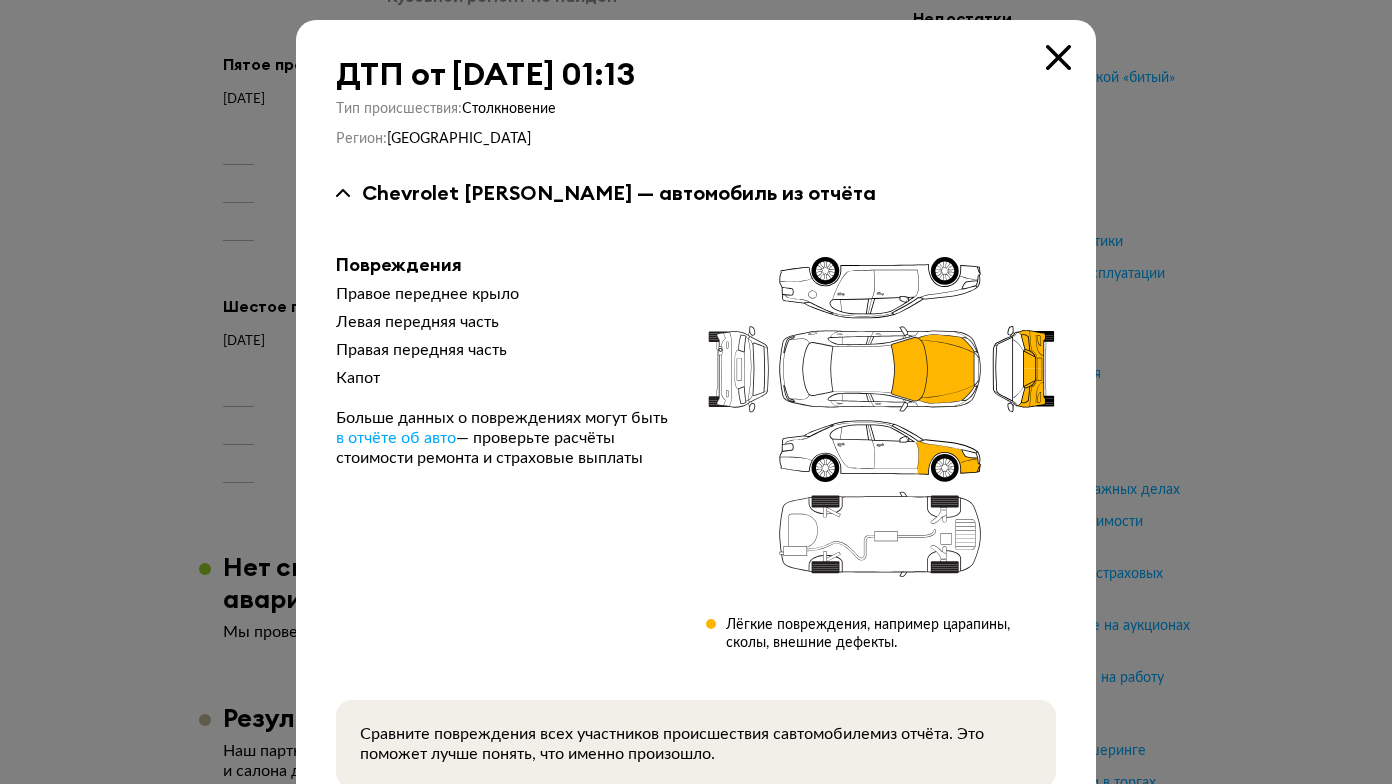 click at bounding box center [696, 392] 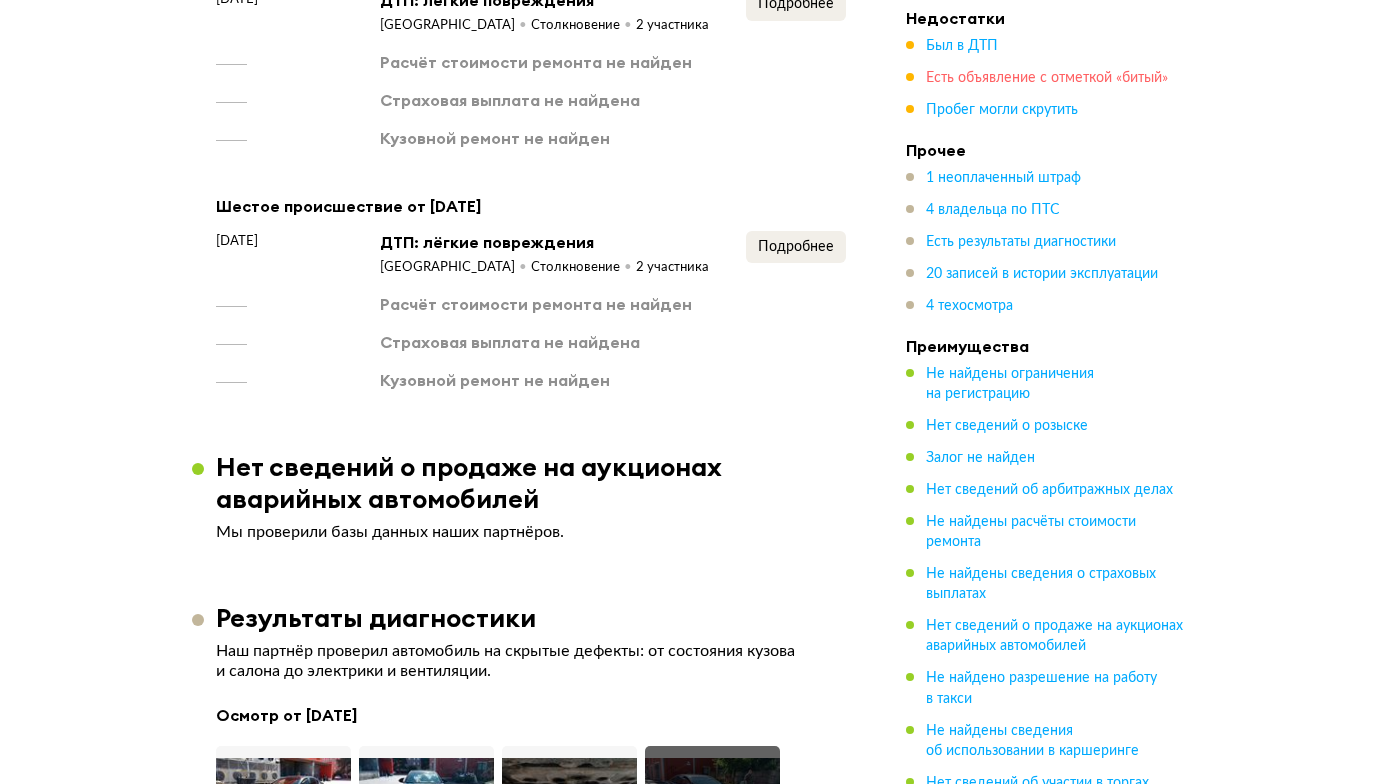 click on "Есть объявление с отметкой «битый»" at bounding box center (1047, 78) 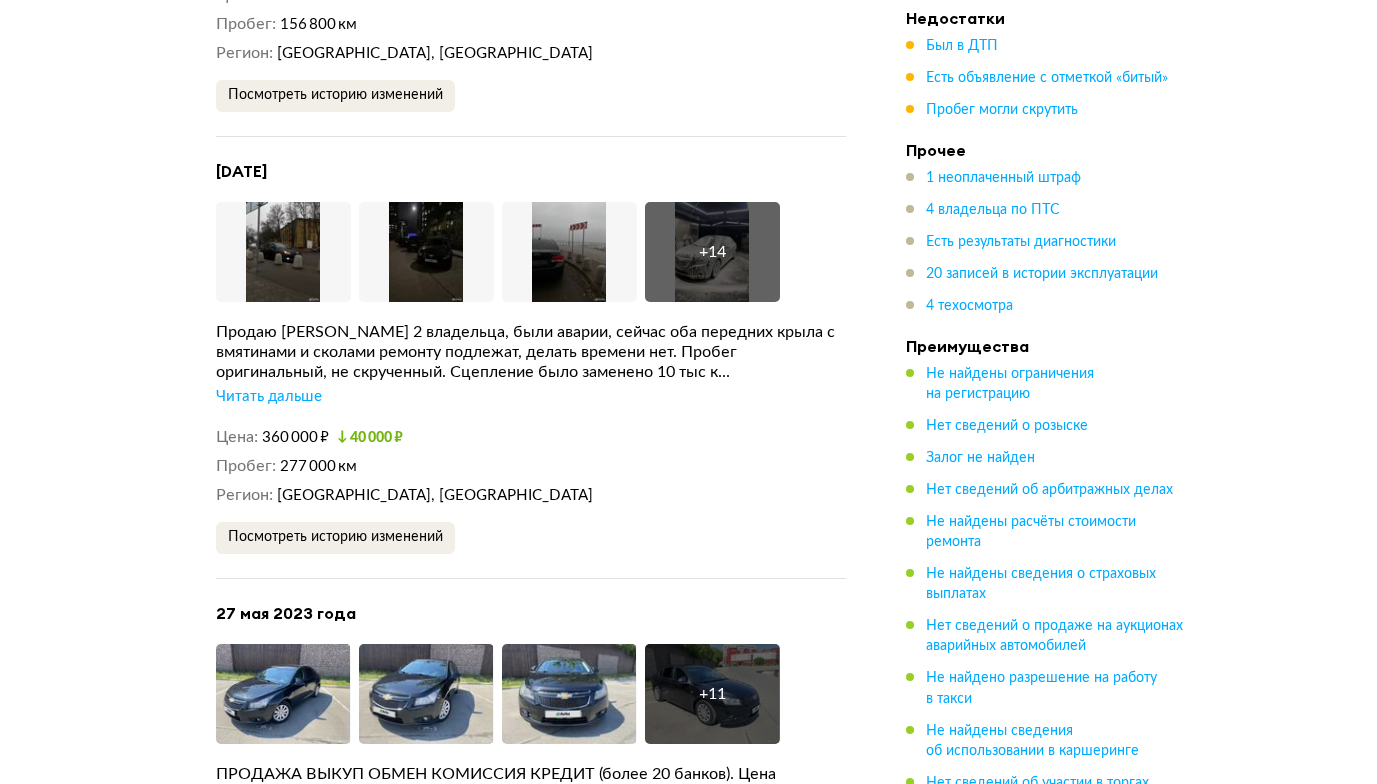 scroll, scrollTop: 6477, scrollLeft: 0, axis: vertical 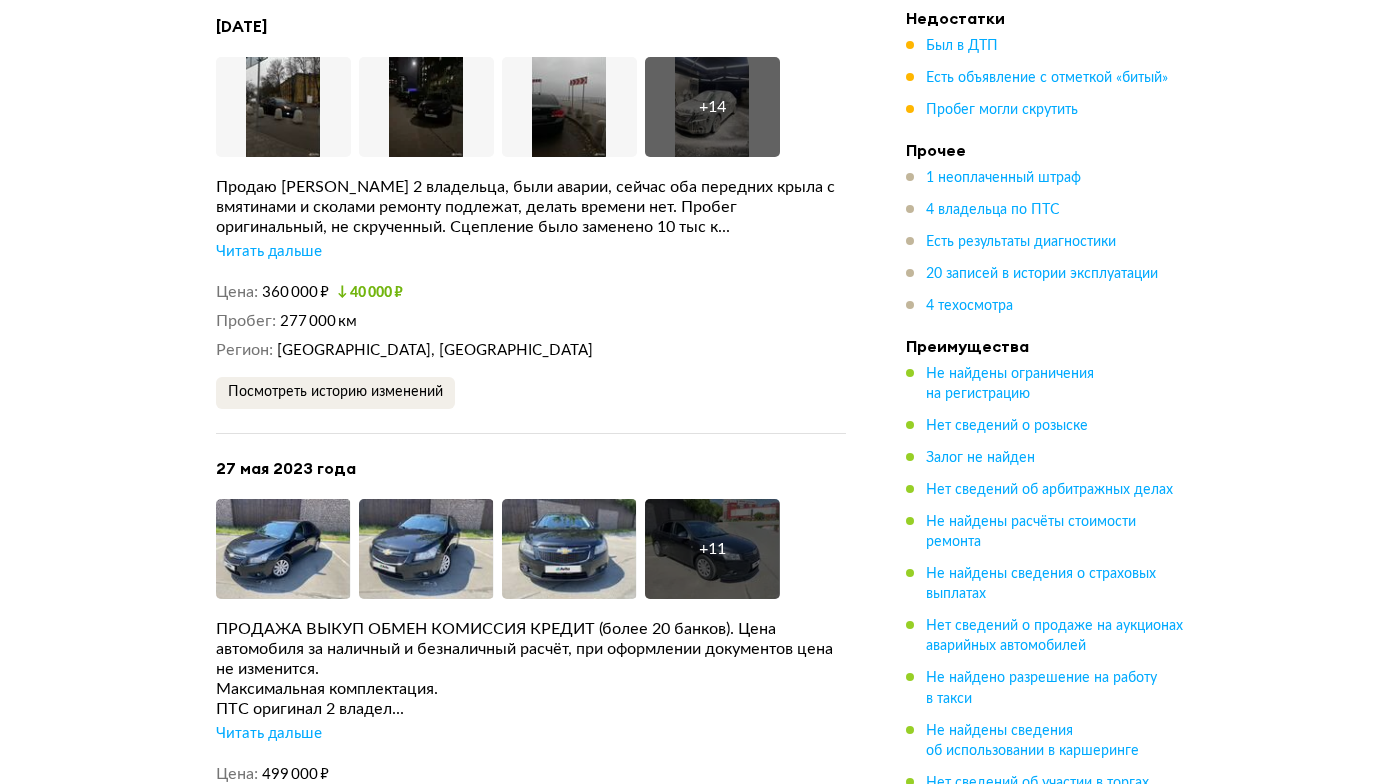 click on "Читать дальше" at bounding box center (269, 252) 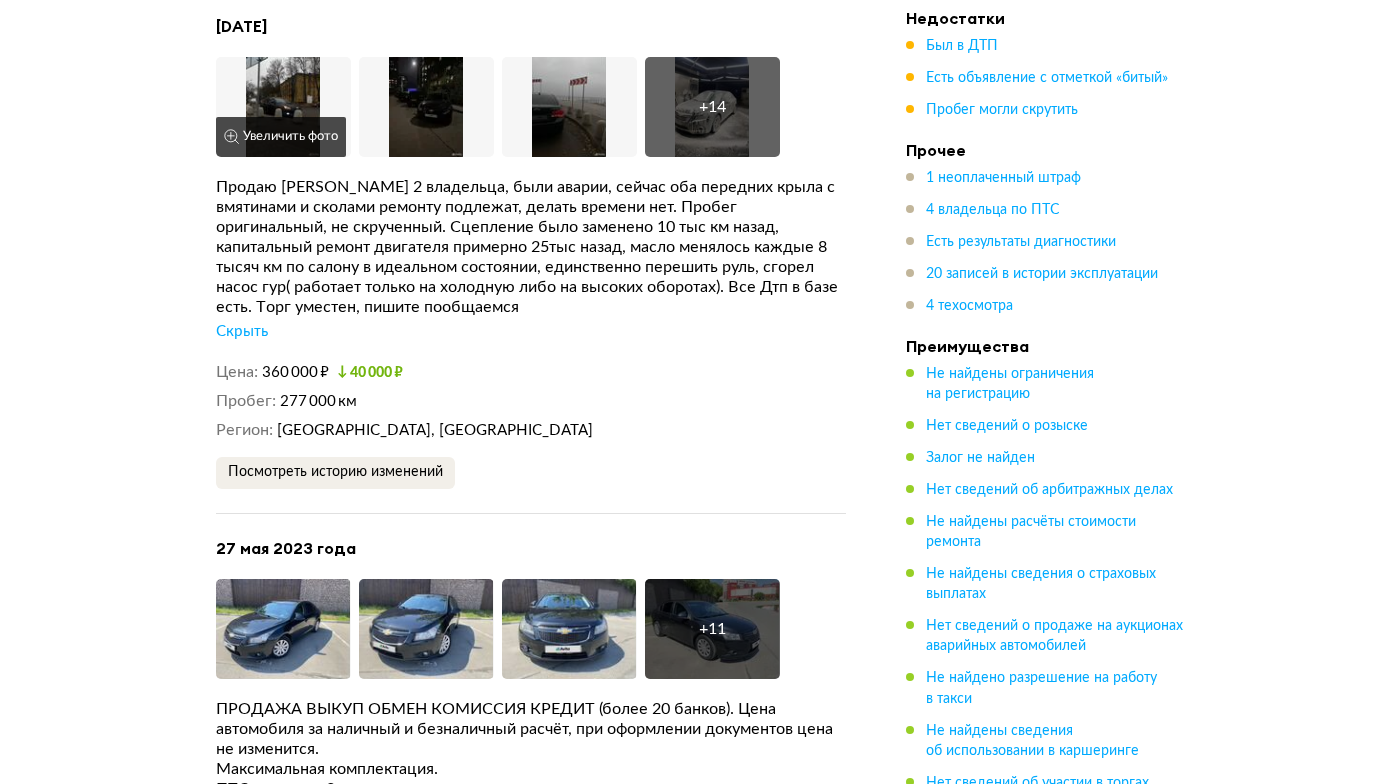 click at bounding box center [283, 107] 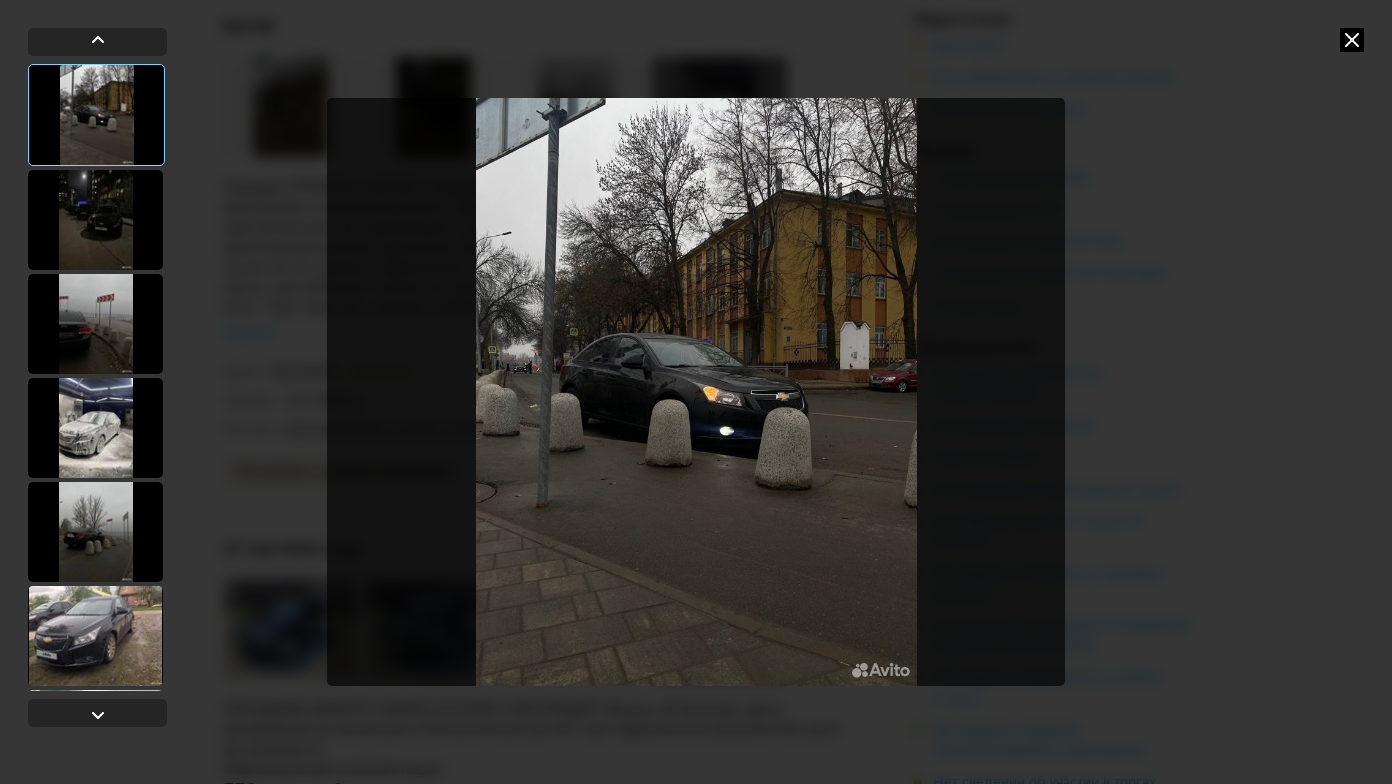 click at bounding box center [95, 220] 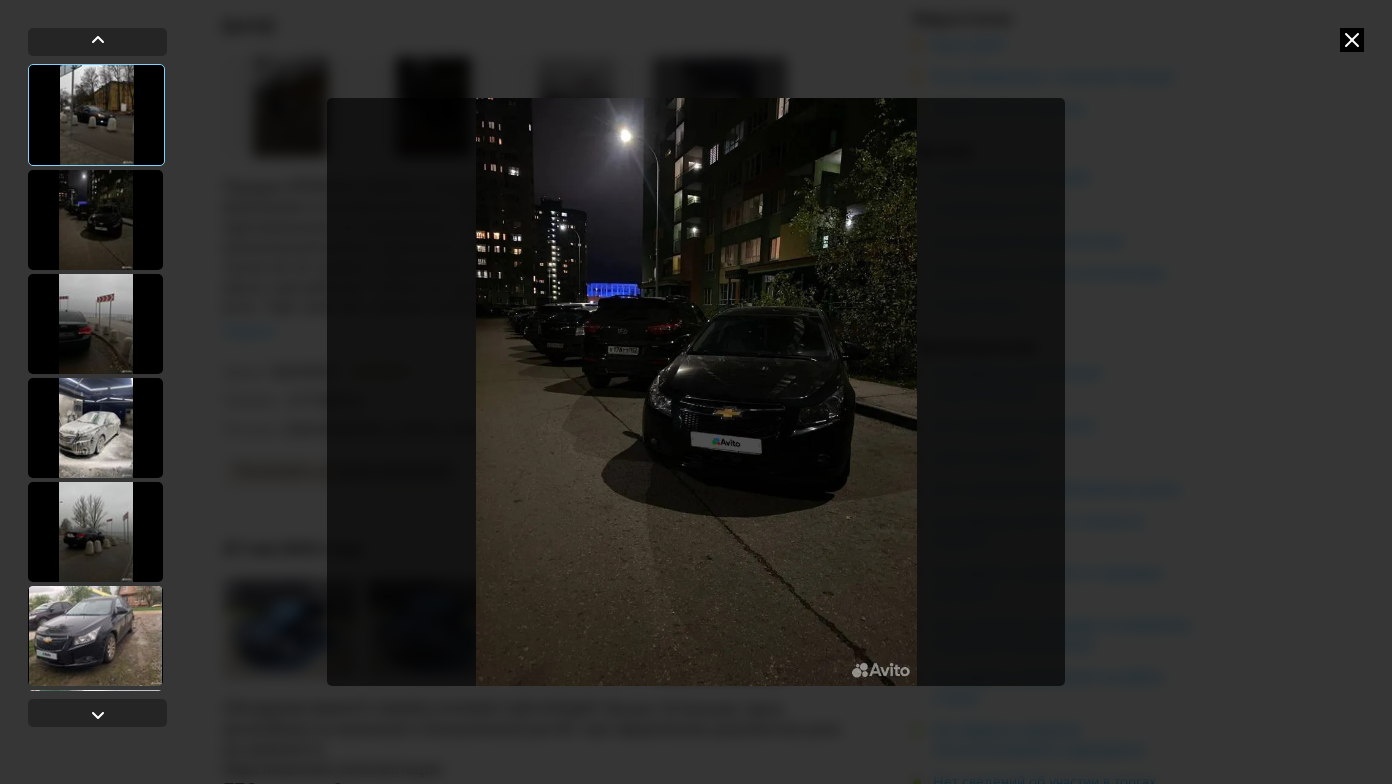 click at bounding box center (95, 220) 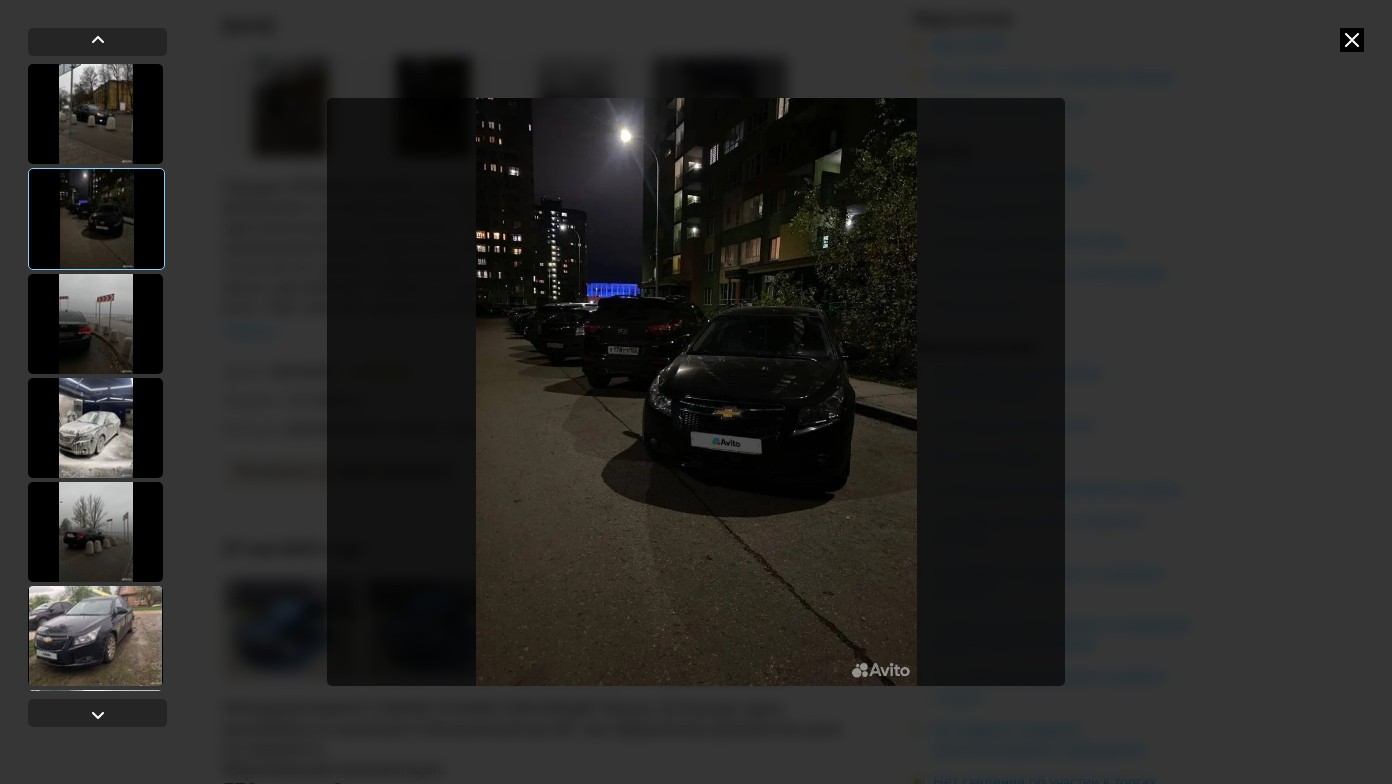 click at bounding box center (95, 324) 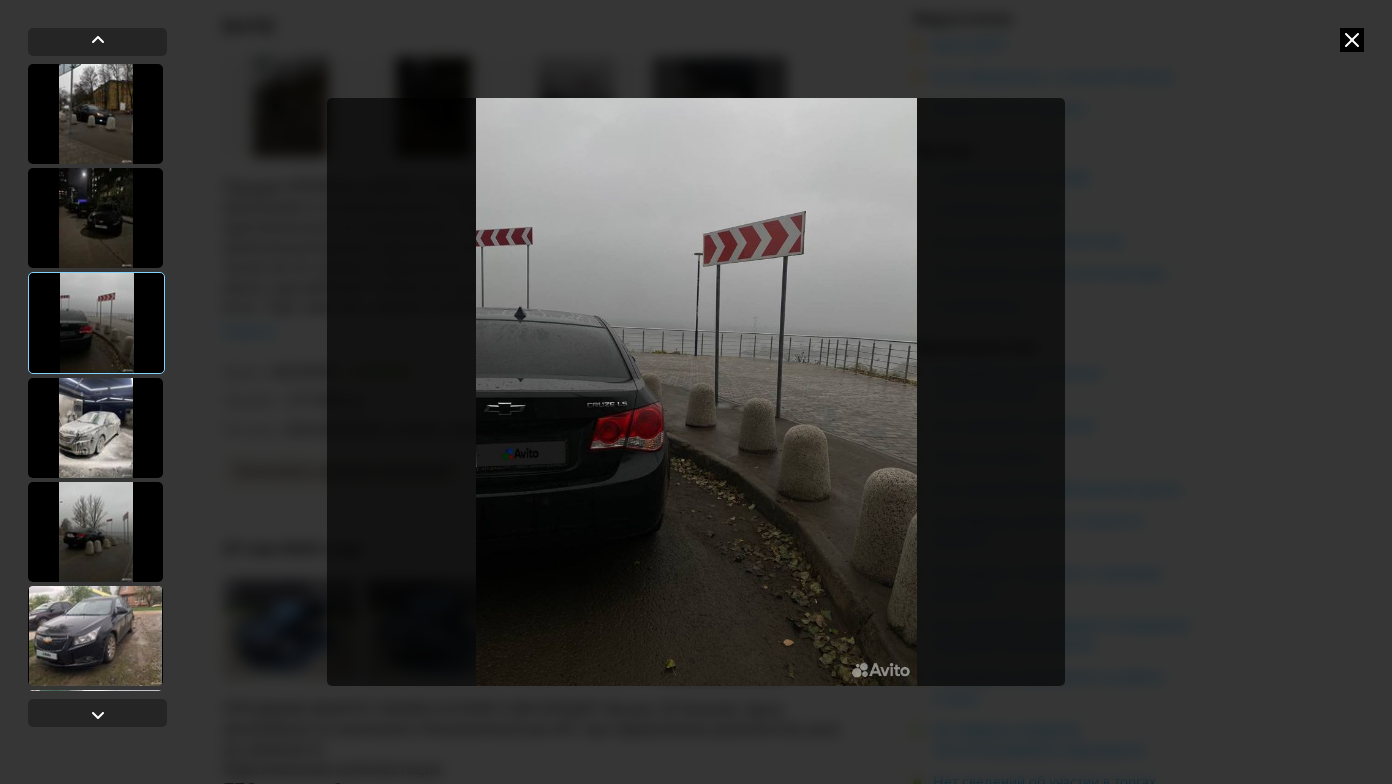 click at bounding box center (95, 428) 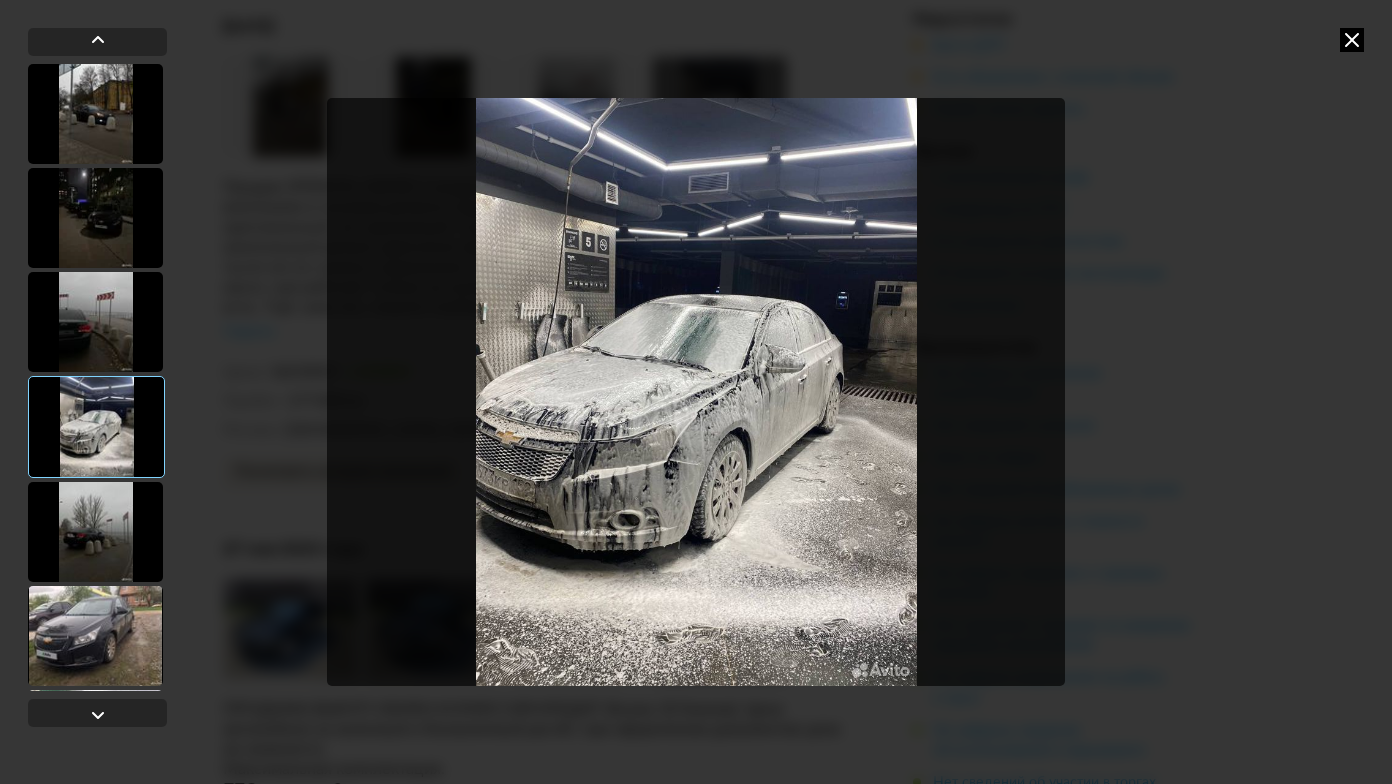 click at bounding box center [95, 532] 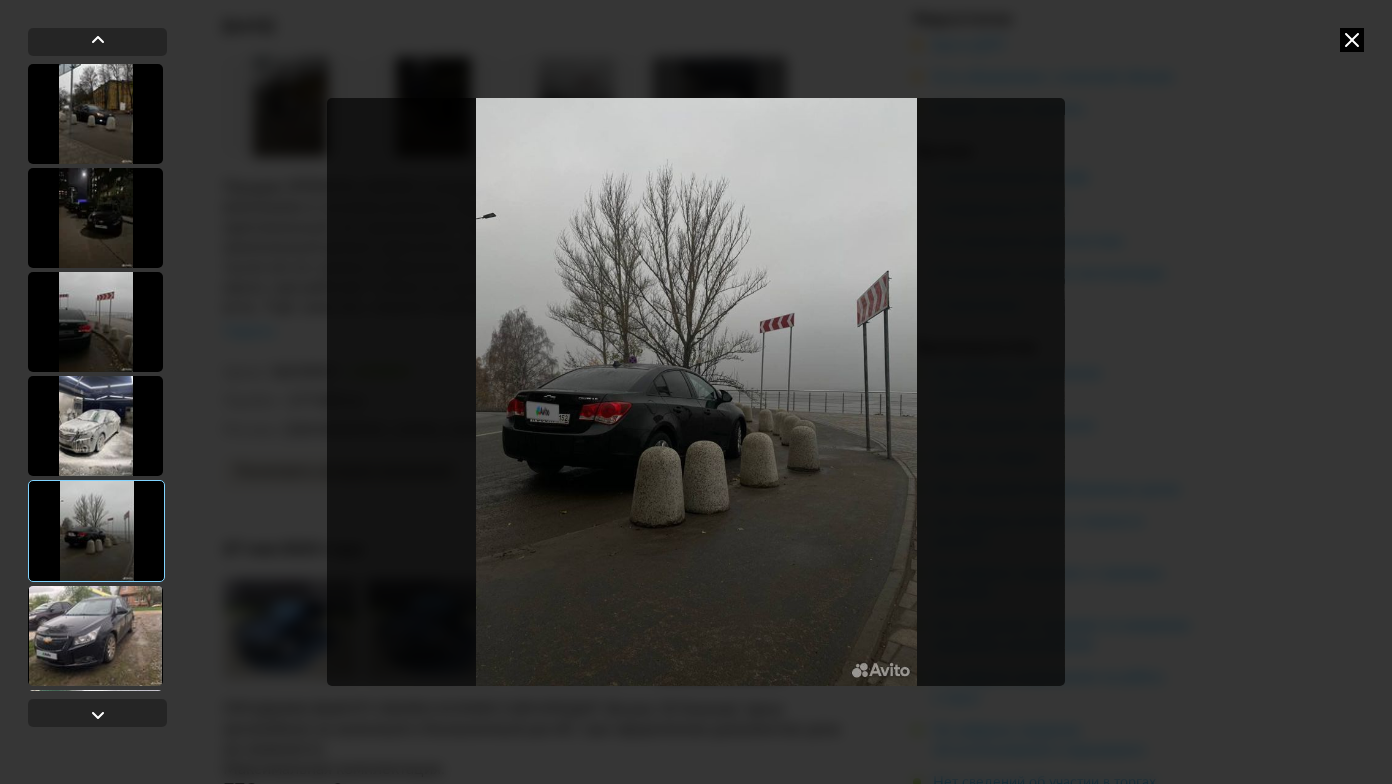 click at bounding box center [95, 636] 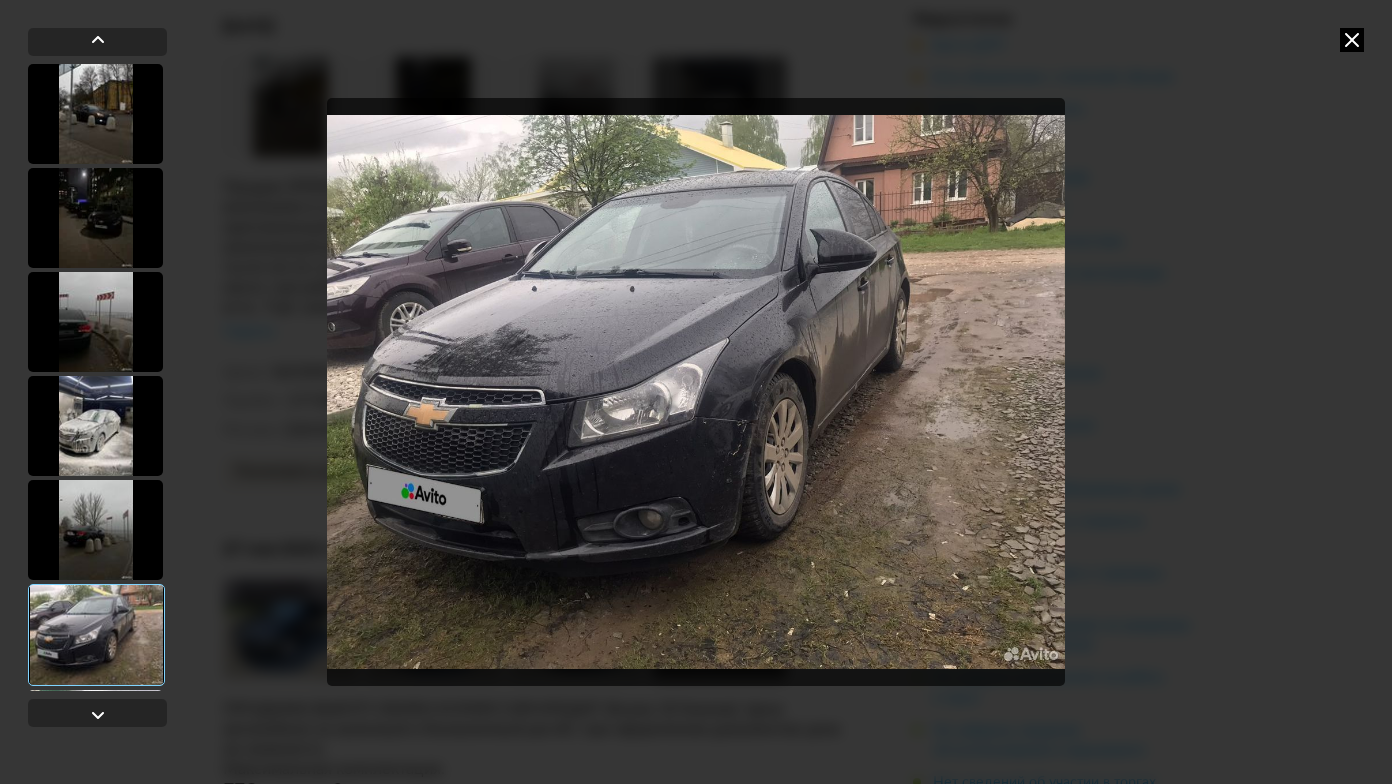 click at bounding box center (95, 530) 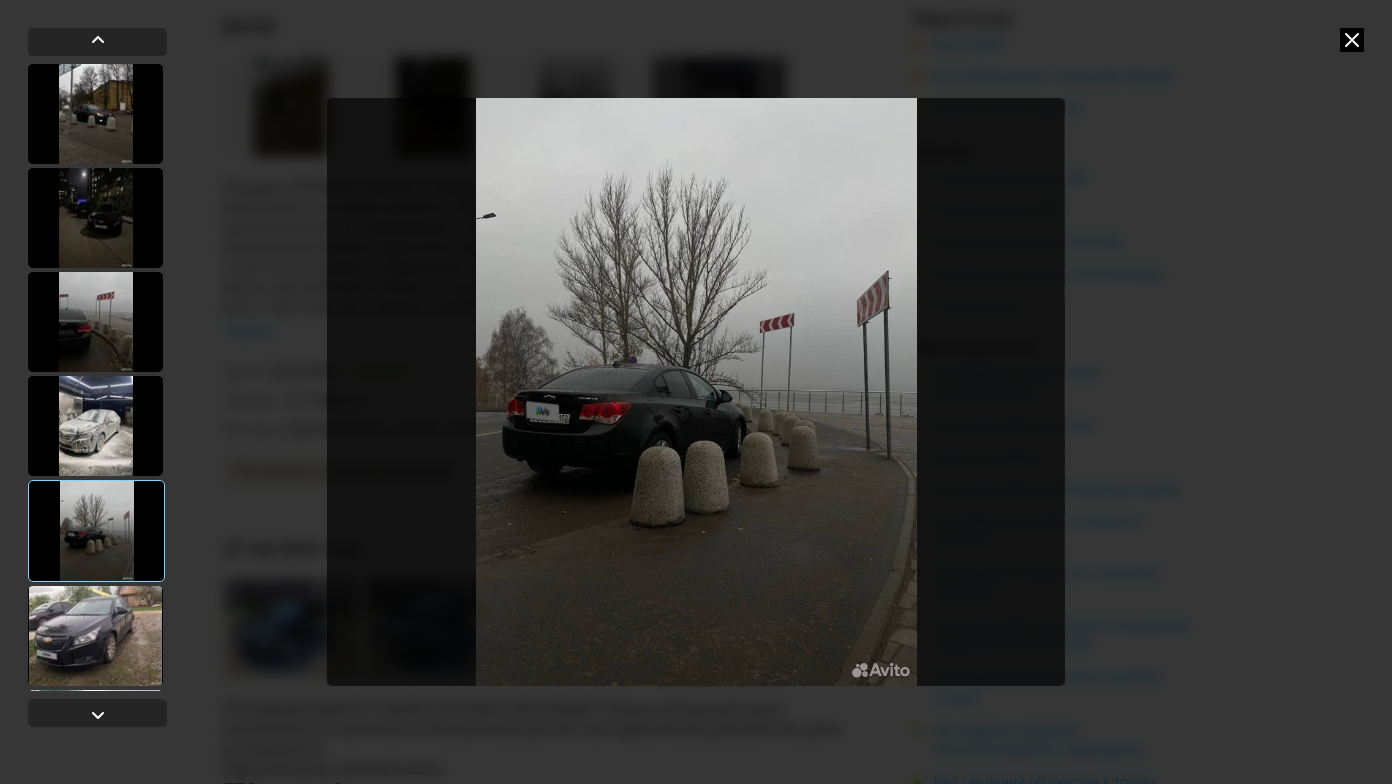 click at bounding box center [1352, 40] 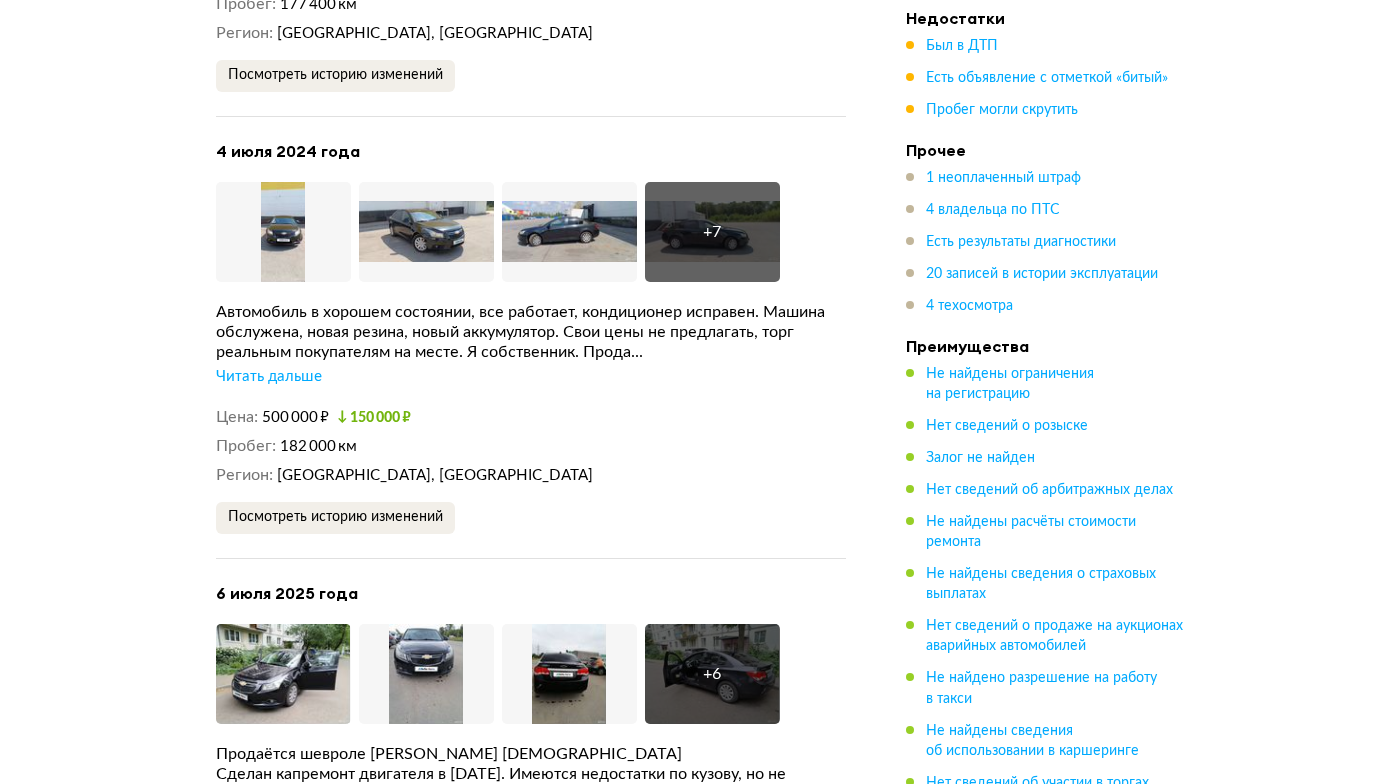 scroll, scrollTop: 7377, scrollLeft: 0, axis: vertical 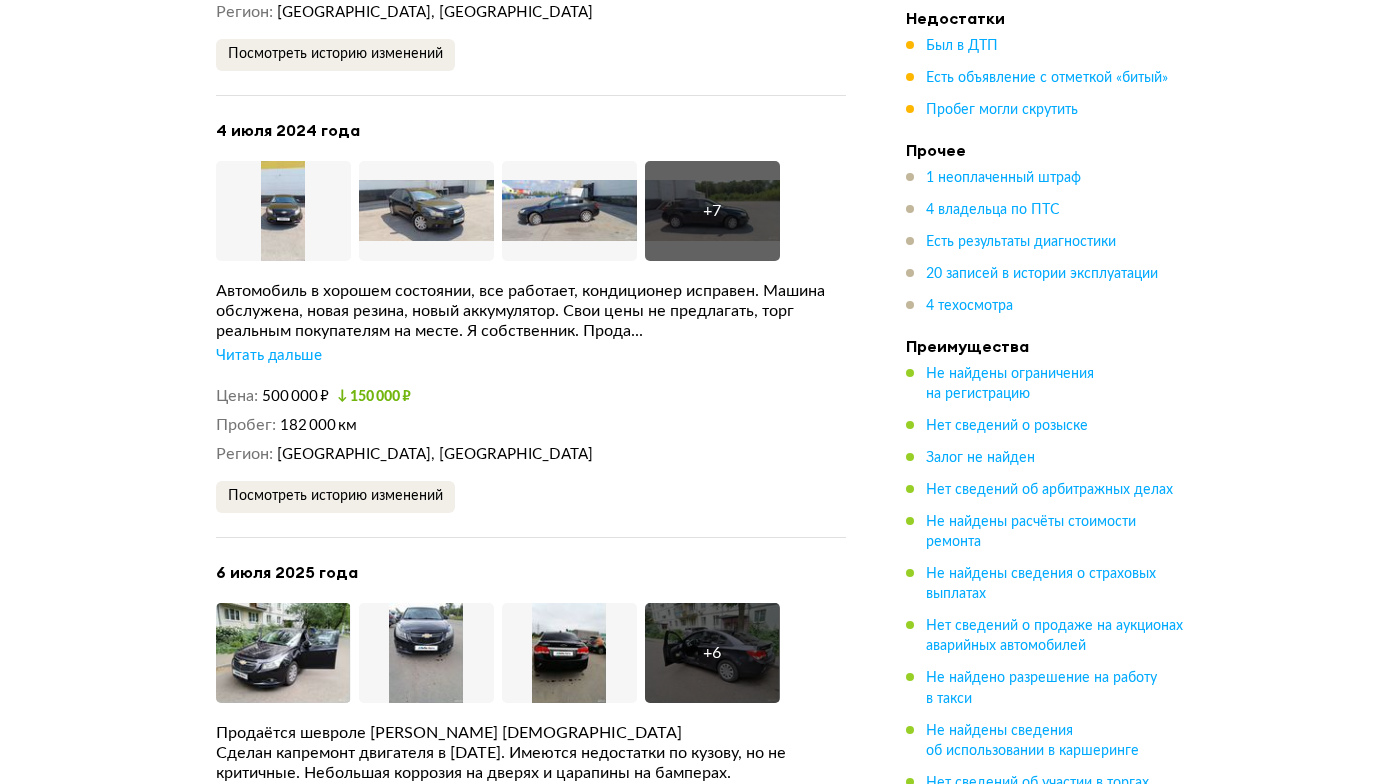 click on "Читать дальше" at bounding box center (269, 356) 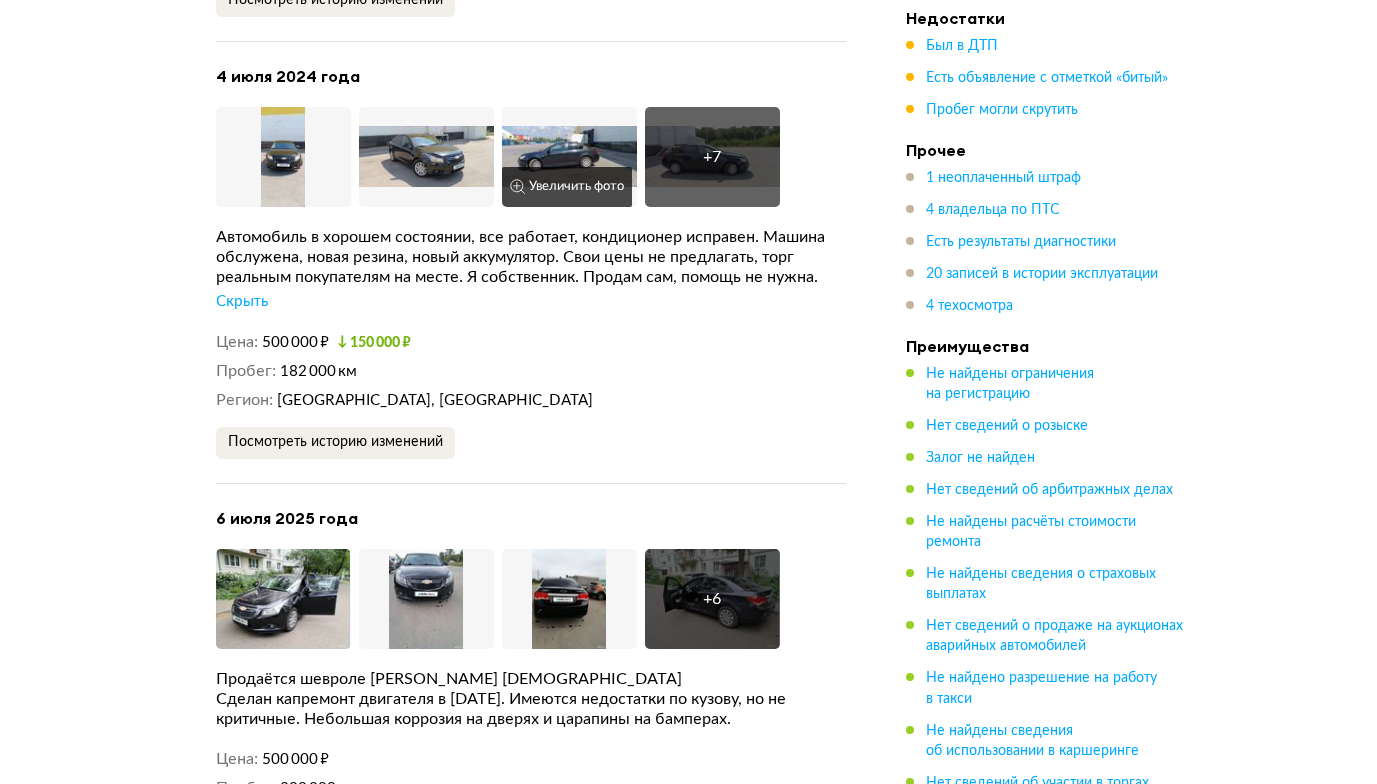scroll, scrollTop: 7477, scrollLeft: 0, axis: vertical 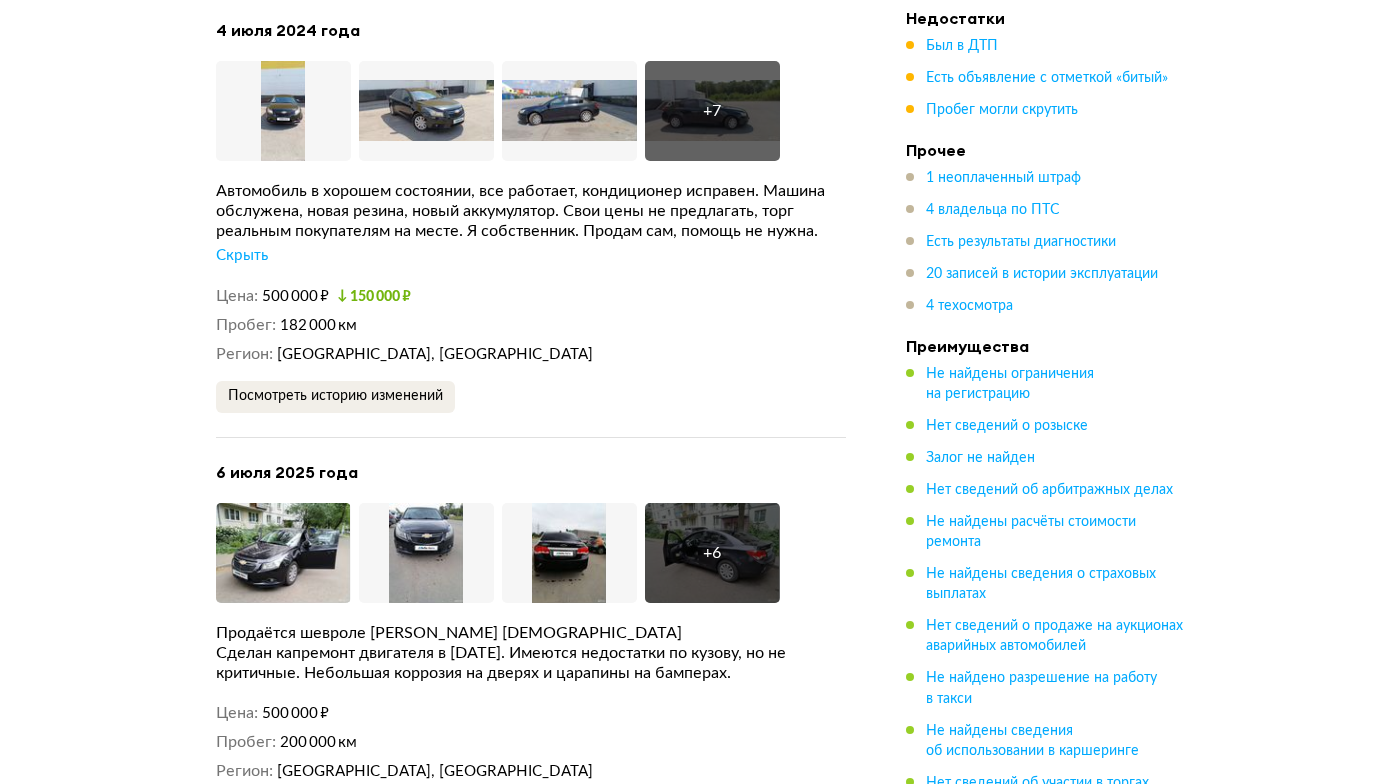 click on "+ 7" at bounding box center [712, 111] 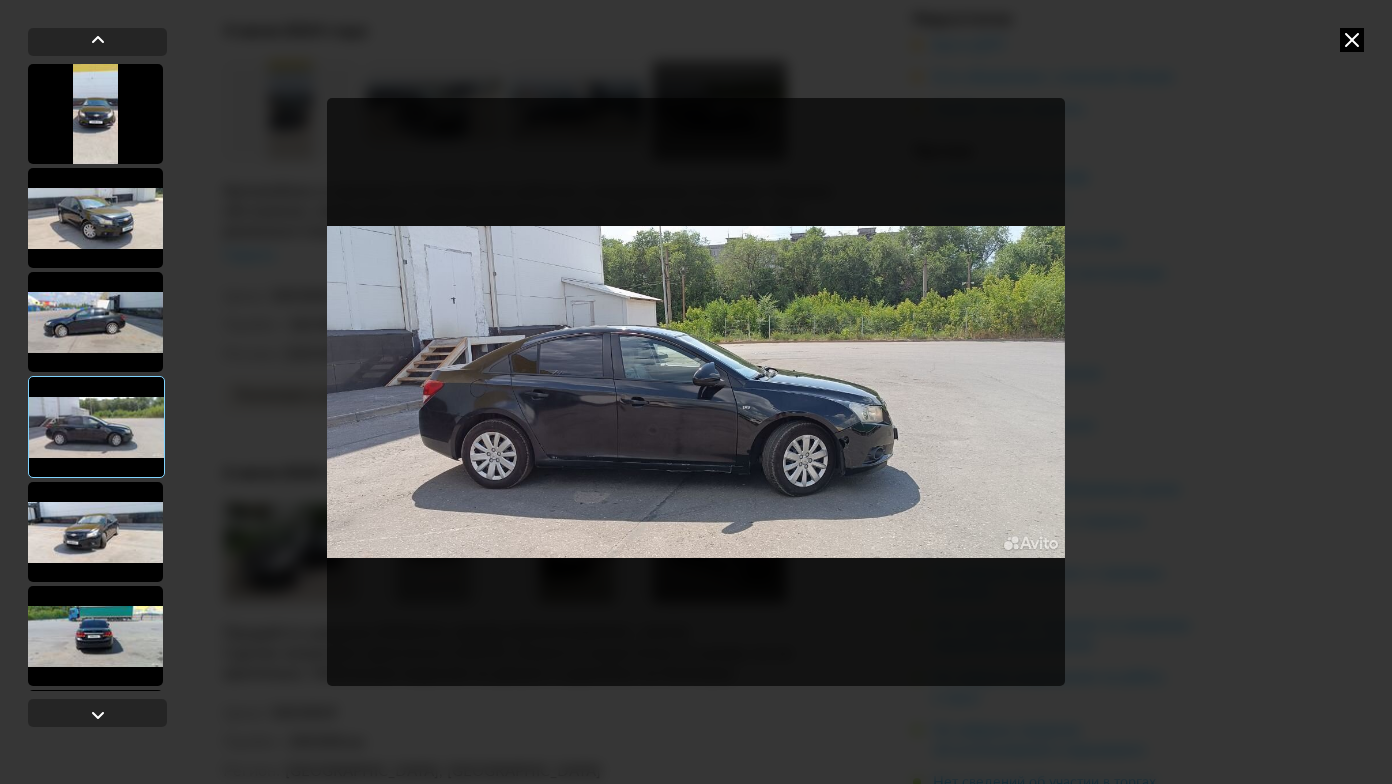 click at bounding box center (1352, 40) 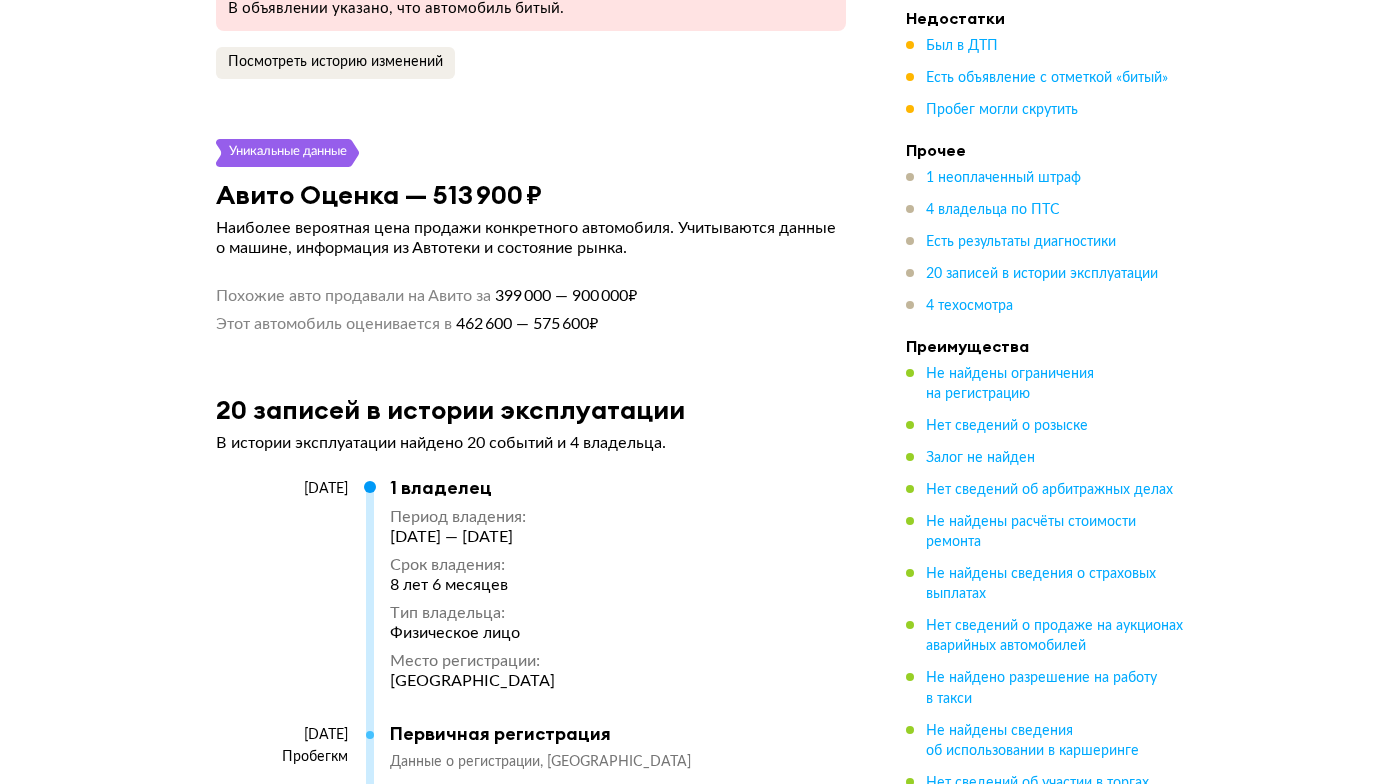 scroll, scrollTop: 8377, scrollLeft: 0, axis: vertical 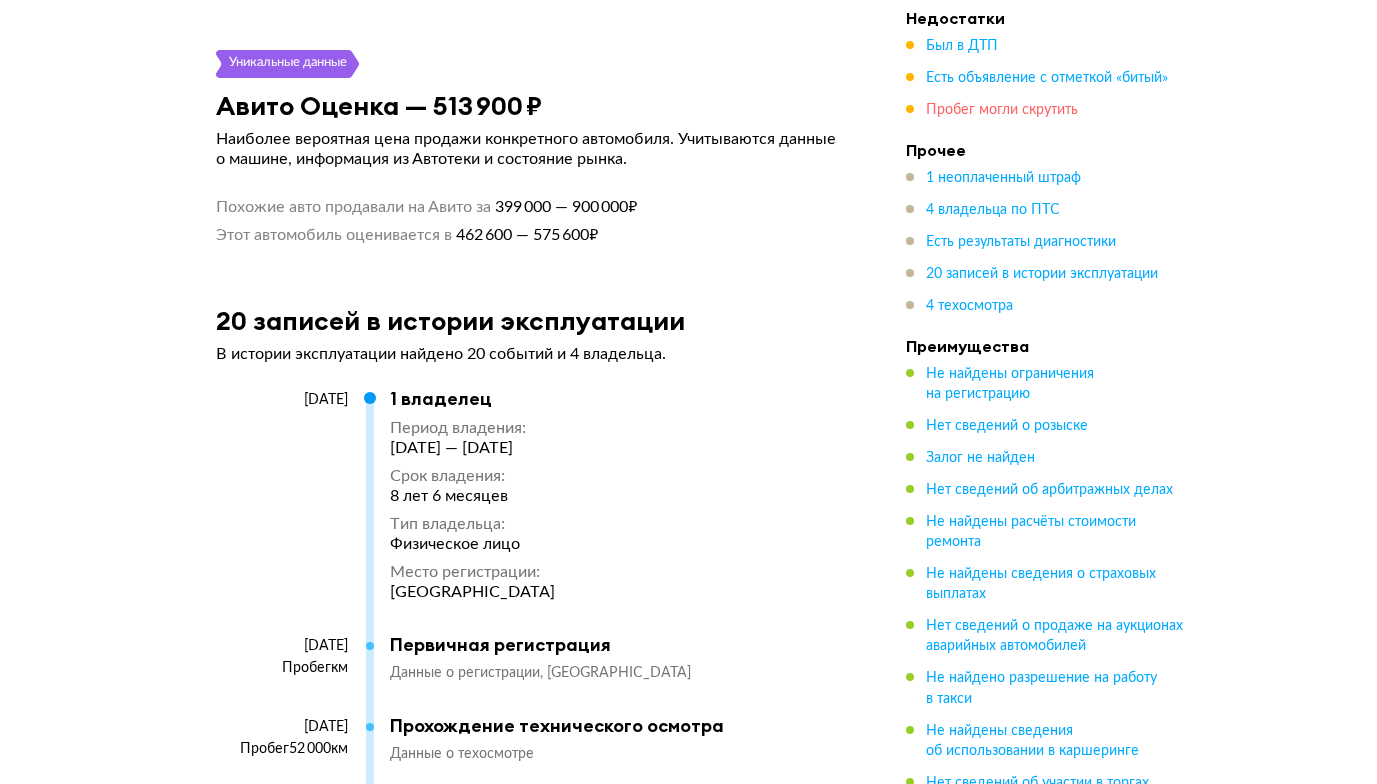 click on "Пробег могли скрутить" at bounding box center [1002, 110] 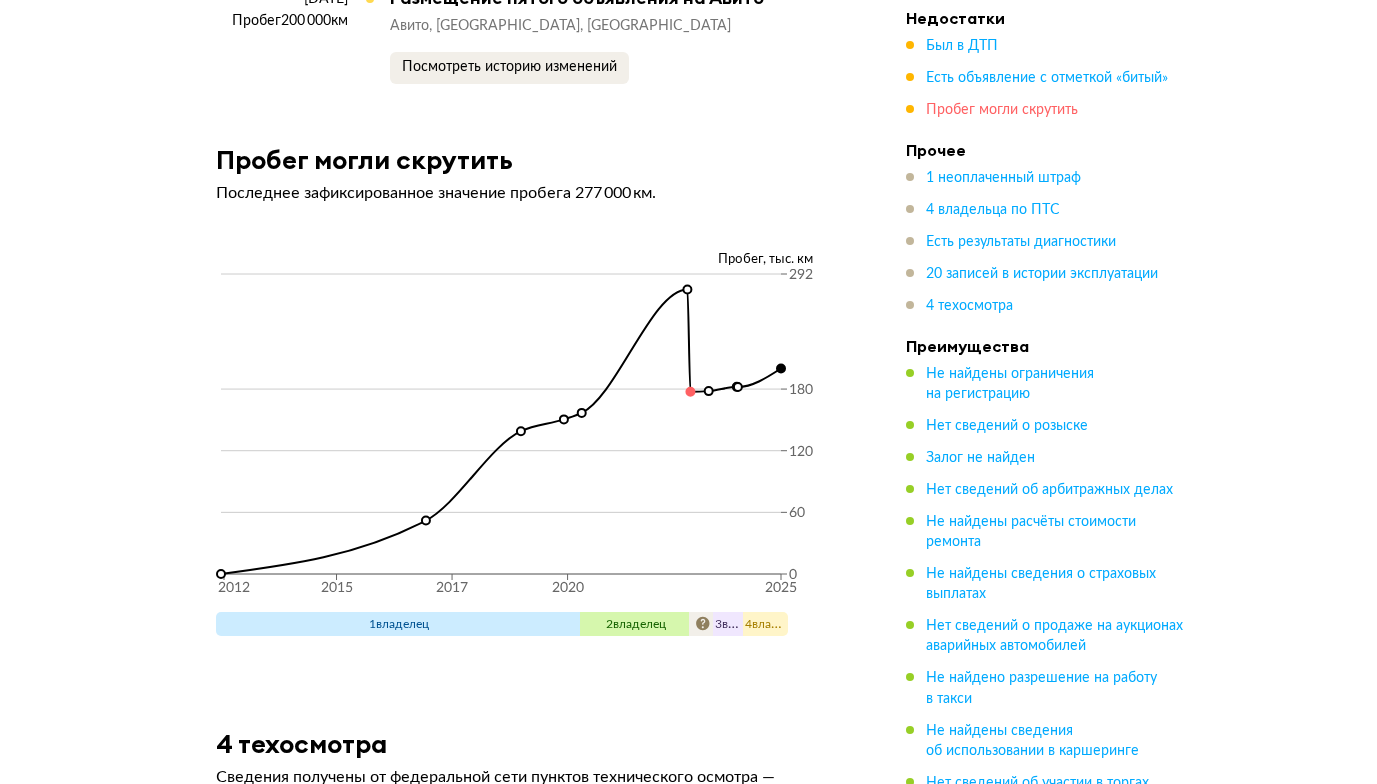 scroll, scrollTop: 11548, scrollLeft: 0, axis: vertical 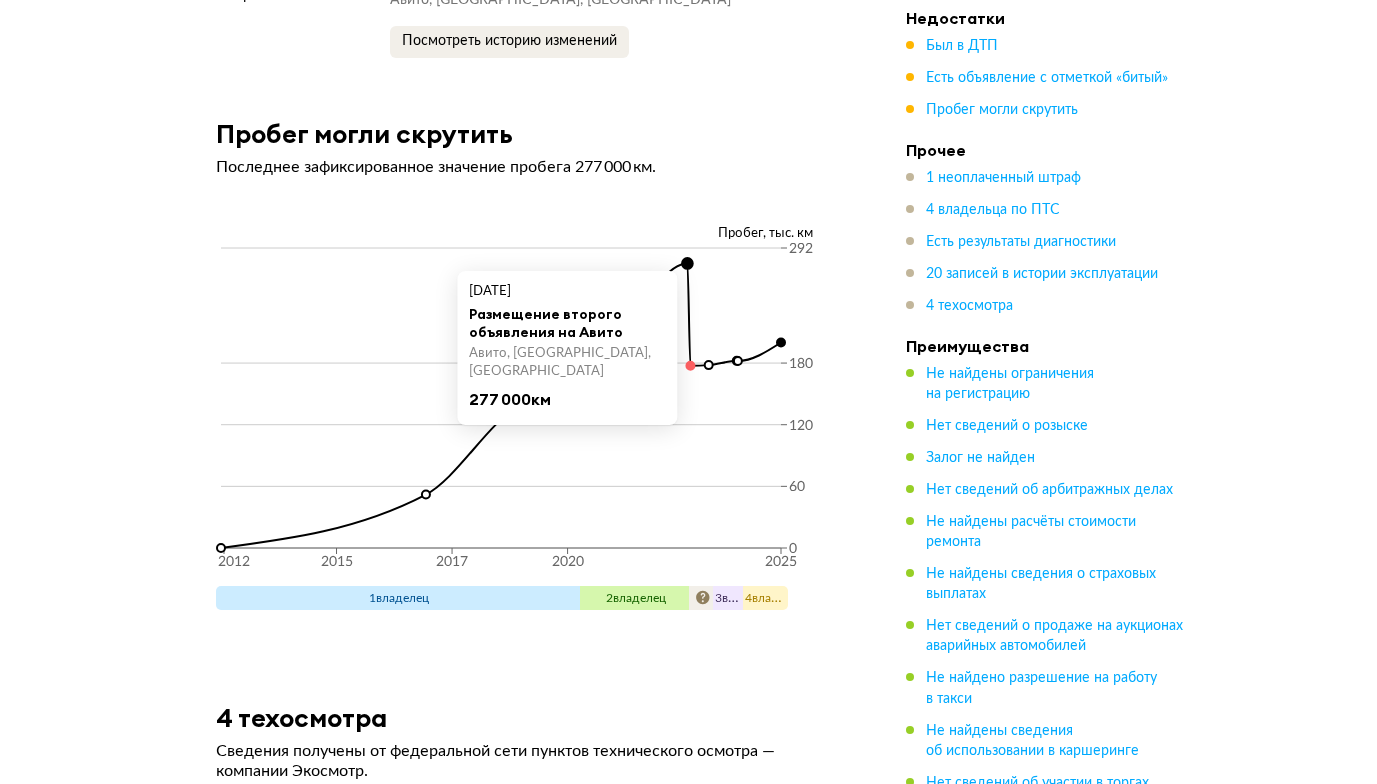 click 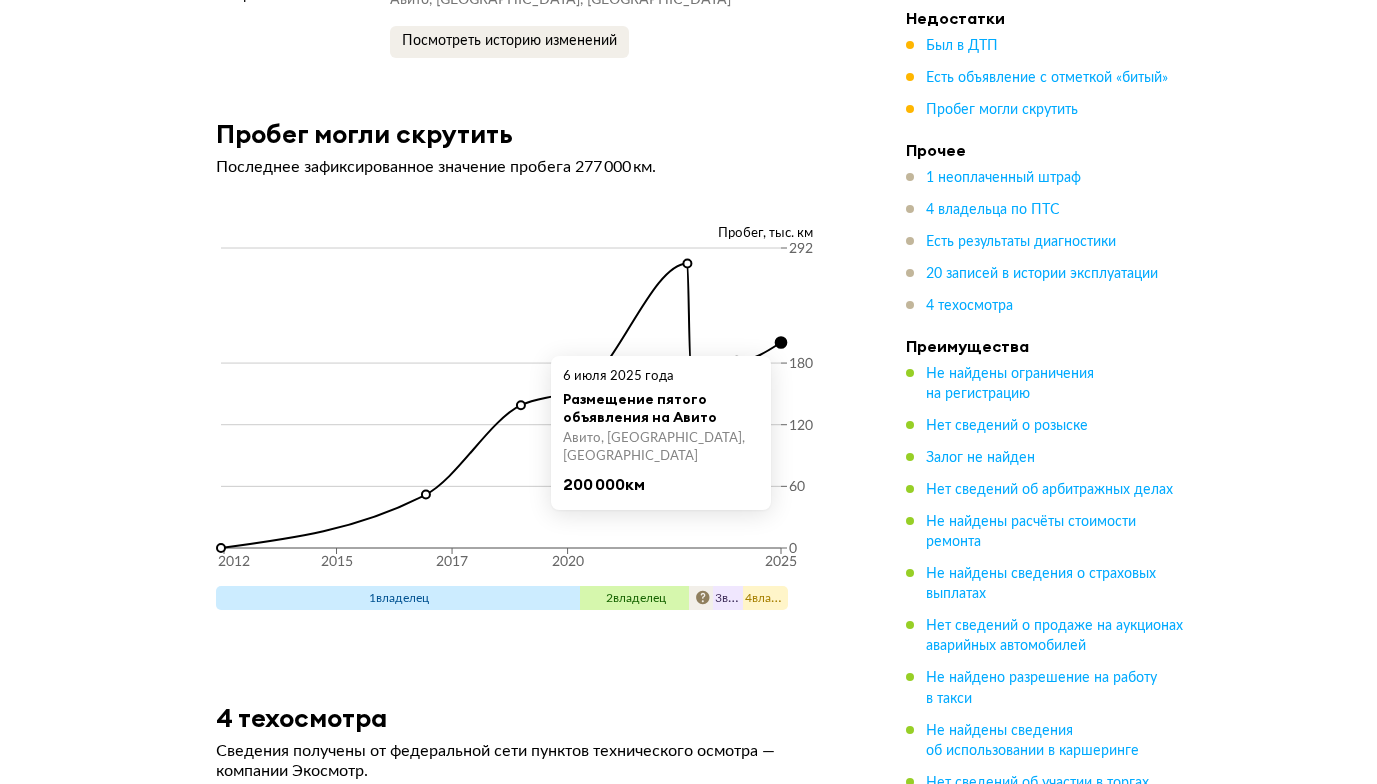 click 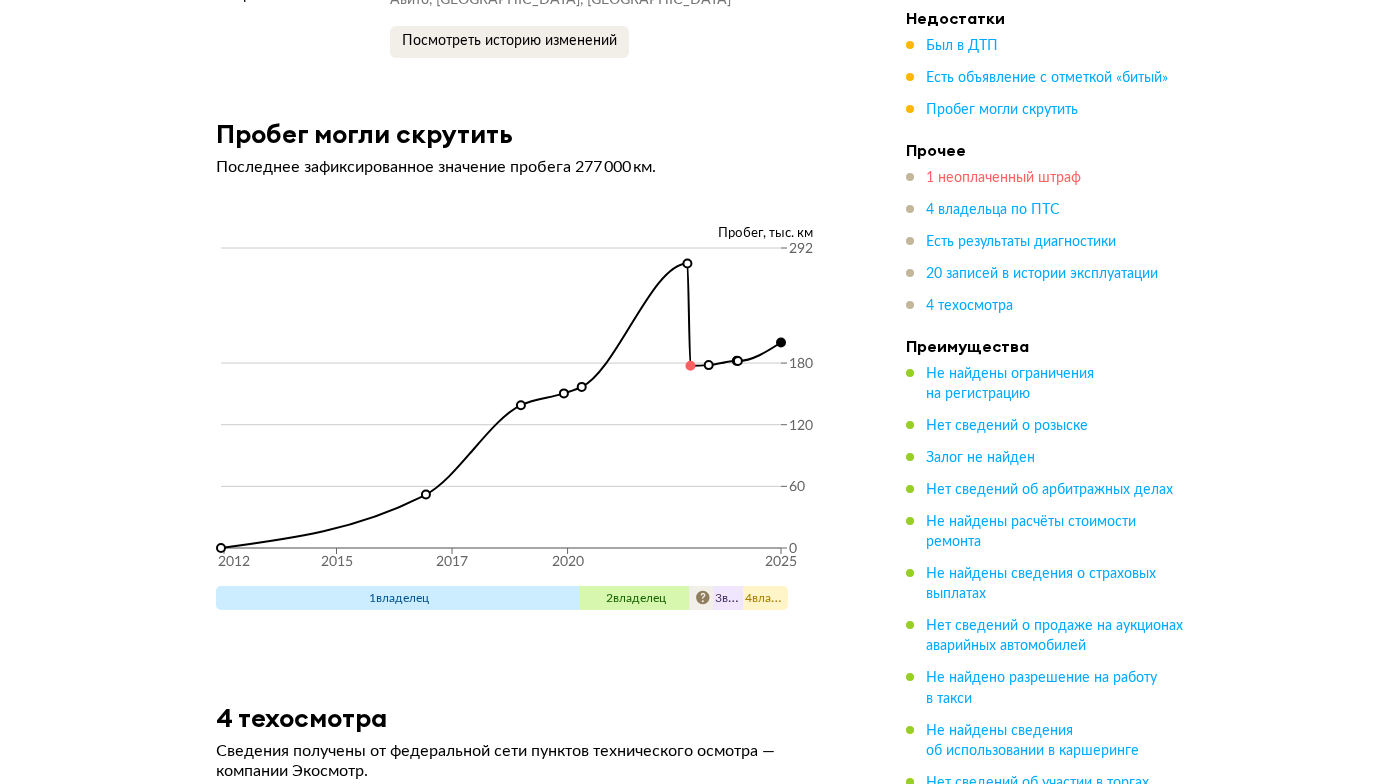 click on "1 неоплаченный штраф" at bounding box center (1003, 178) 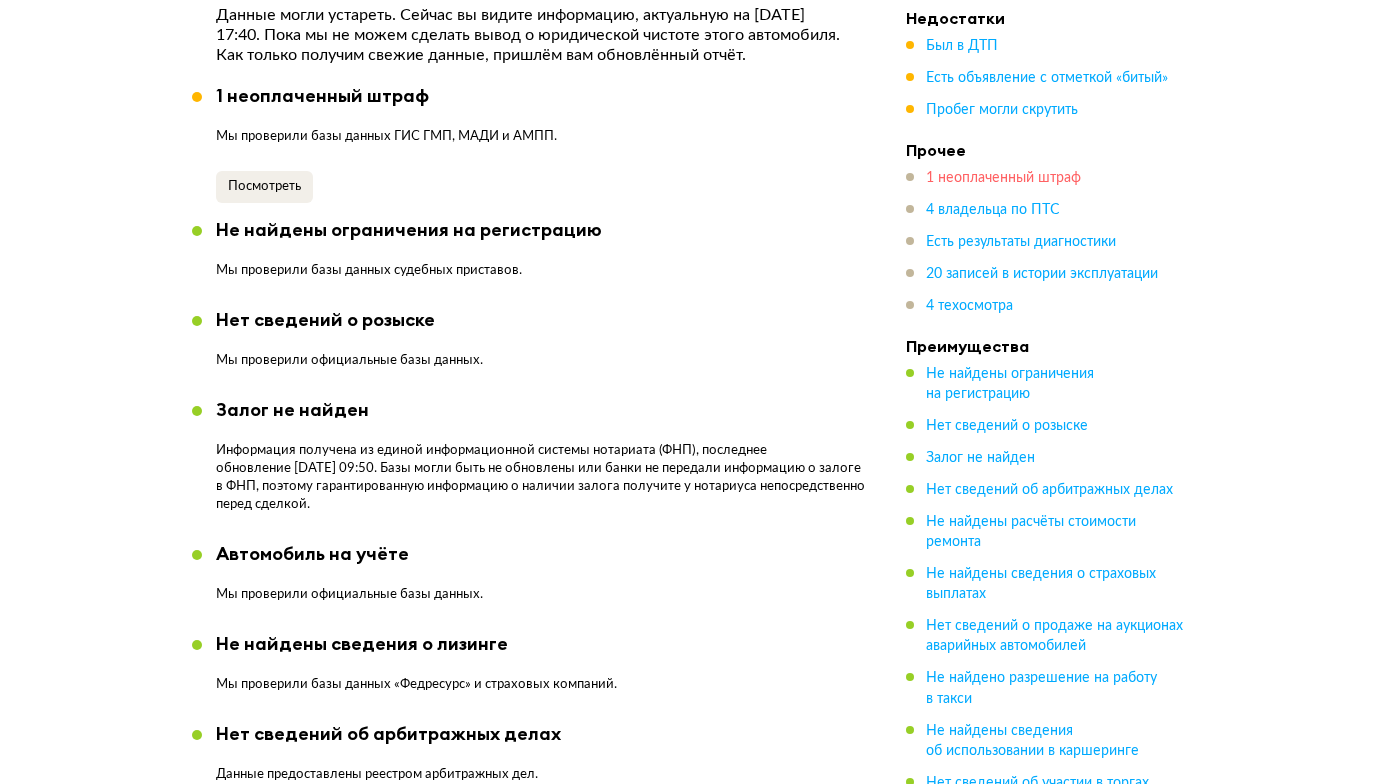 scroll, scrollTop: 1332, scrollLeft: 0, axis: vertical 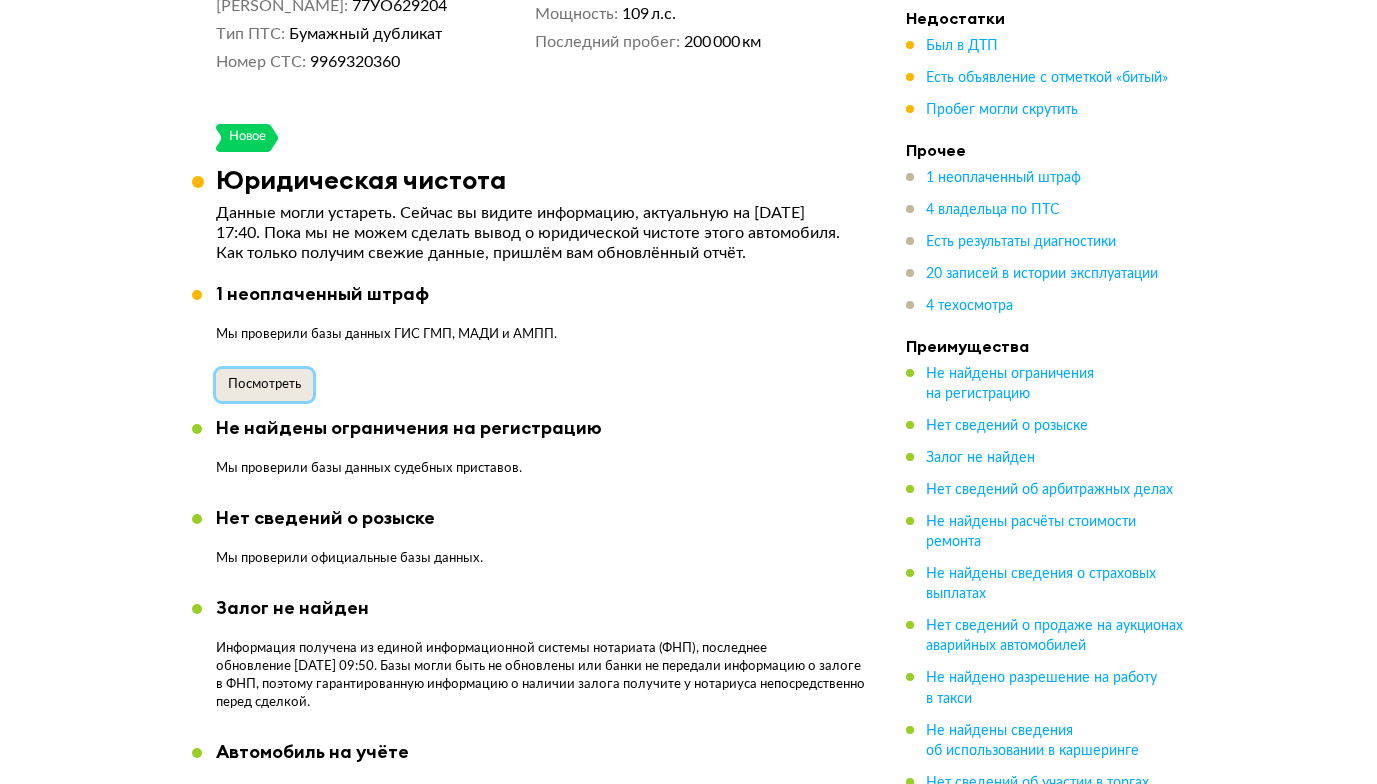 click on "Посмотреть" at bounding box center (264, 384) 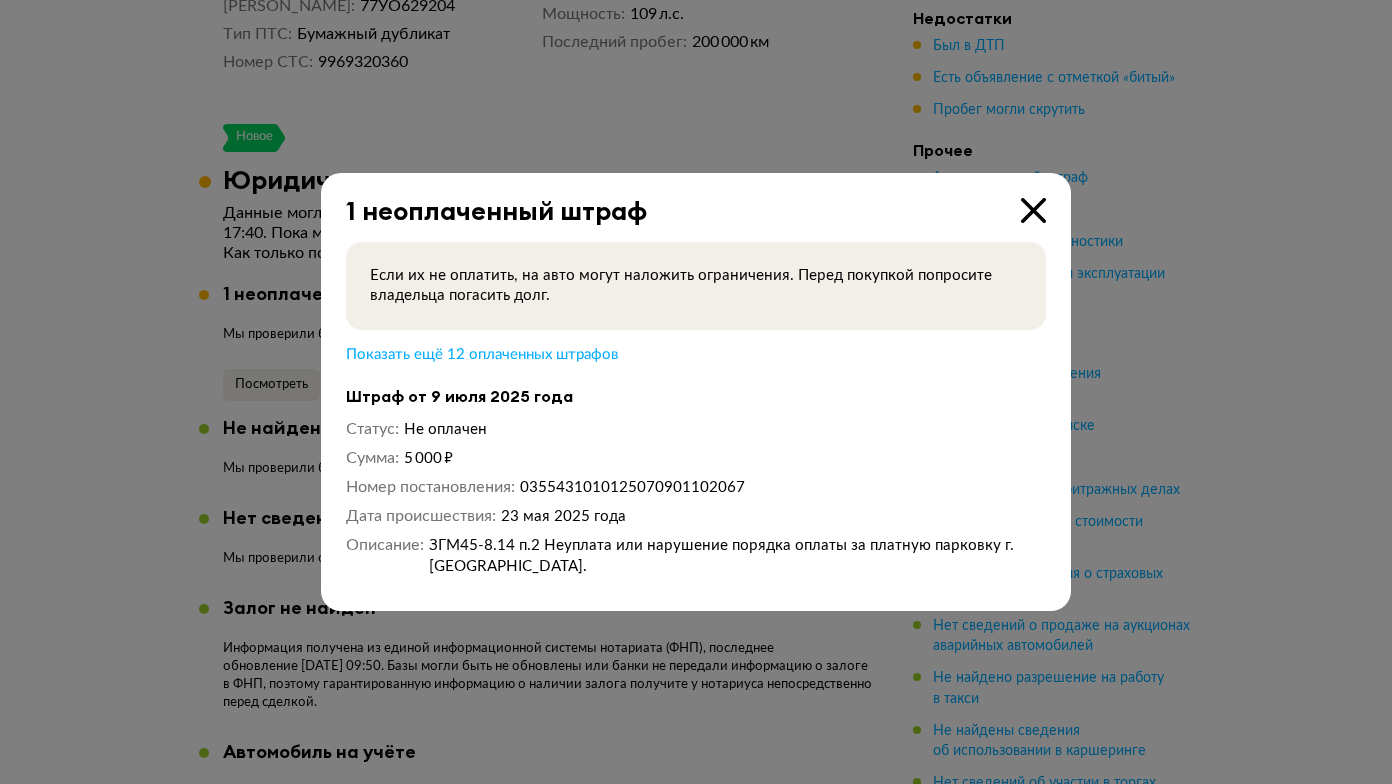 click at bounding box center [696, 392] 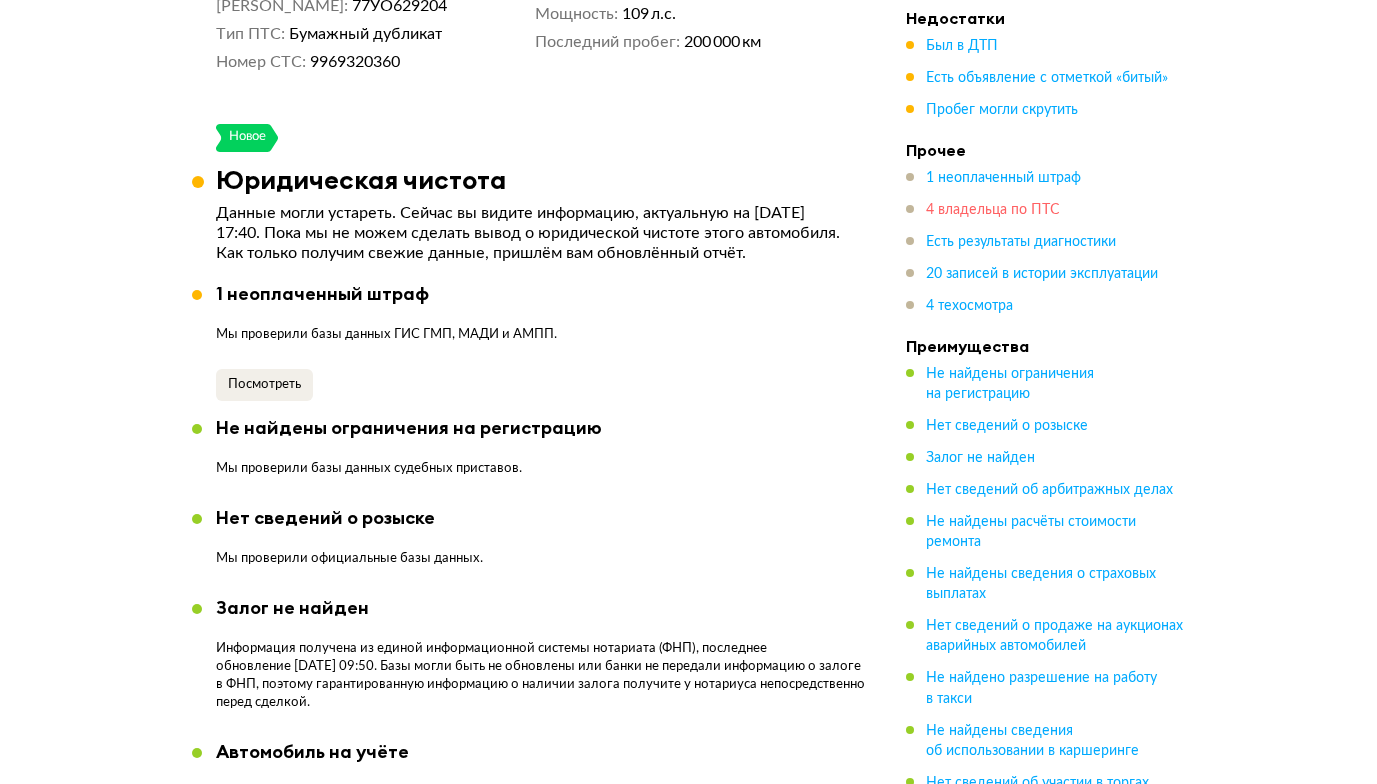 click on "4 владельца по ПТС" at bounding box center (993, 210) 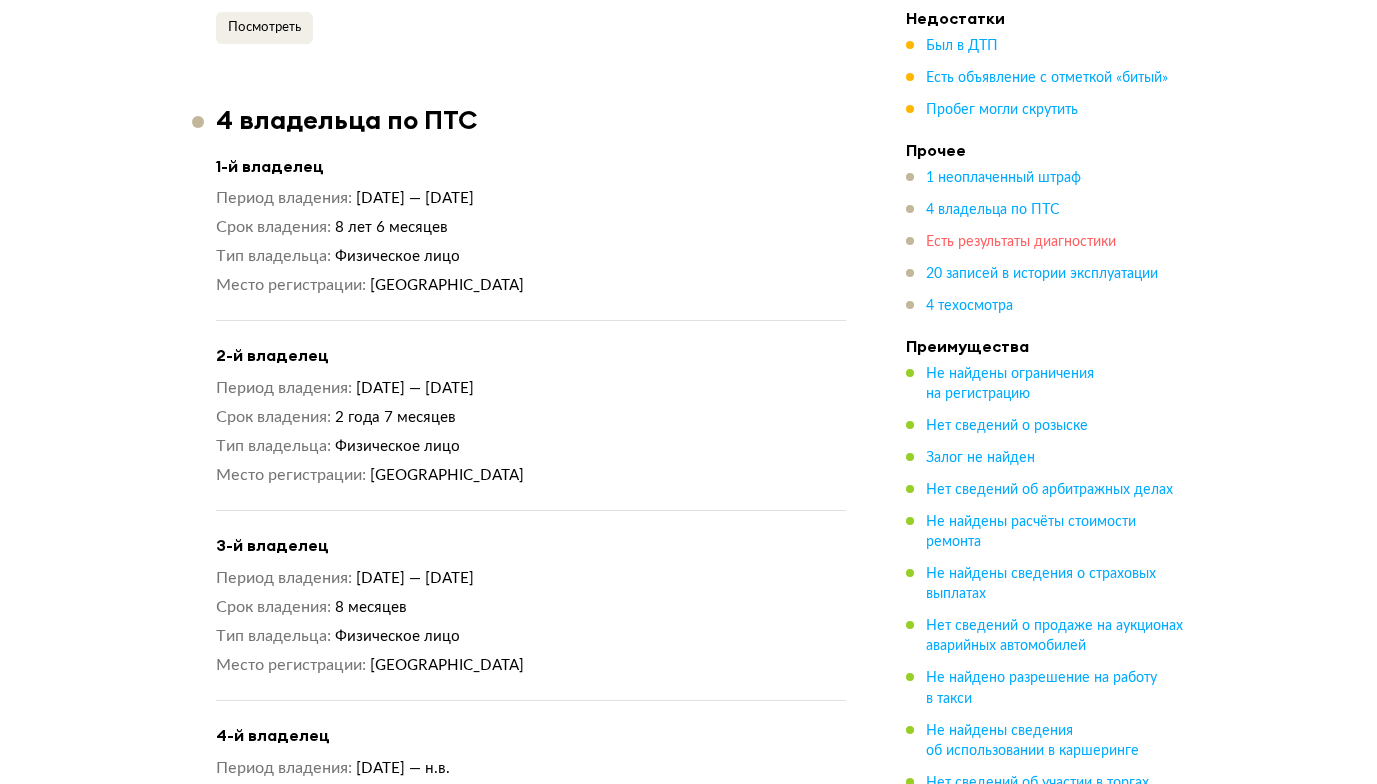 click on "Есть результаты диагностики" at bounding box center (1021, 242) 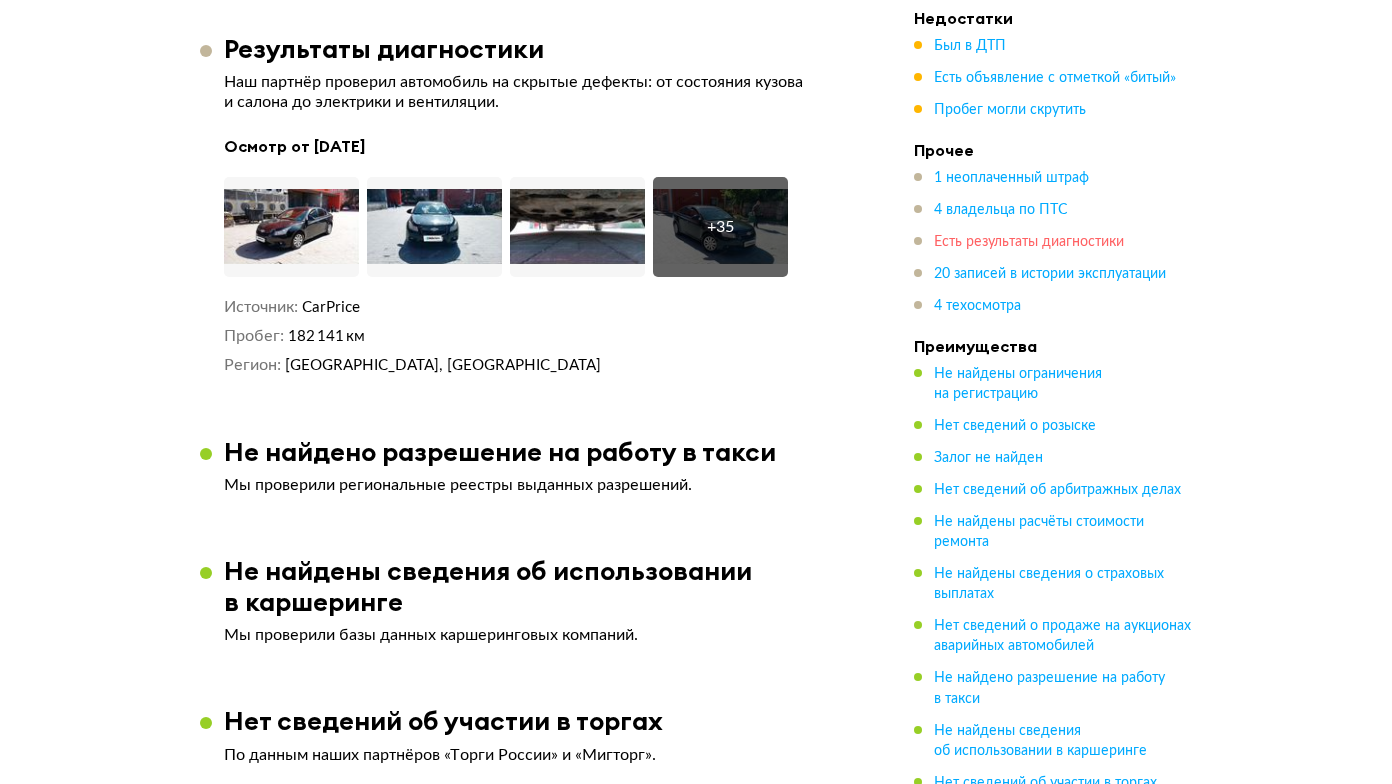 scroll, scrollTop: 5068, scrollLeft: 0, axis: vertical 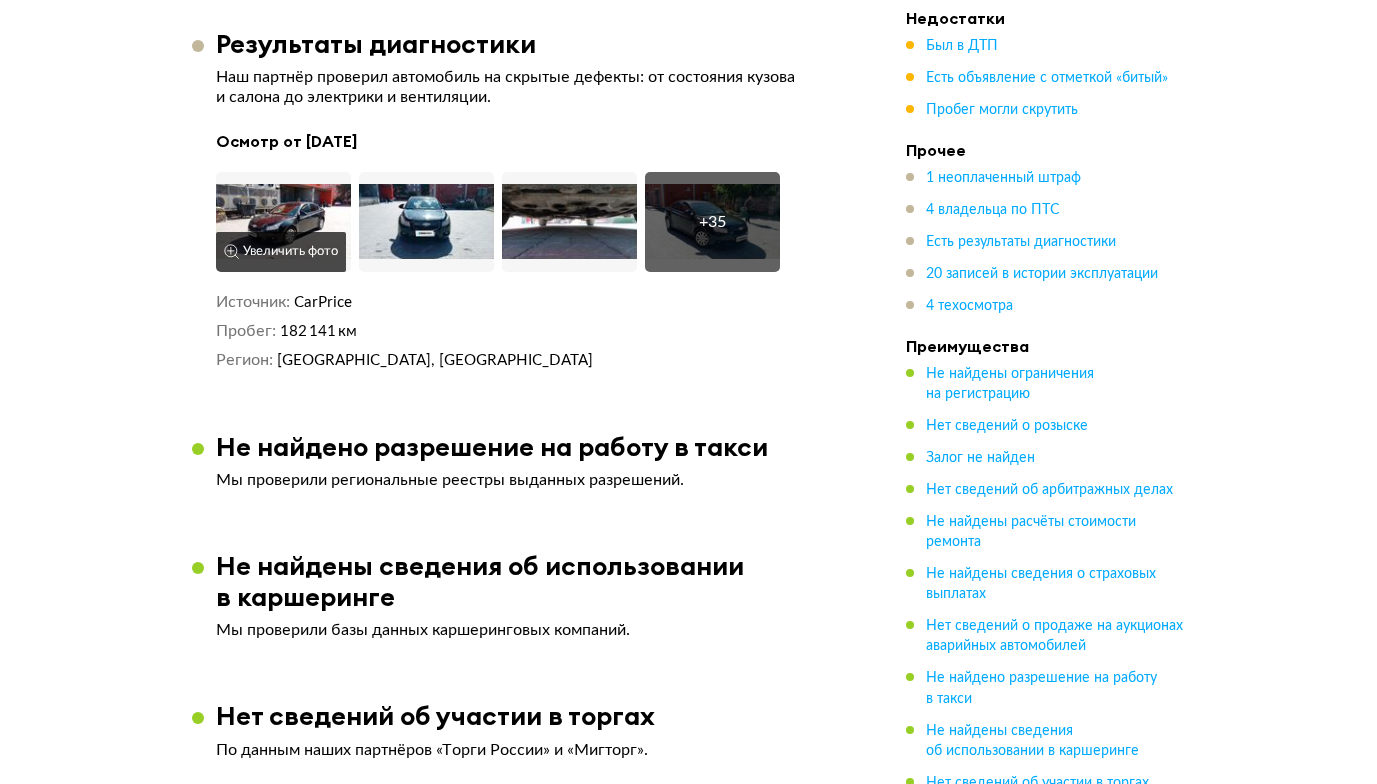 click at bounding box center [283, 222] 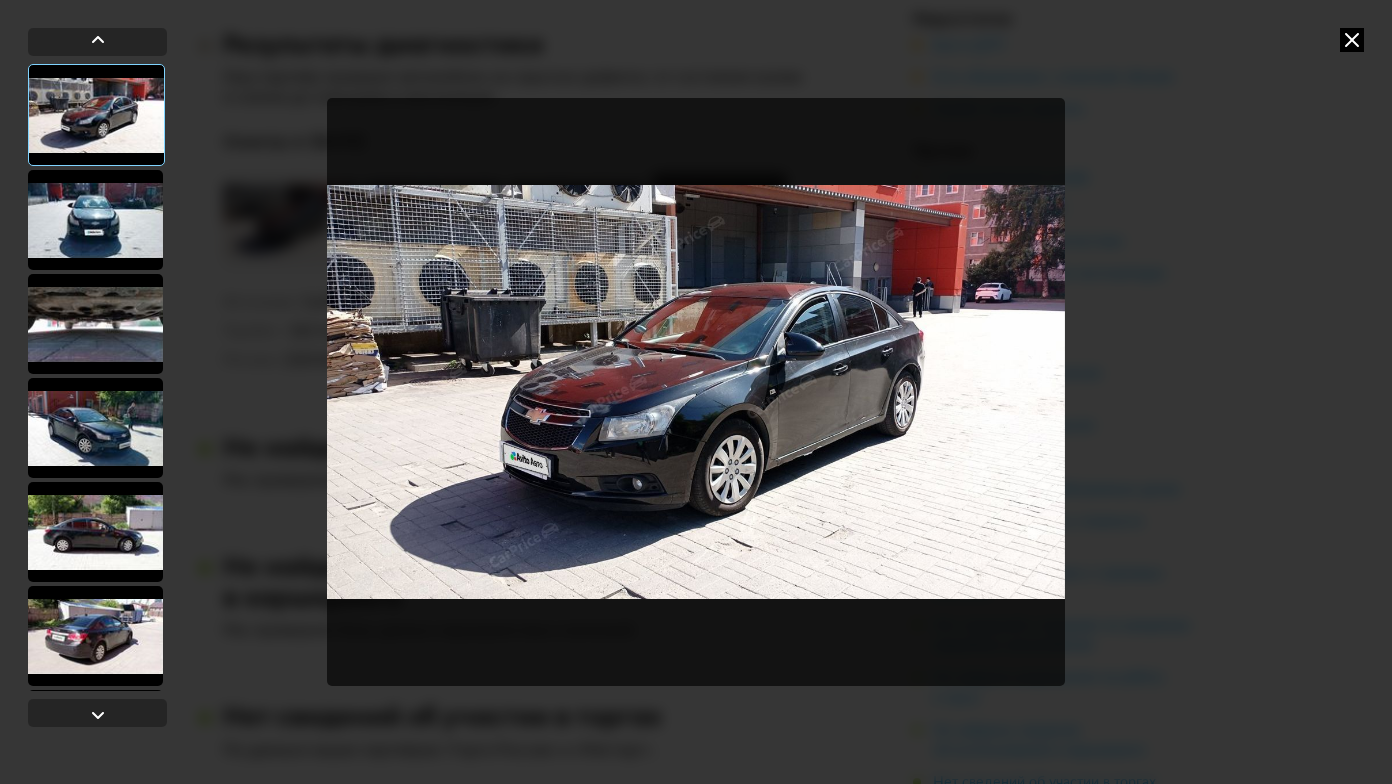 click at bounding box center [1352, 40] 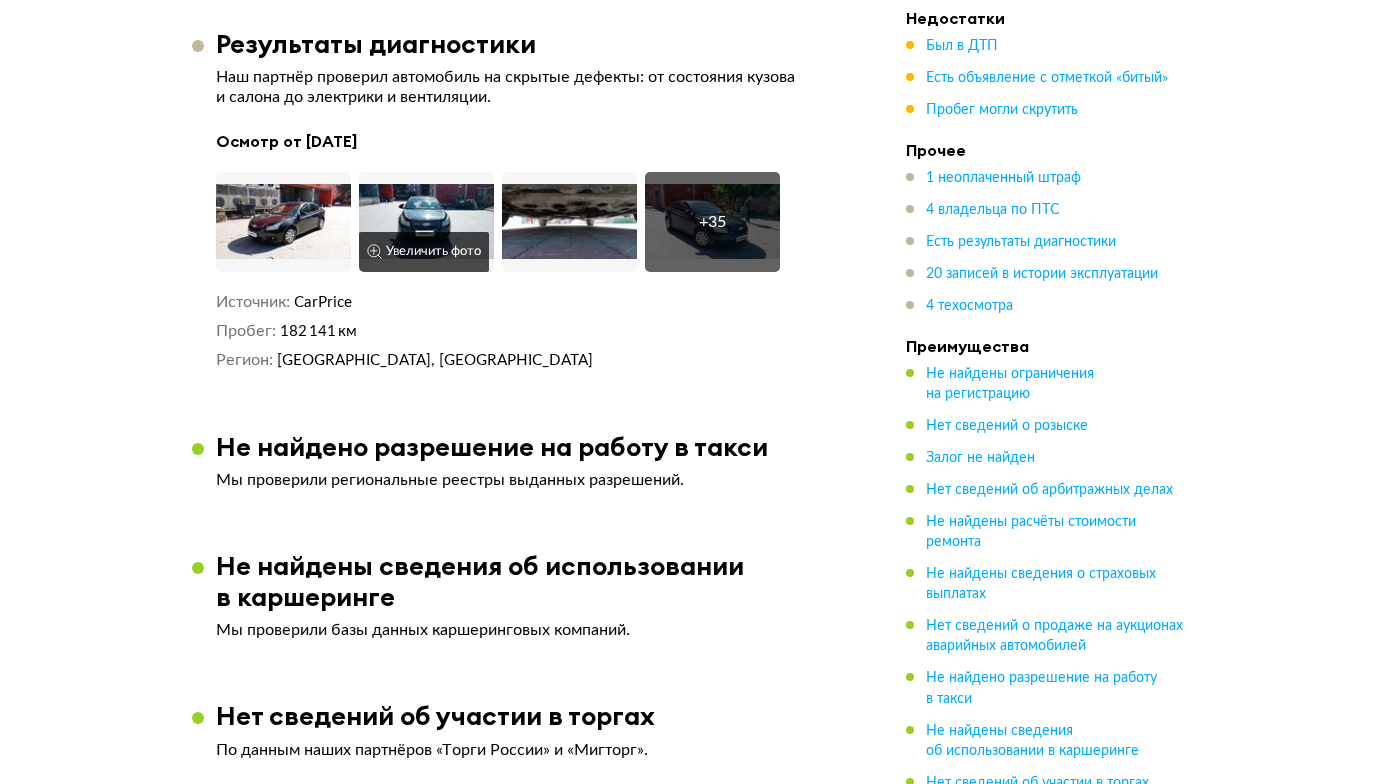 click at bounding box center [426, 222] 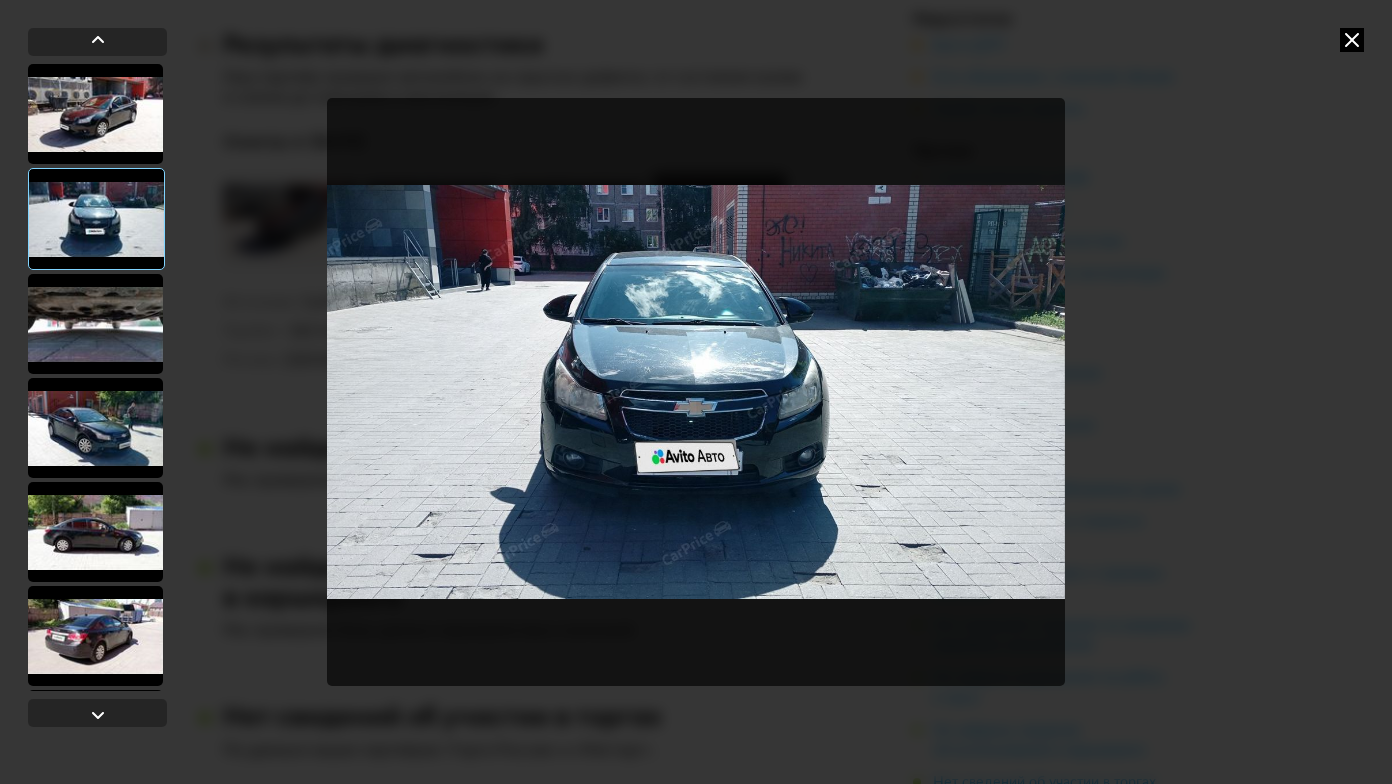 click at bounding box center (95, 324) 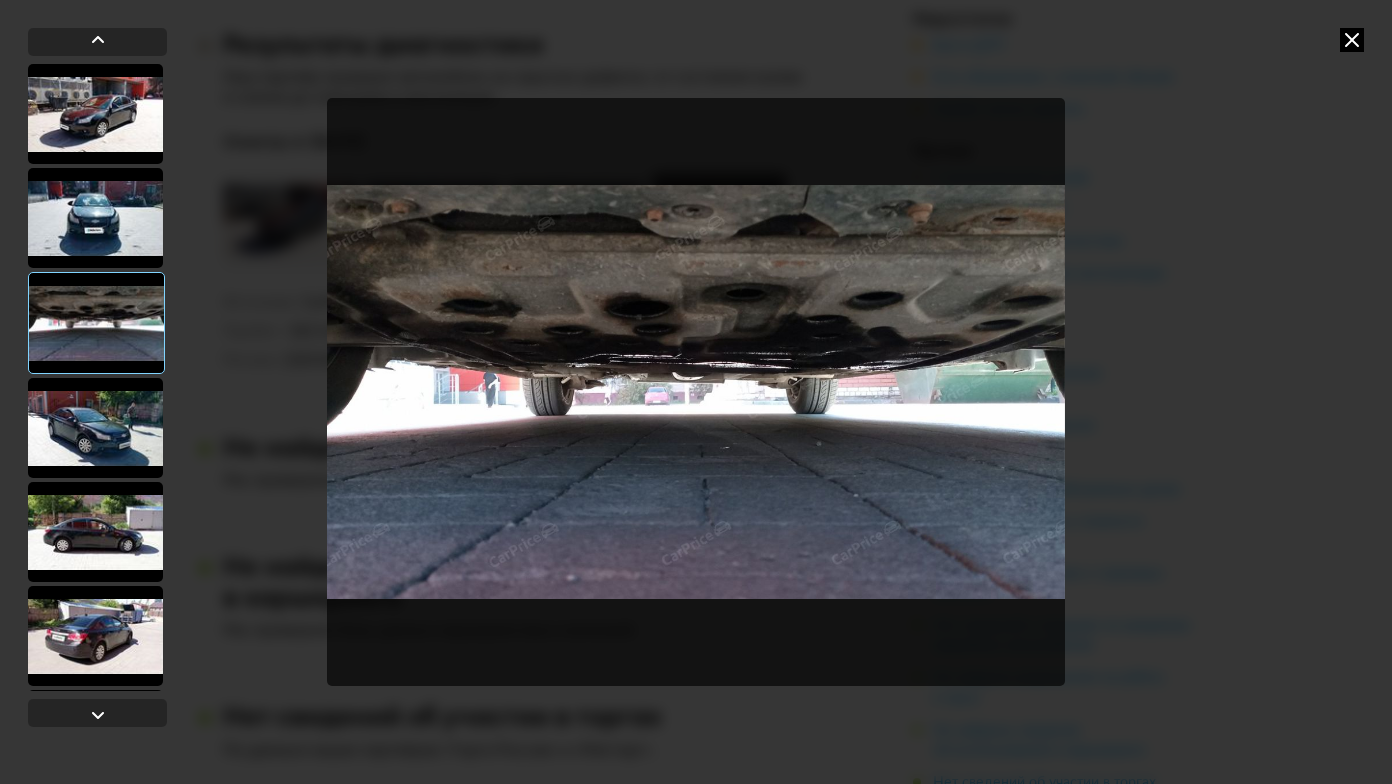 click at bounding box center (95, 428) 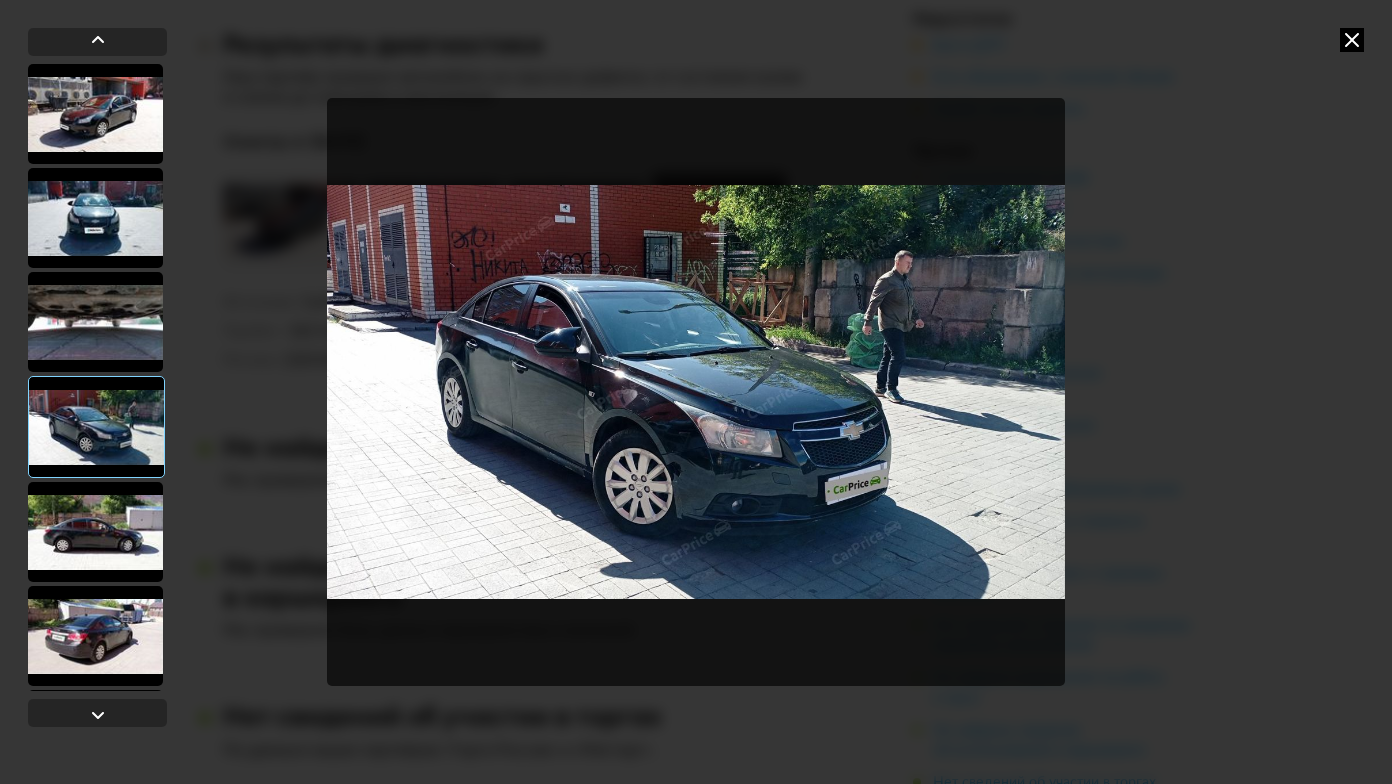 click at bounding box center (95, 532) 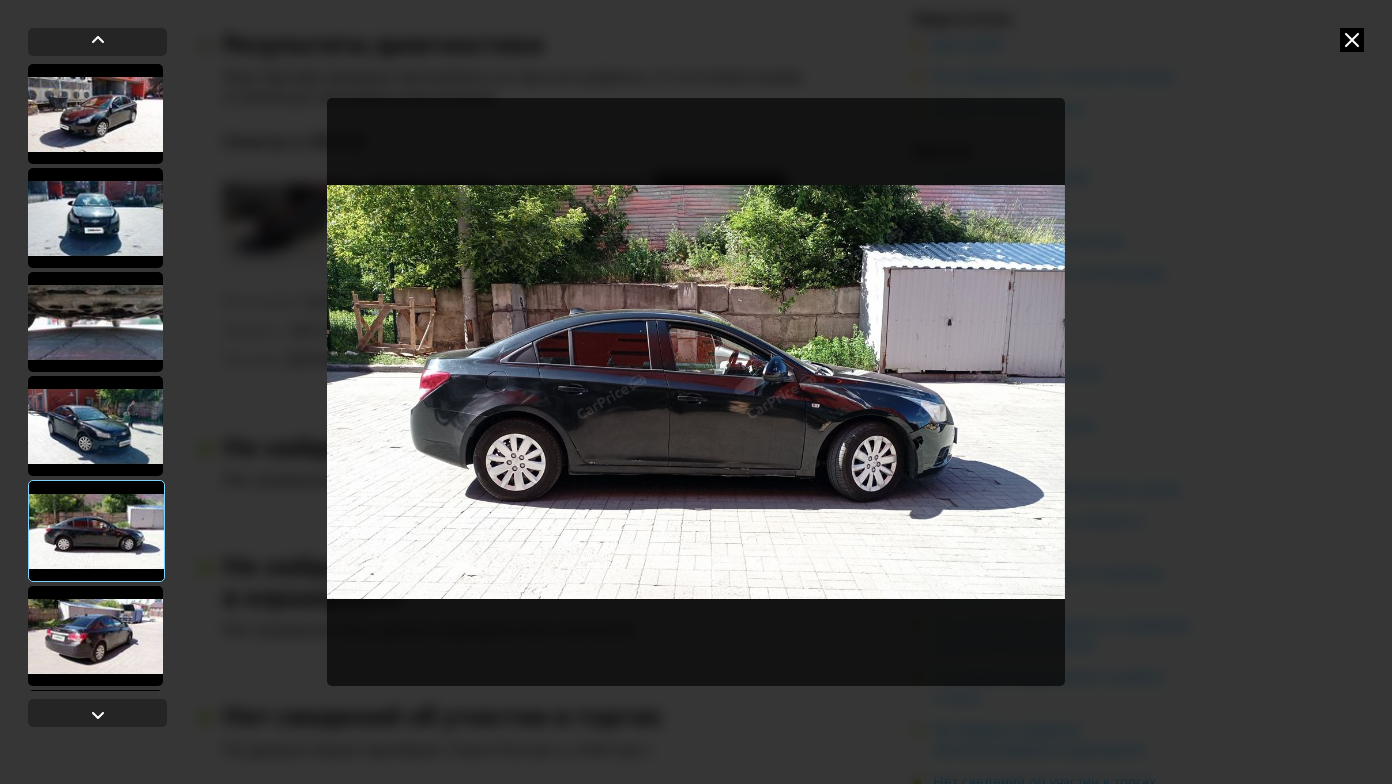 click at bounding box center (95, 636) 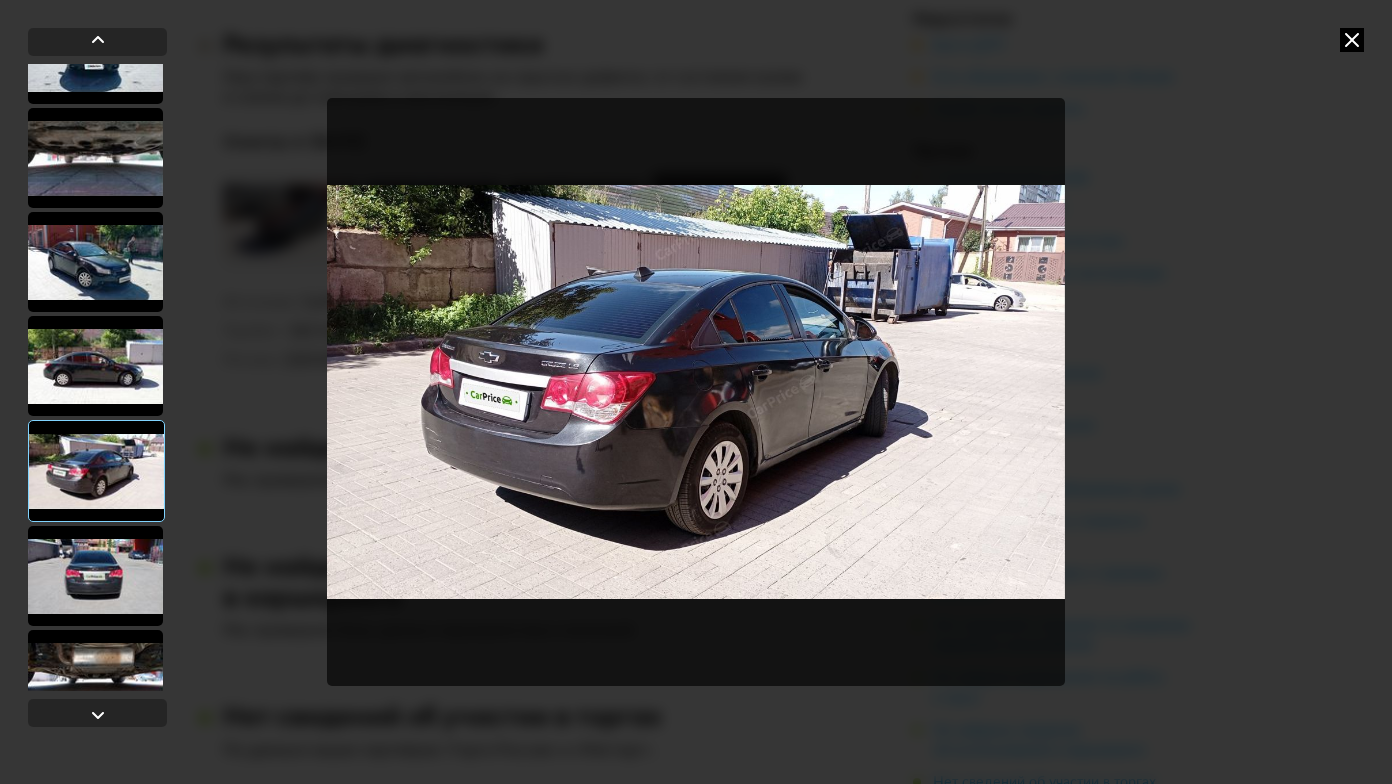 scroll, scrollTop: 300, scrollLeft: 0, axis: vertical 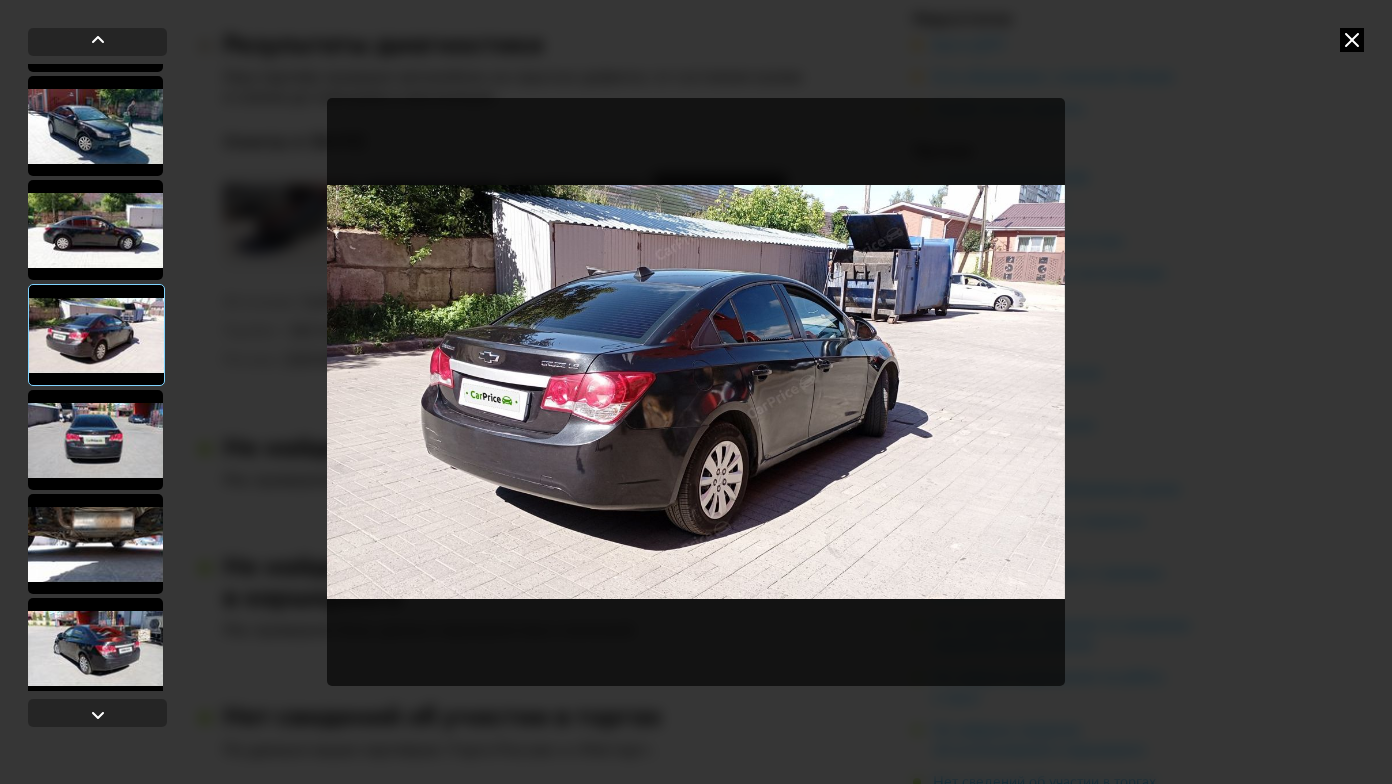 click at bounding box center [95, 440] 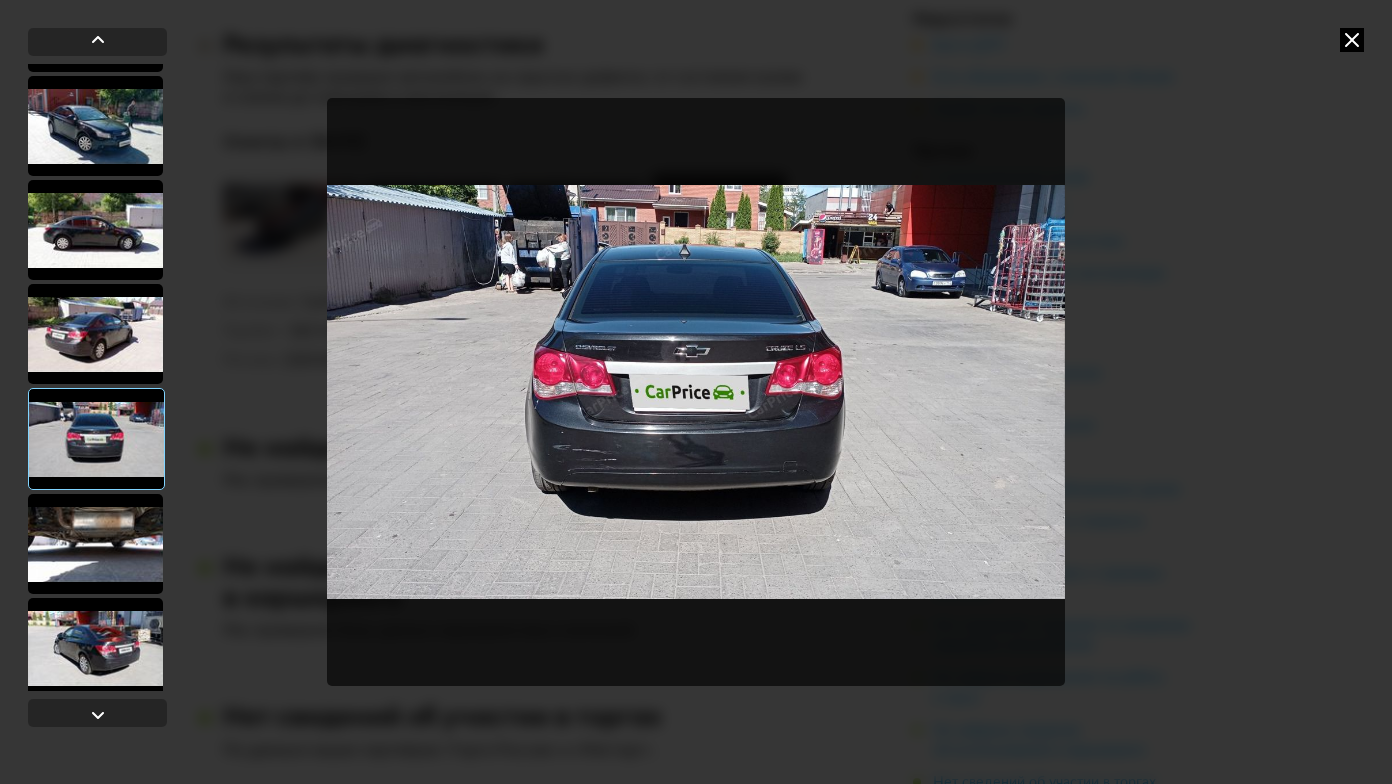 click at bounding box center [95, 544] 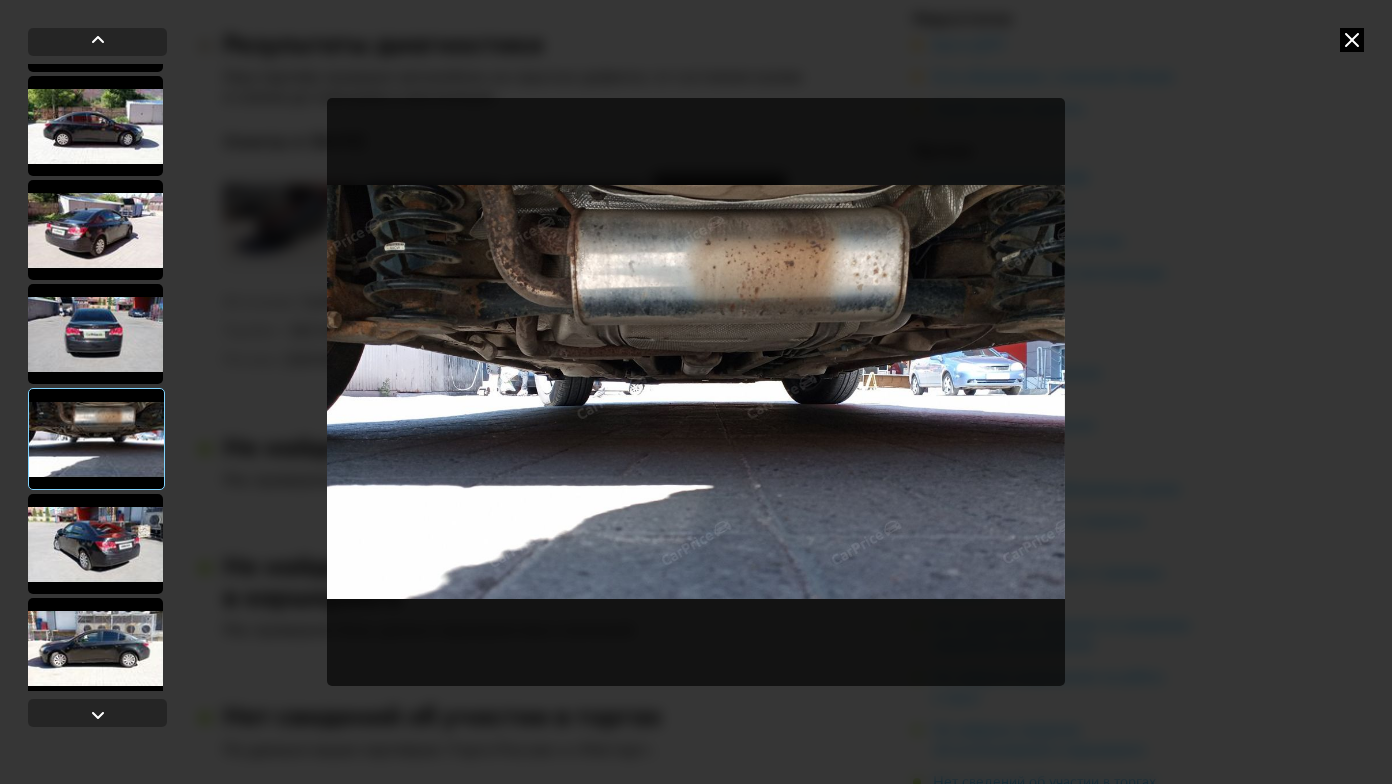 scroll, scrollTop: 500, scrollLeft: 0, axis: vertical 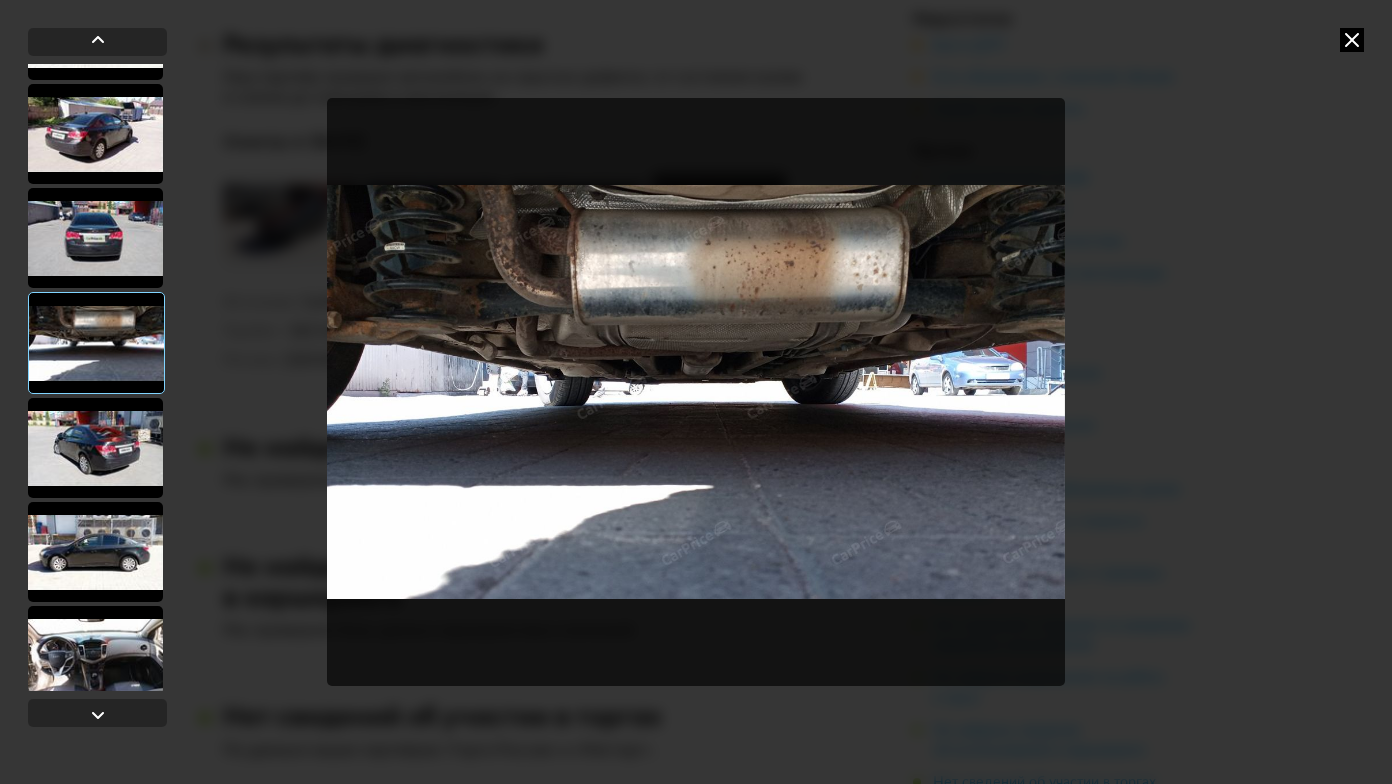 click at bounding box center [95, 448] 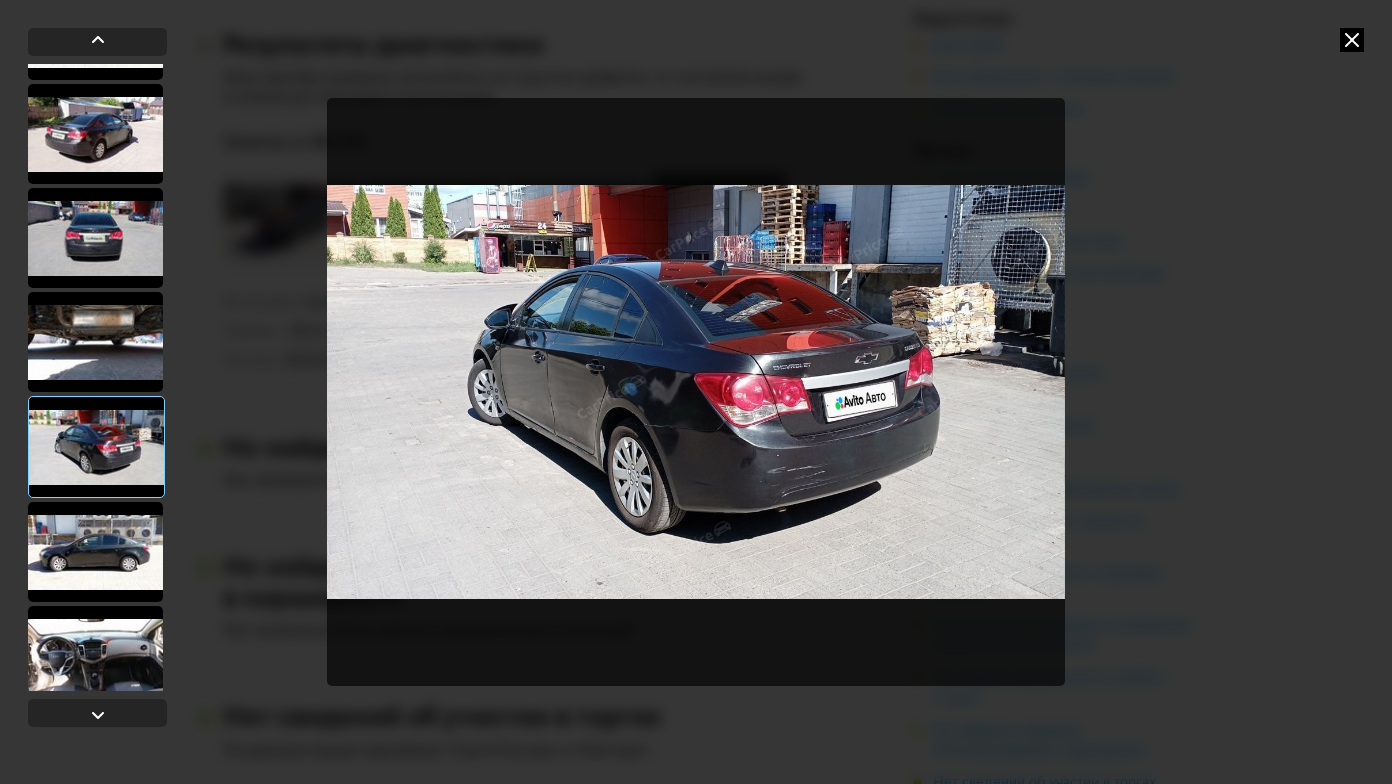 click at bounding box center [95, 552] 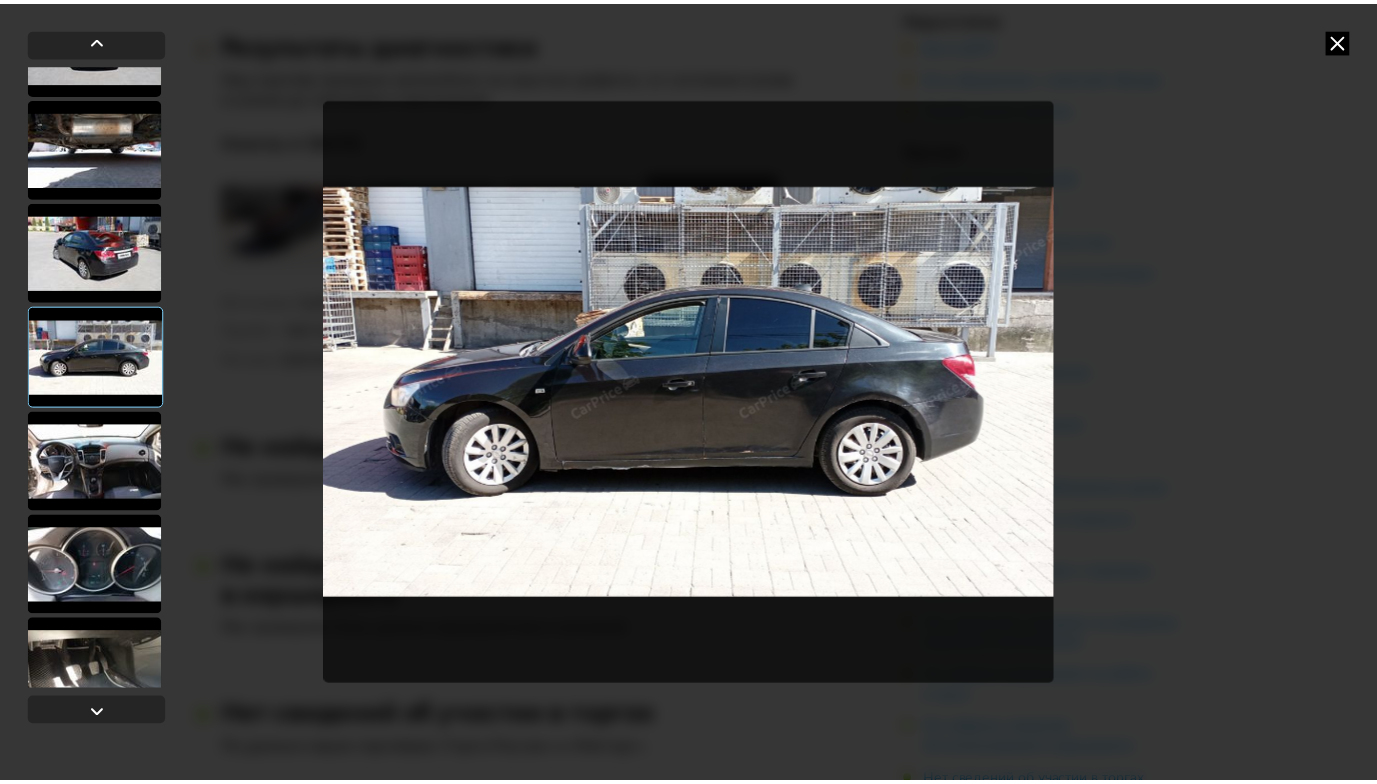 scroll, scrollTop: 700, scrollLeft: 0, axis: vertical 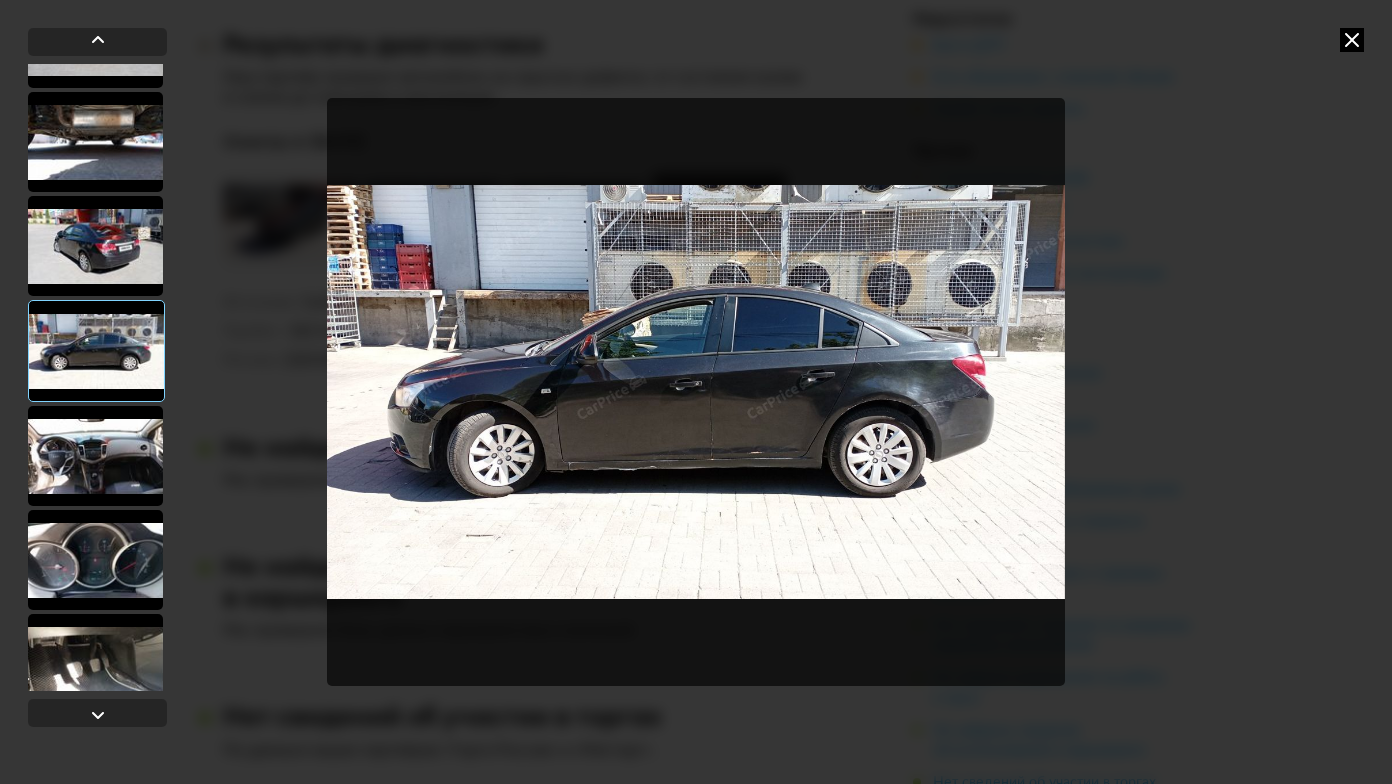 click at bounding box center [95, 456] 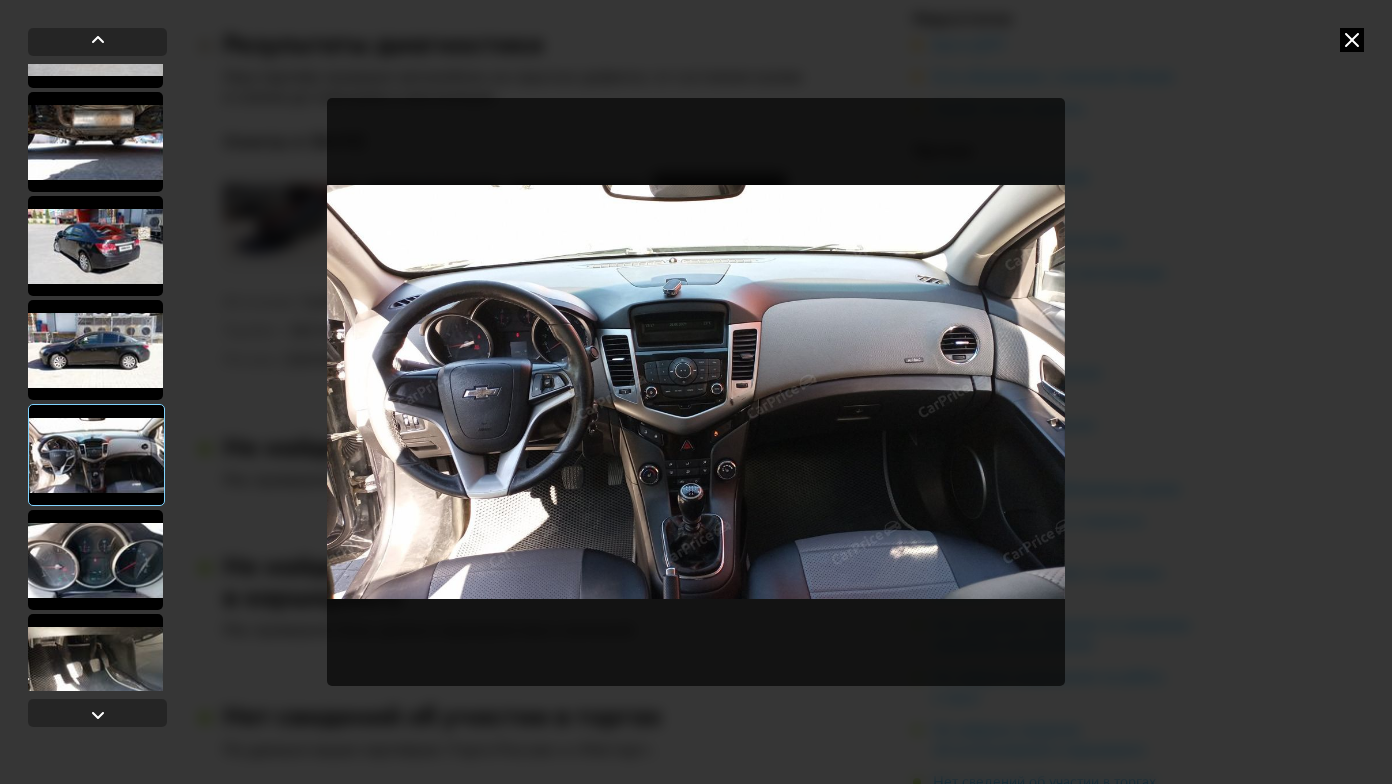 click at bounding box center [95, 664] 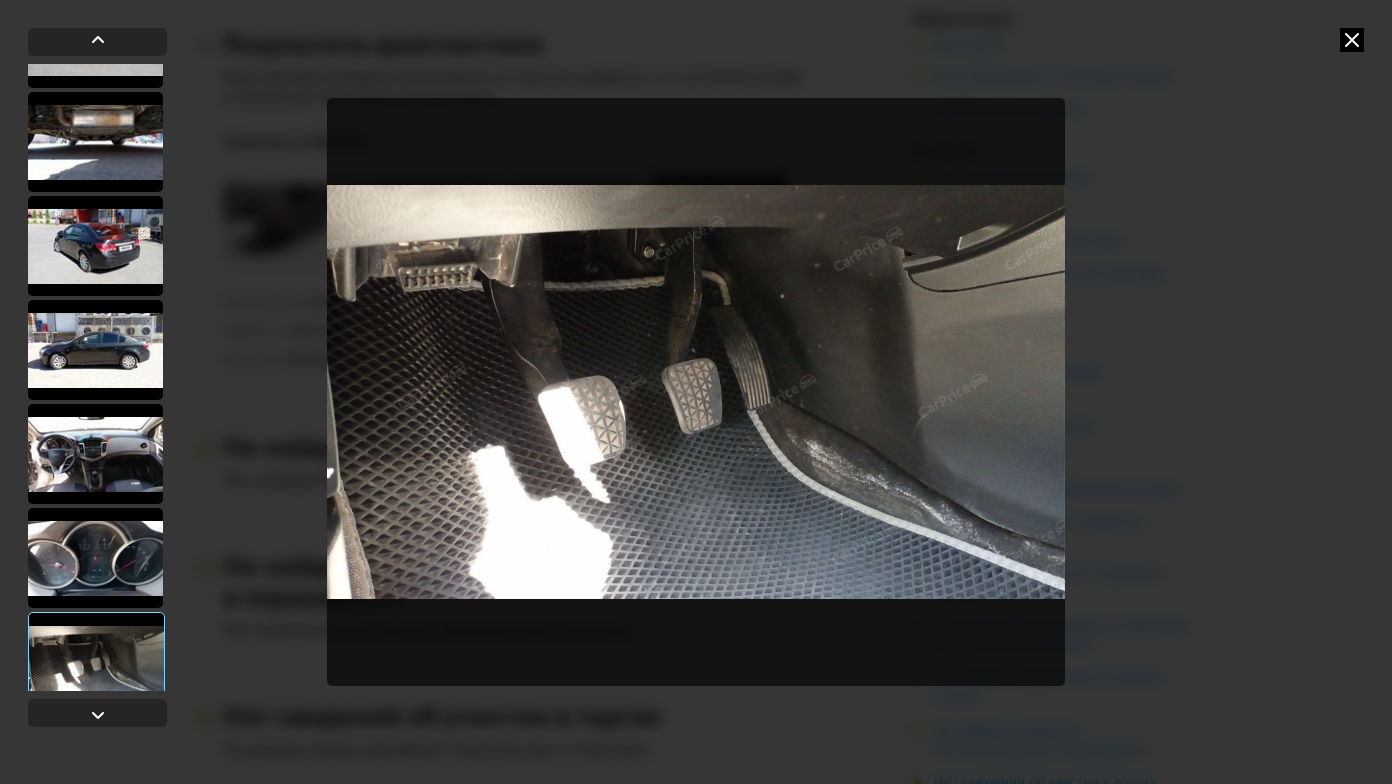 click at bounding box center [1352, 40] 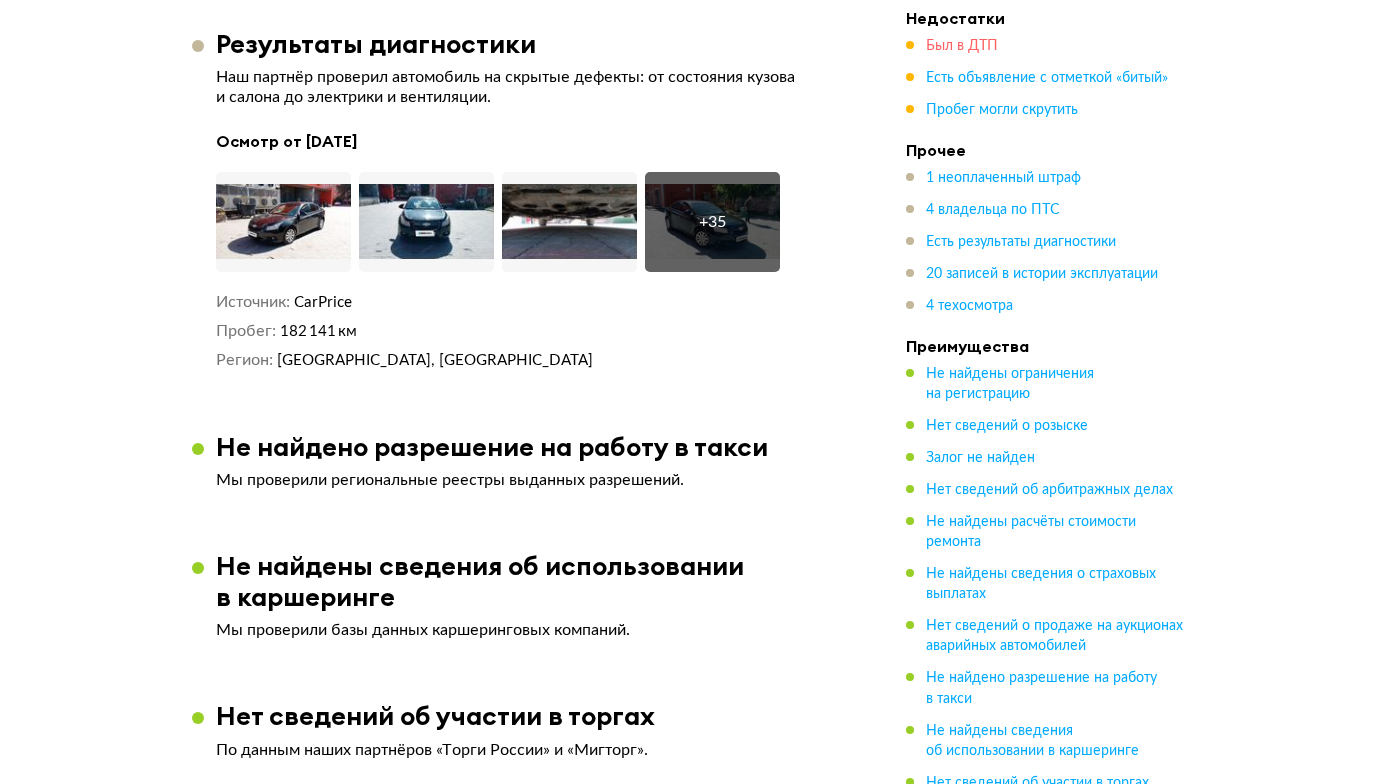 click on "Был в ДТП" at bounding box center [962, 46] 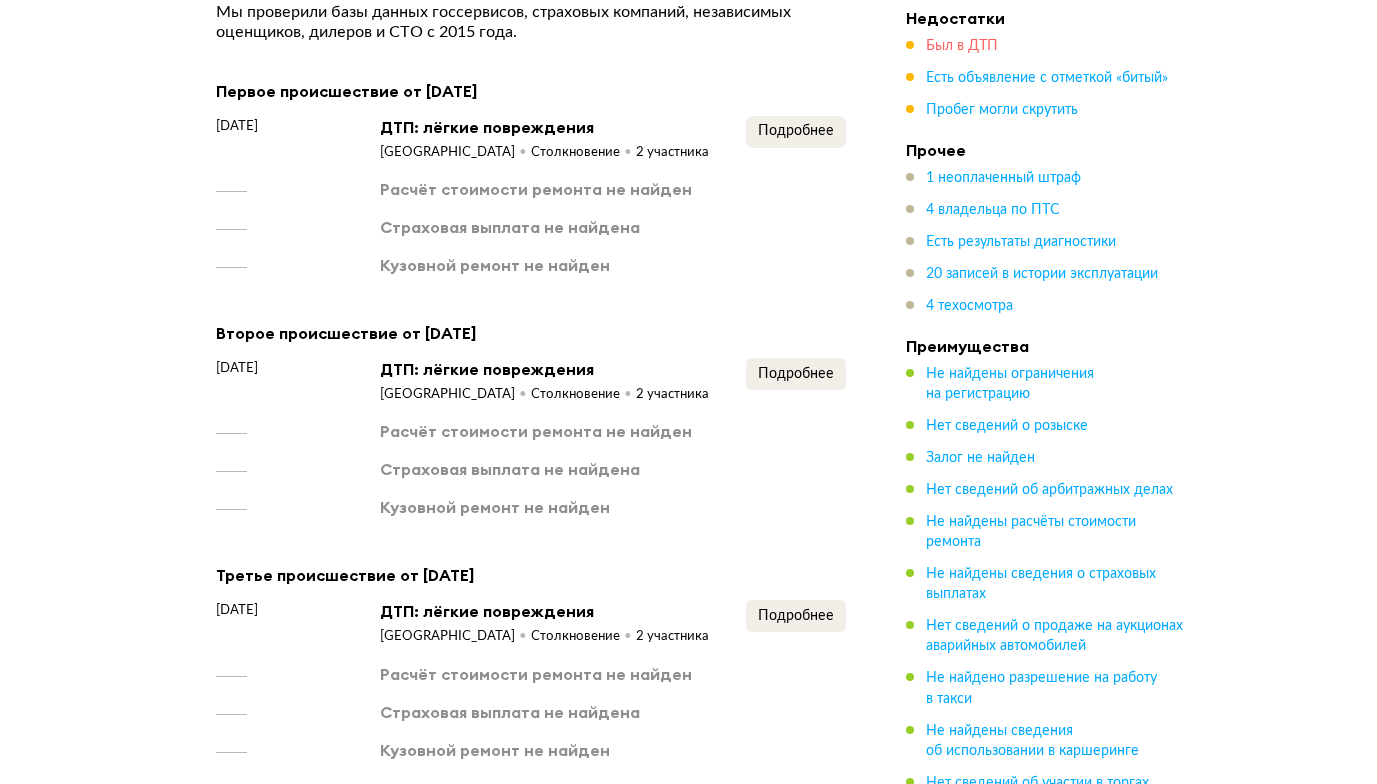 scroll, scrollTop: 3394, scrollLeft: 0, axis: vertical 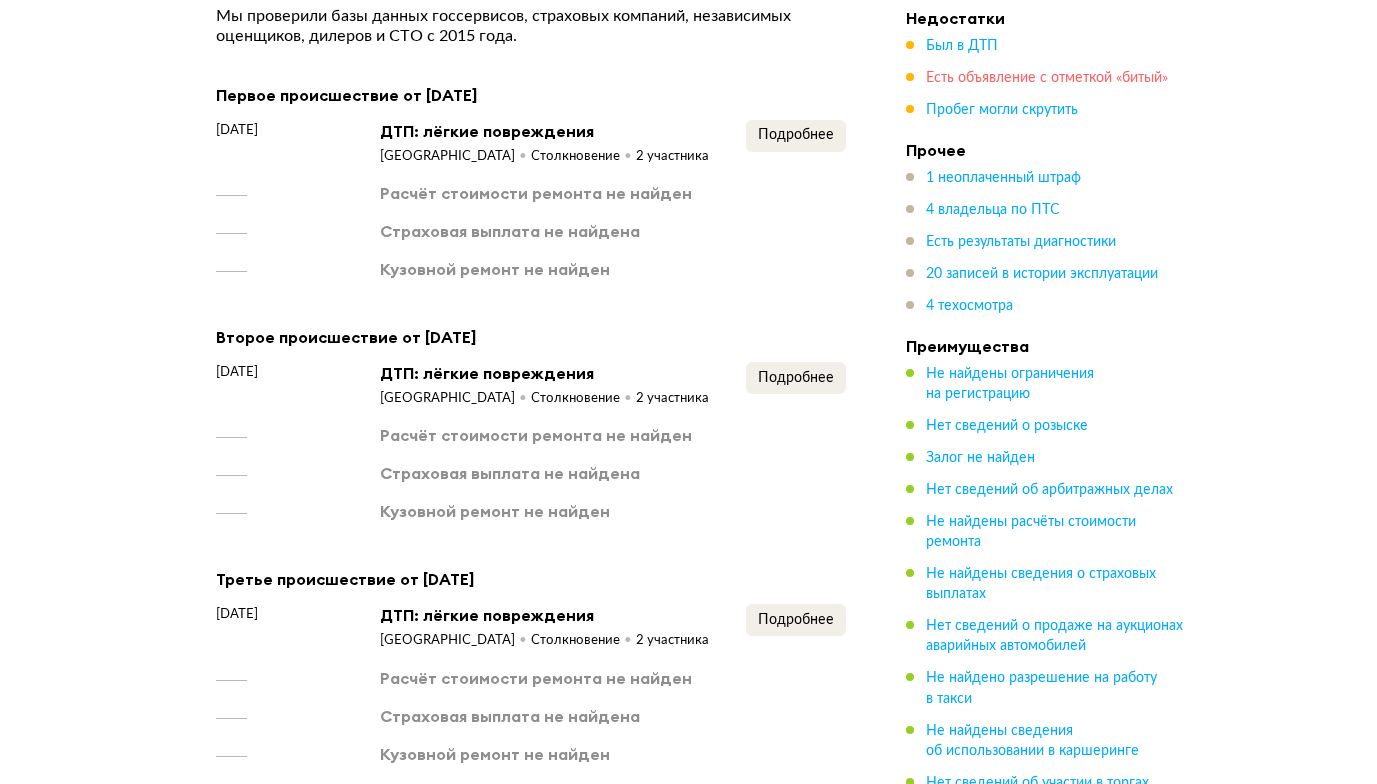 click on "Есть объявление с отметкой «битый»" at bounding box center [1047, 78] 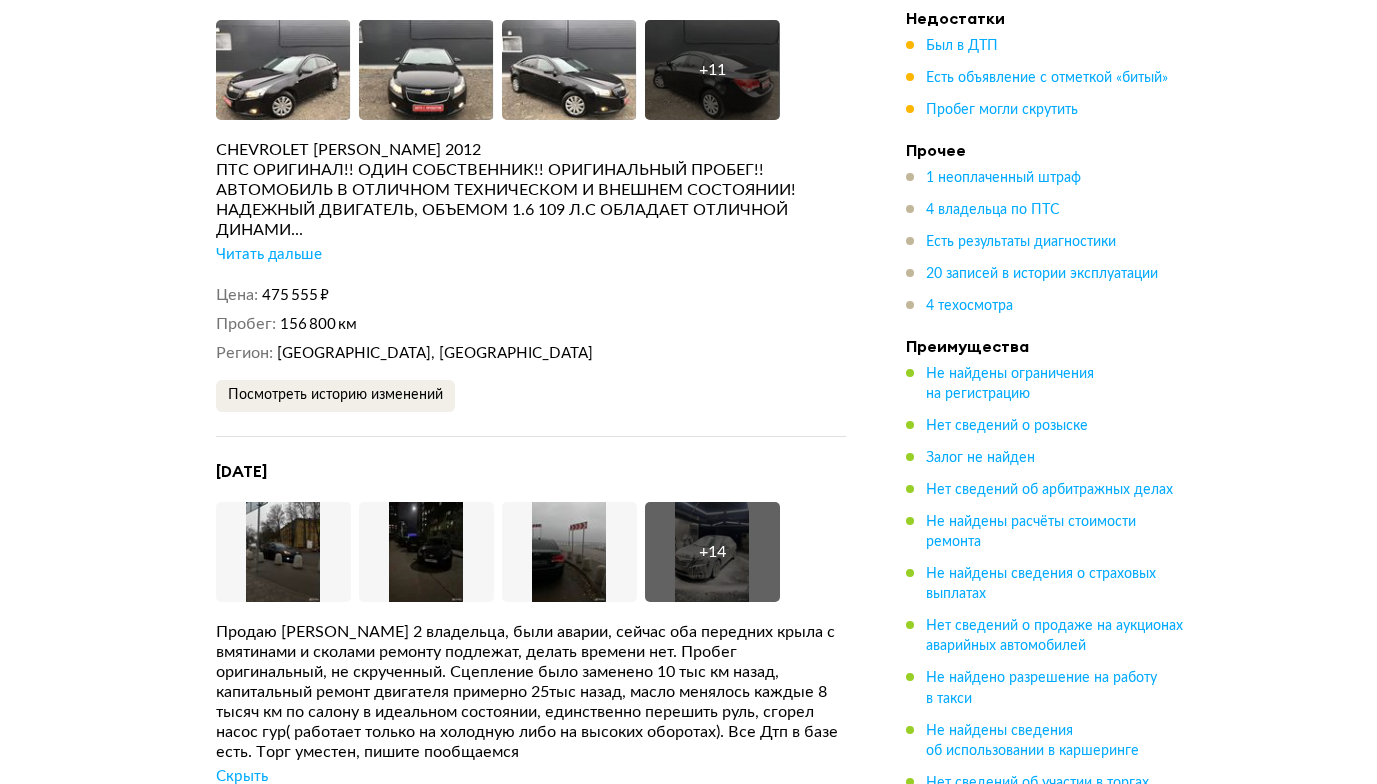 scroll, scrollTop: 6377, scrollLeft: 0, axis: vertical 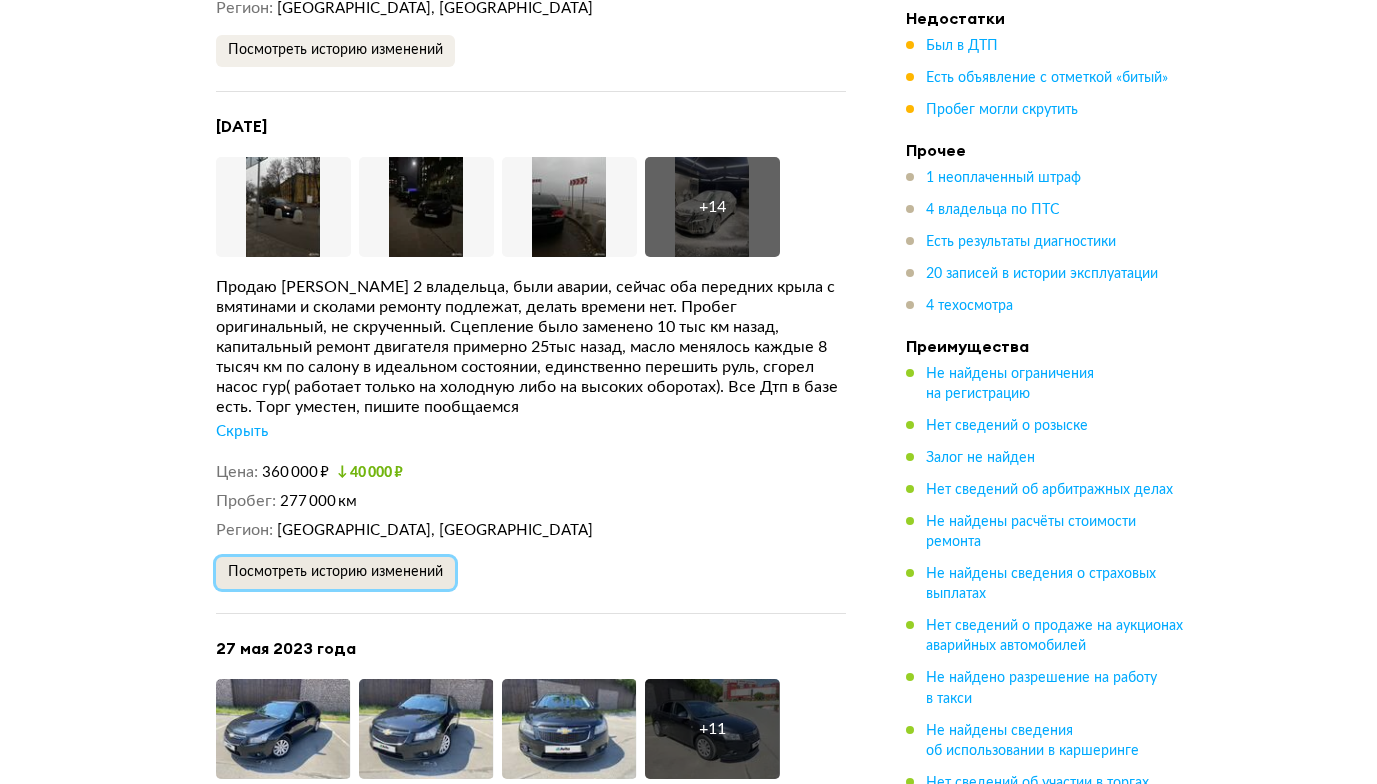 click on "Посмотреть историю изменений" at bounding box center [335, 572] 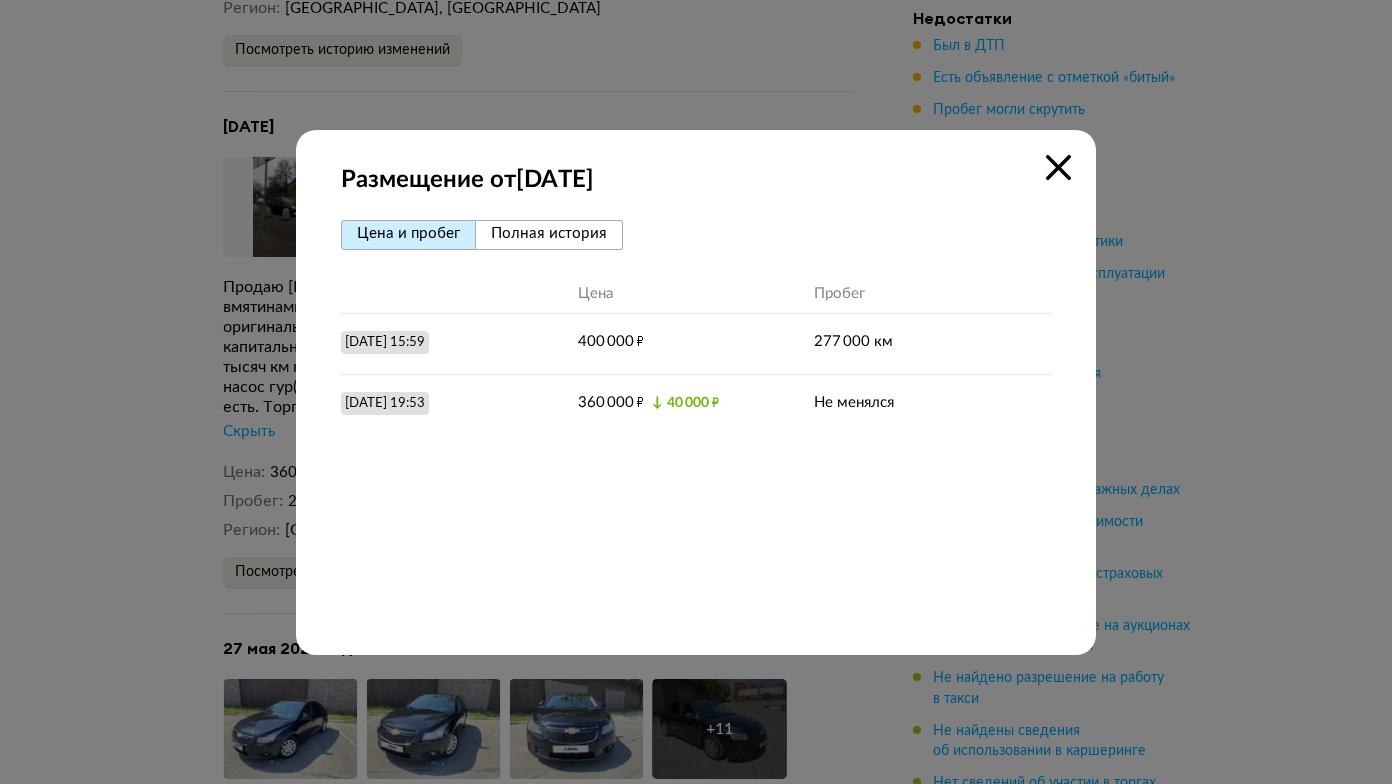 click at bounding box center (1058, 167) 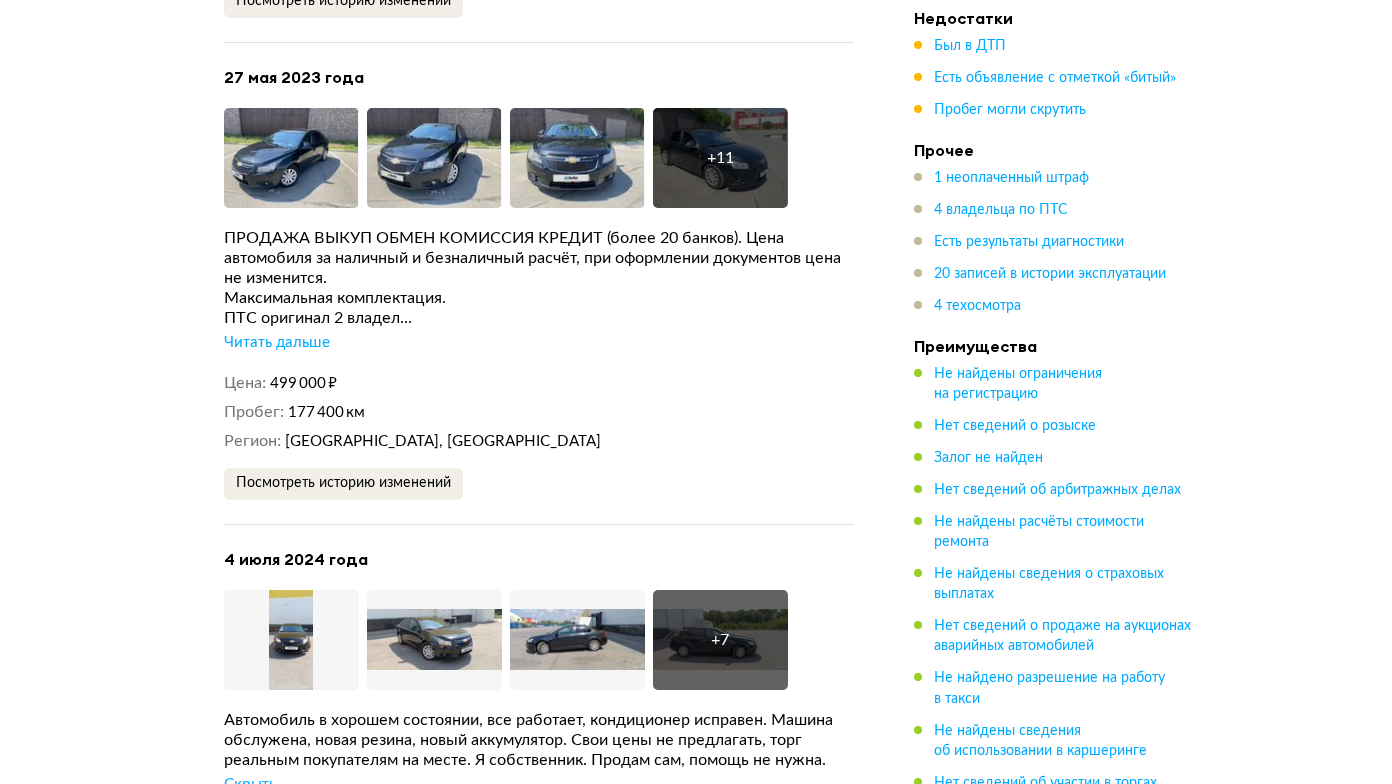 scroll, scrollTop: 7177, scrollLeft: 0, axis: vertical 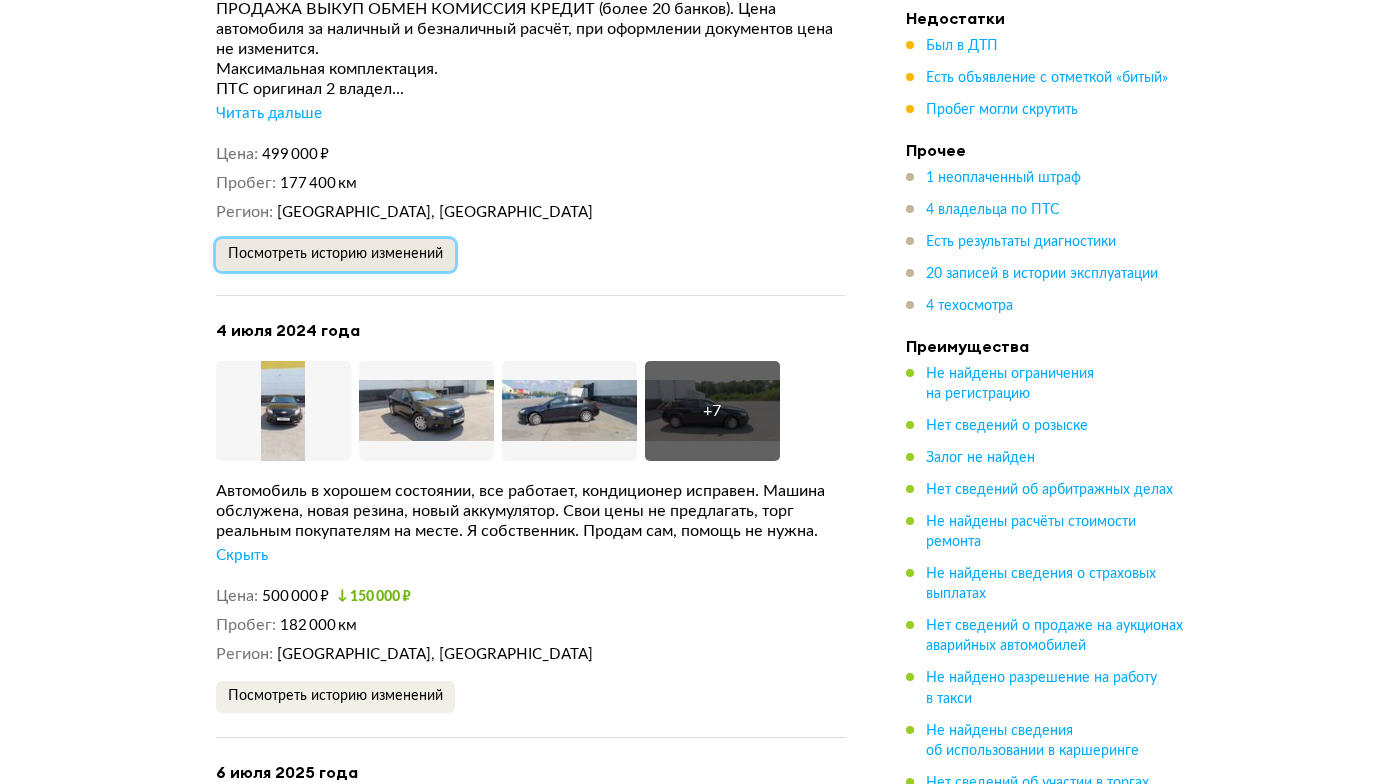 click on "Посмотреть историю изменений" at bounding box center (335, 254) 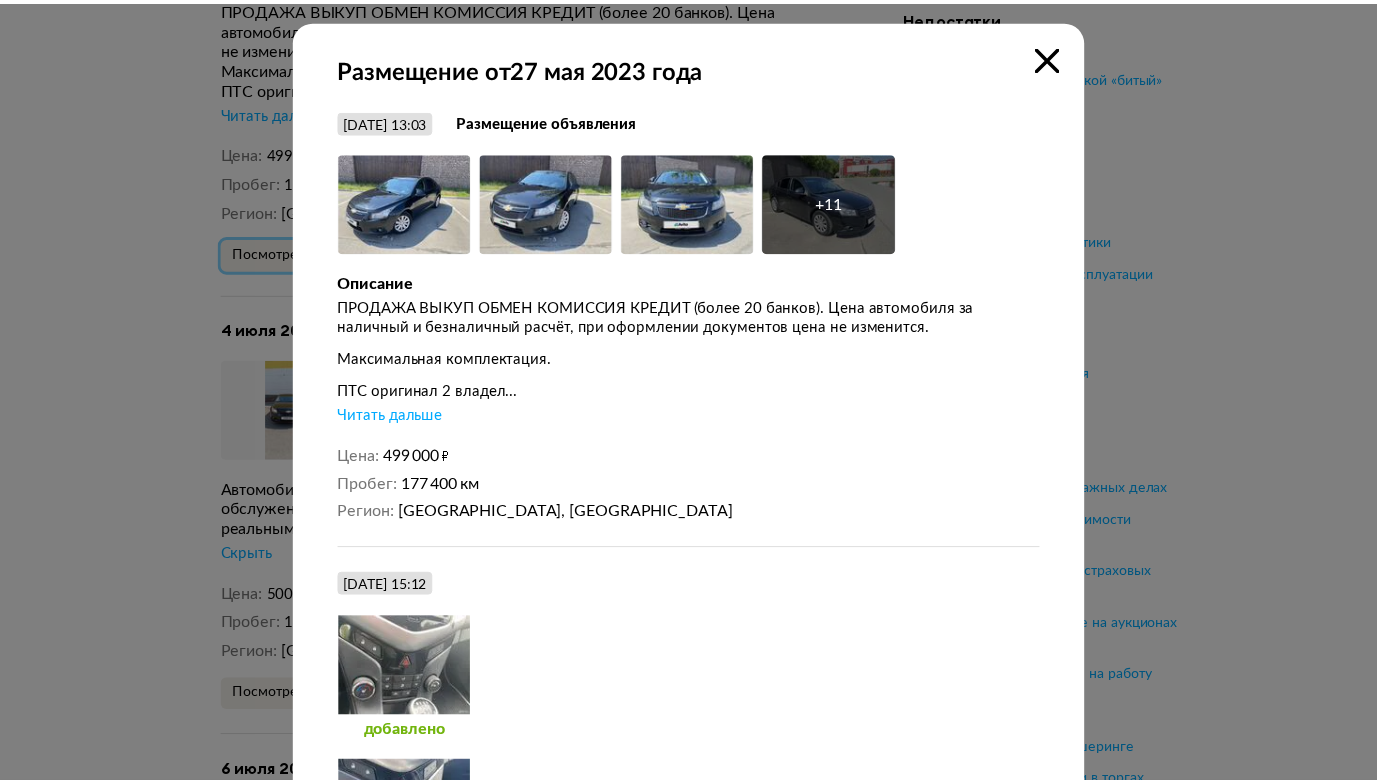 scroll, scrollTop: 183, scrollLeft: 0, axis: vertical 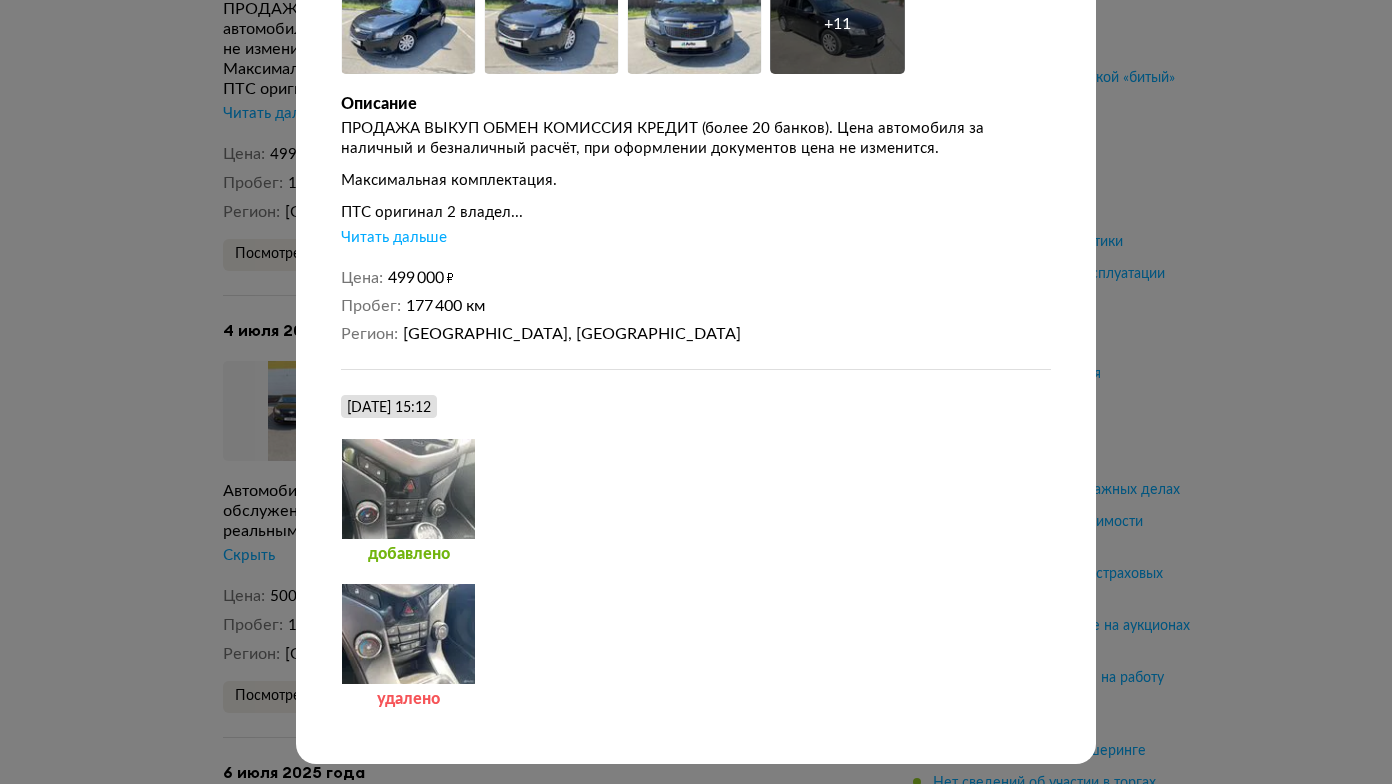 click at bounding box center (696, 213) 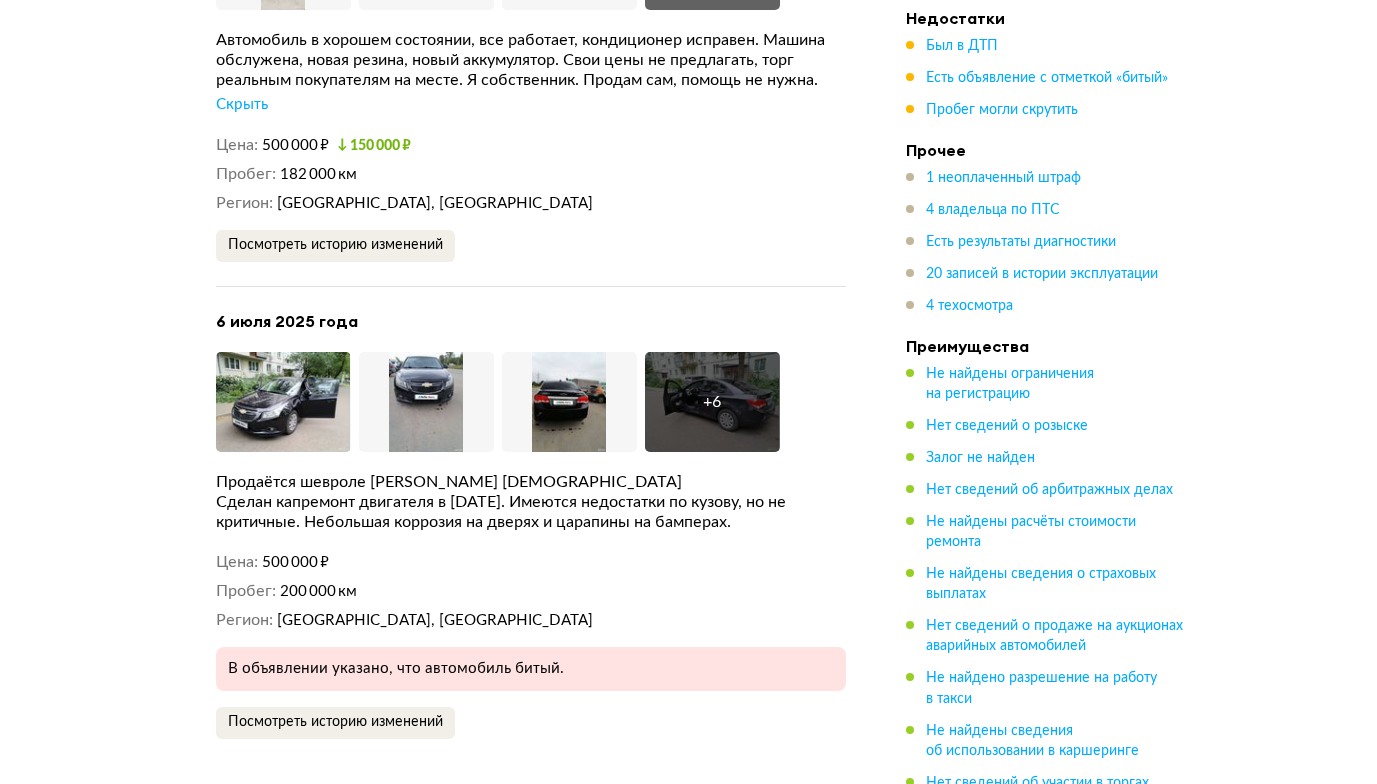 scroll, scrollTop: 7677, scrollLeft: 0, axis: vertical 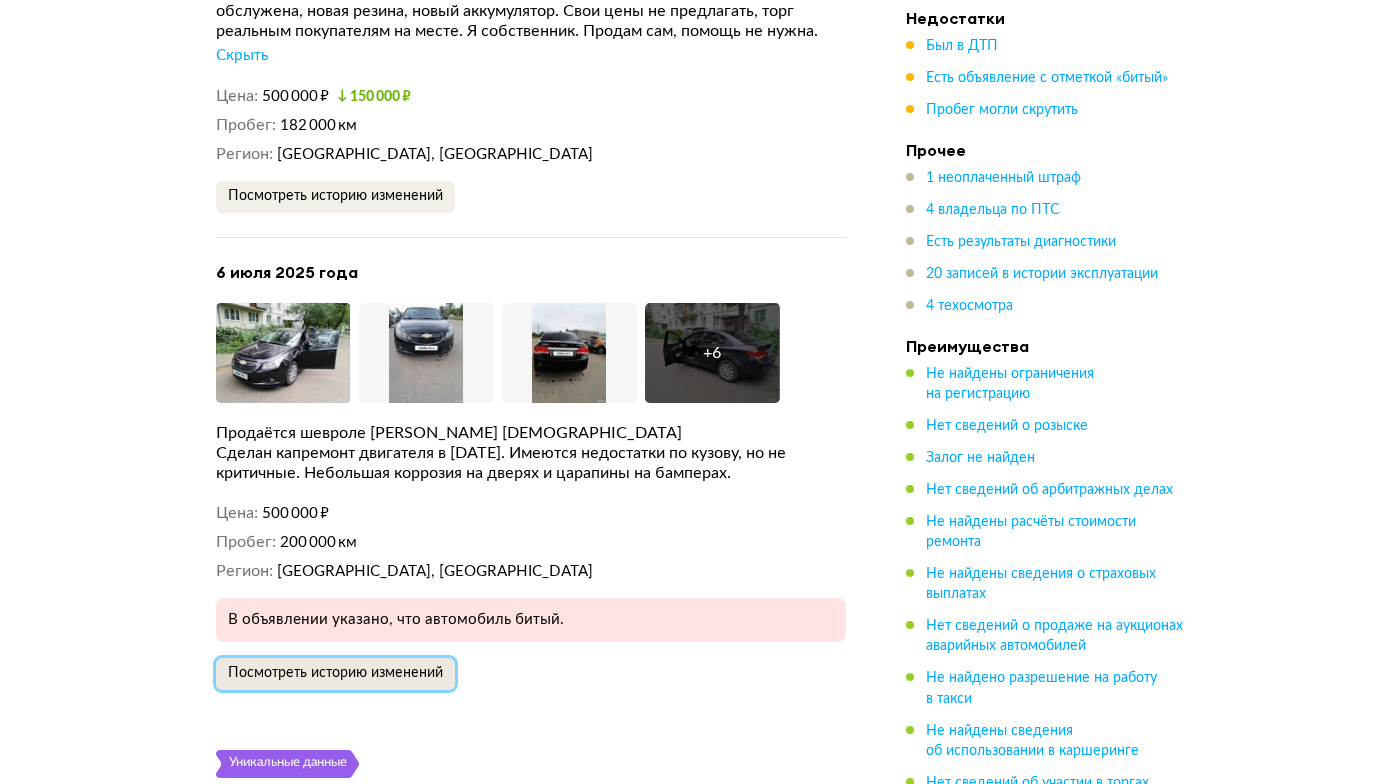 click on "Посмотреть историю изменений" at bounding box center (335, 673) 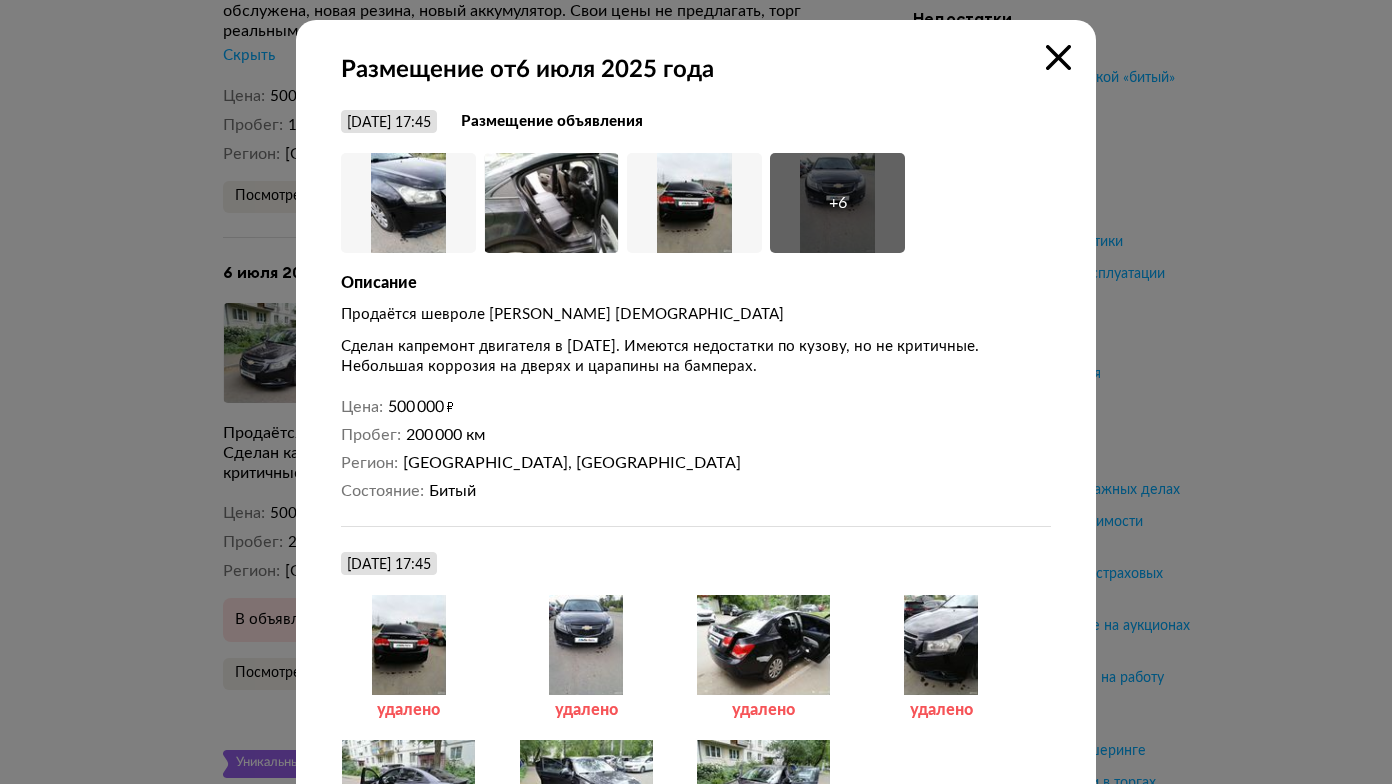 click at bounding box center [696, 392] 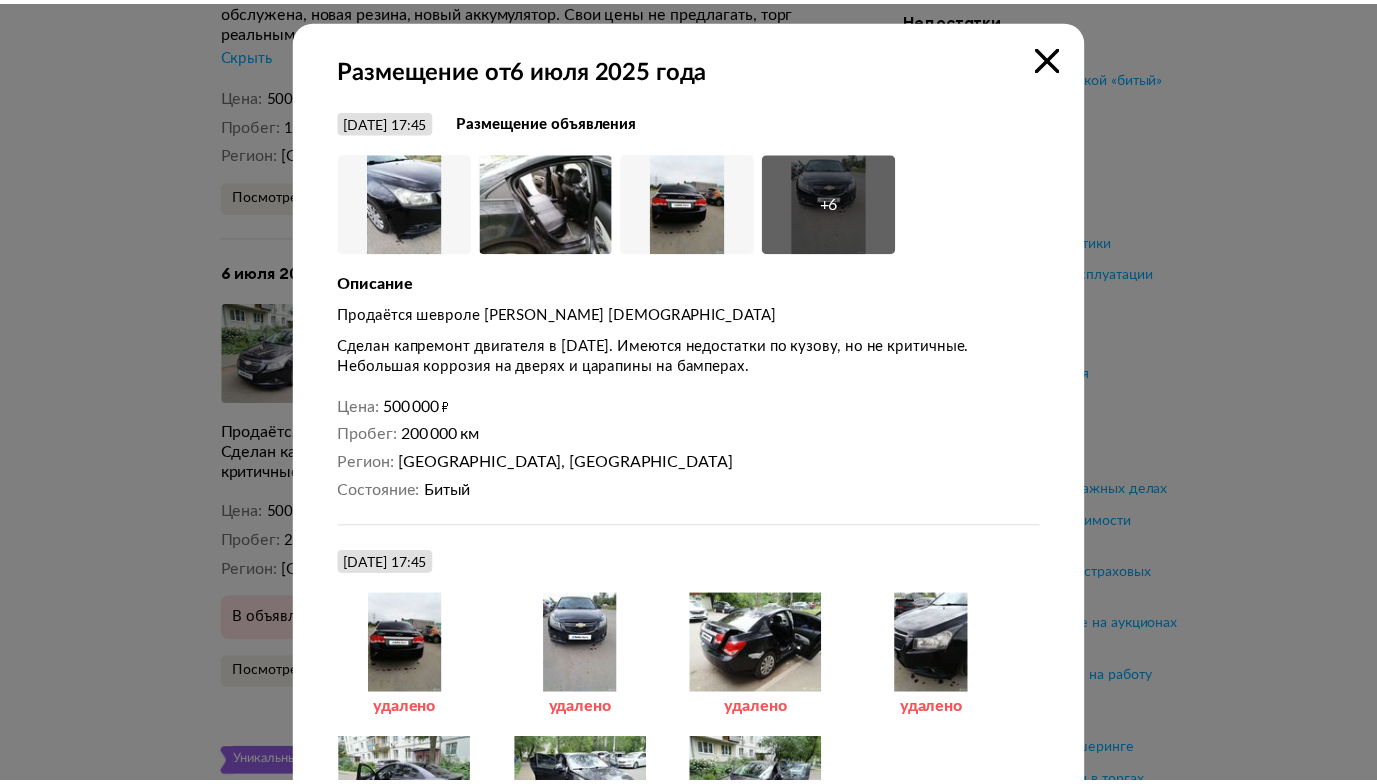 scroll, scrollTop: 0, scrollLeft: 0, axis: both 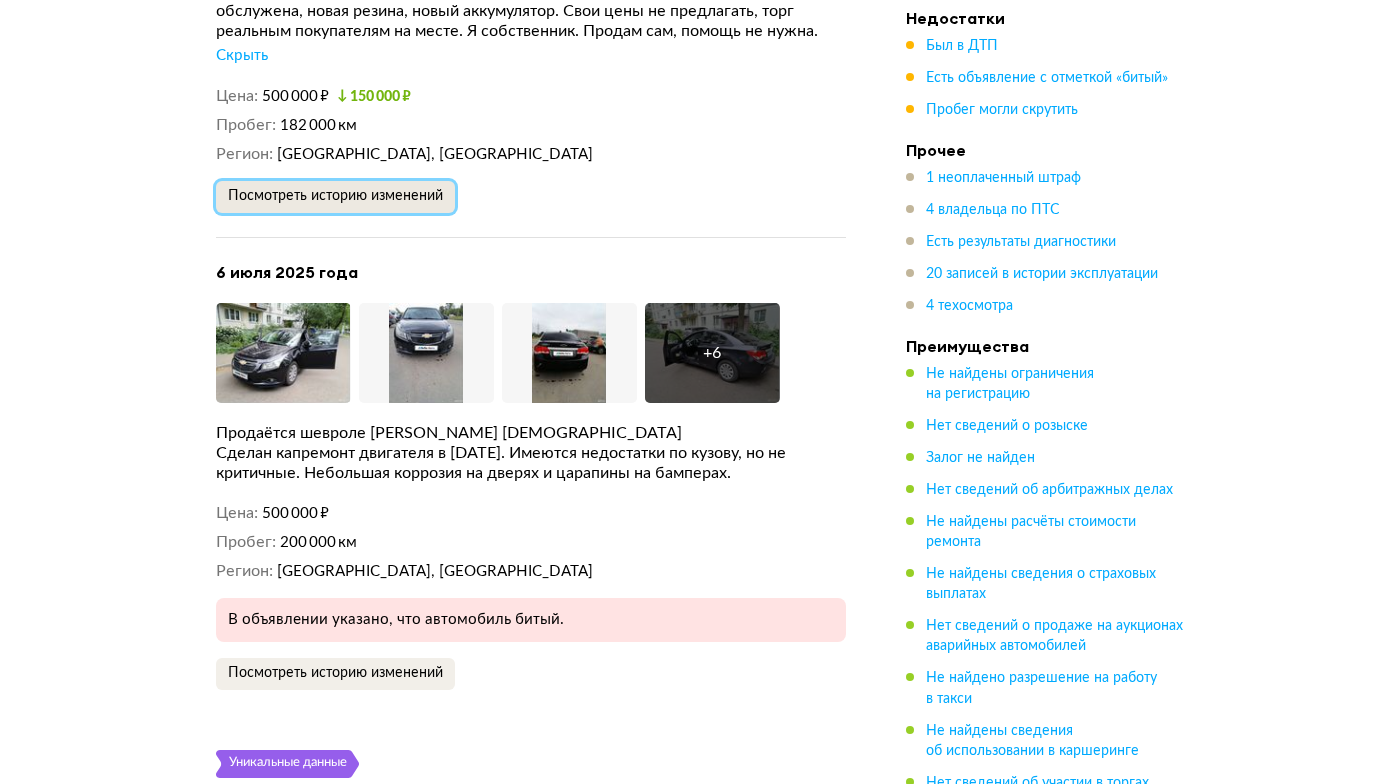 click on "Посмотреть историю изменений" at bounding box center (335, 196) 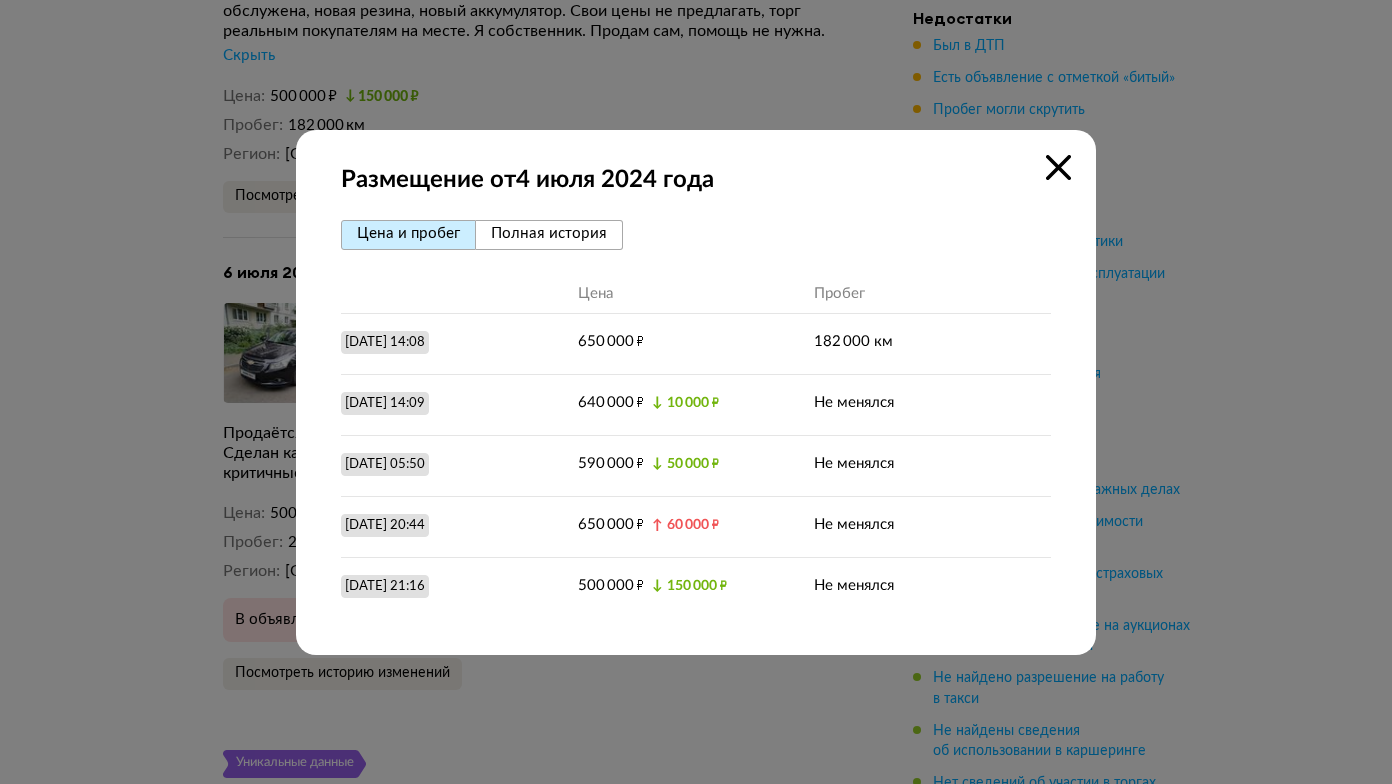 click at bounding box center [696, 392] 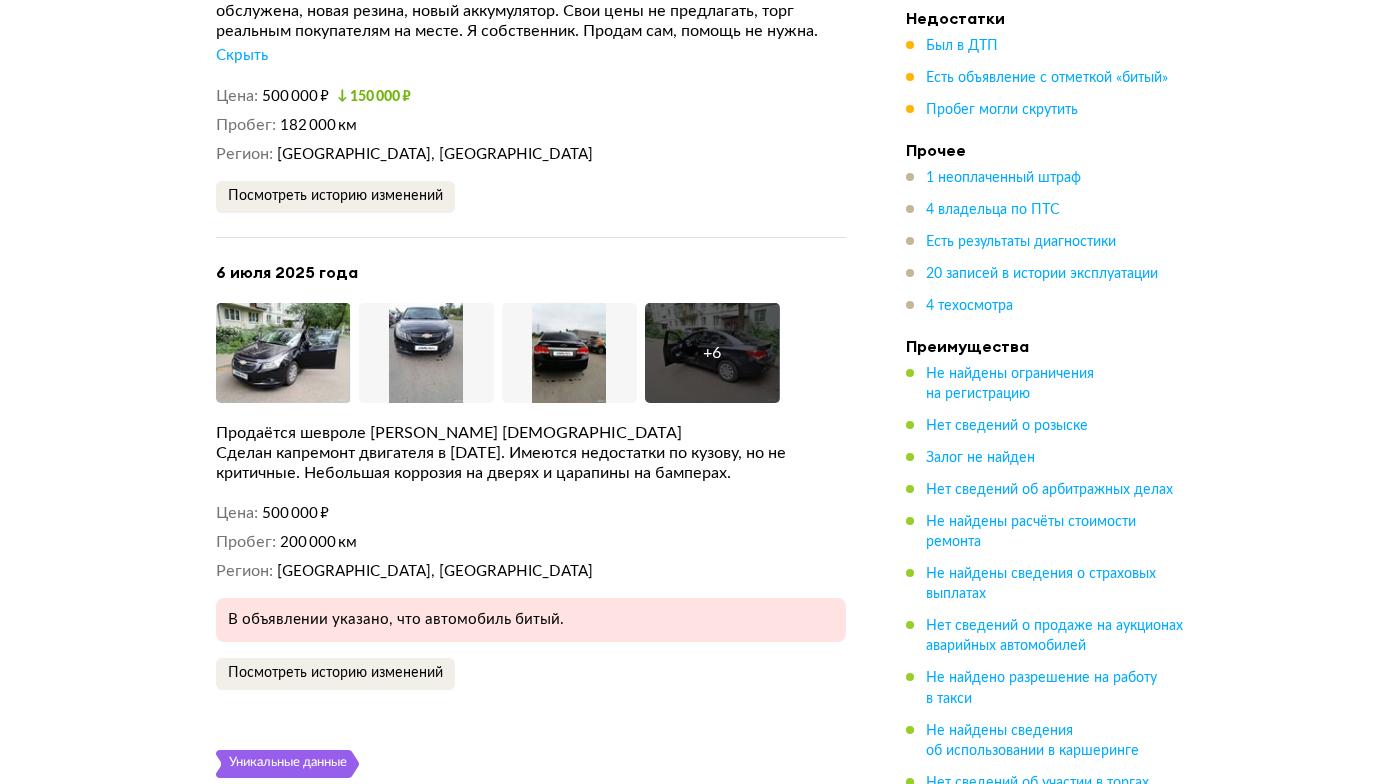 scroll, scrollTop: 7277, scrollLeft: 0, axis: vertical 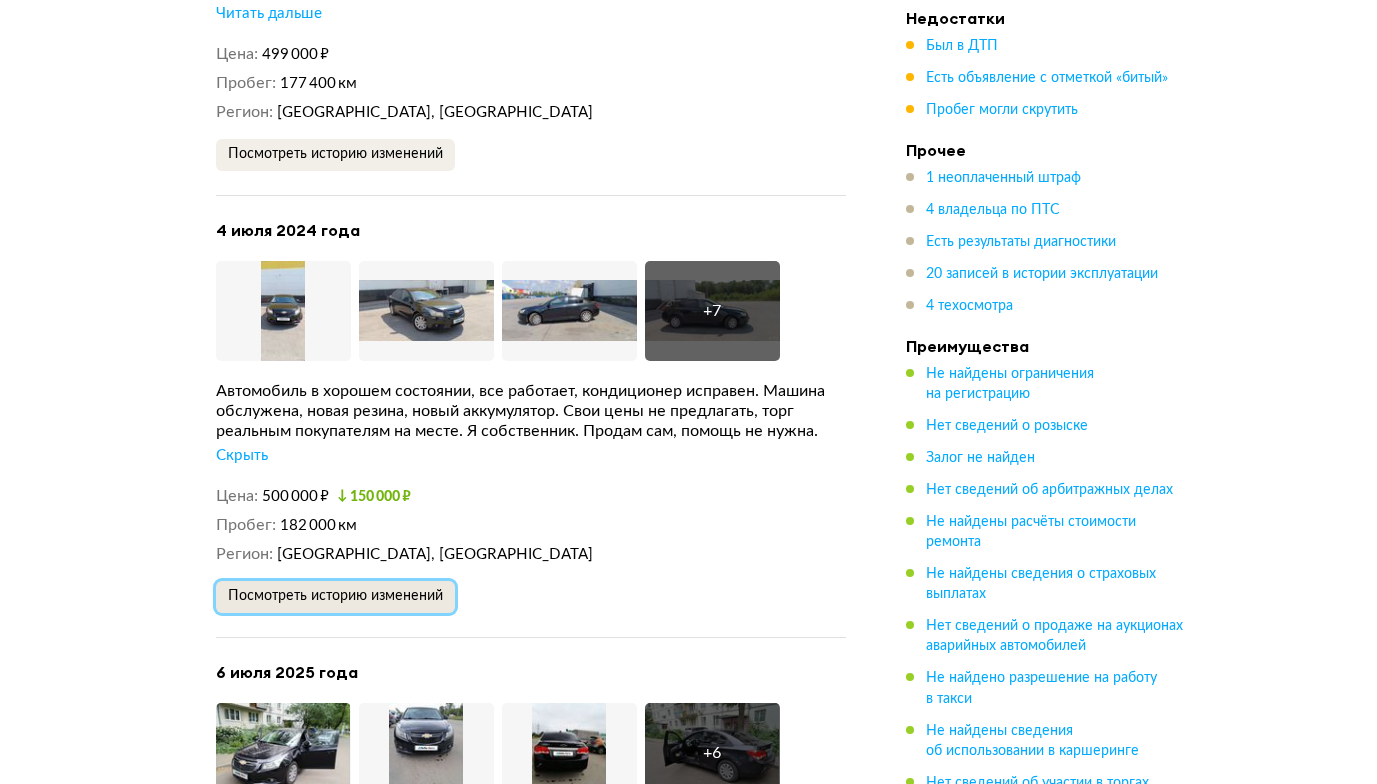 click on "Посмотреть историю изменений" at bounding box center (335, 596) 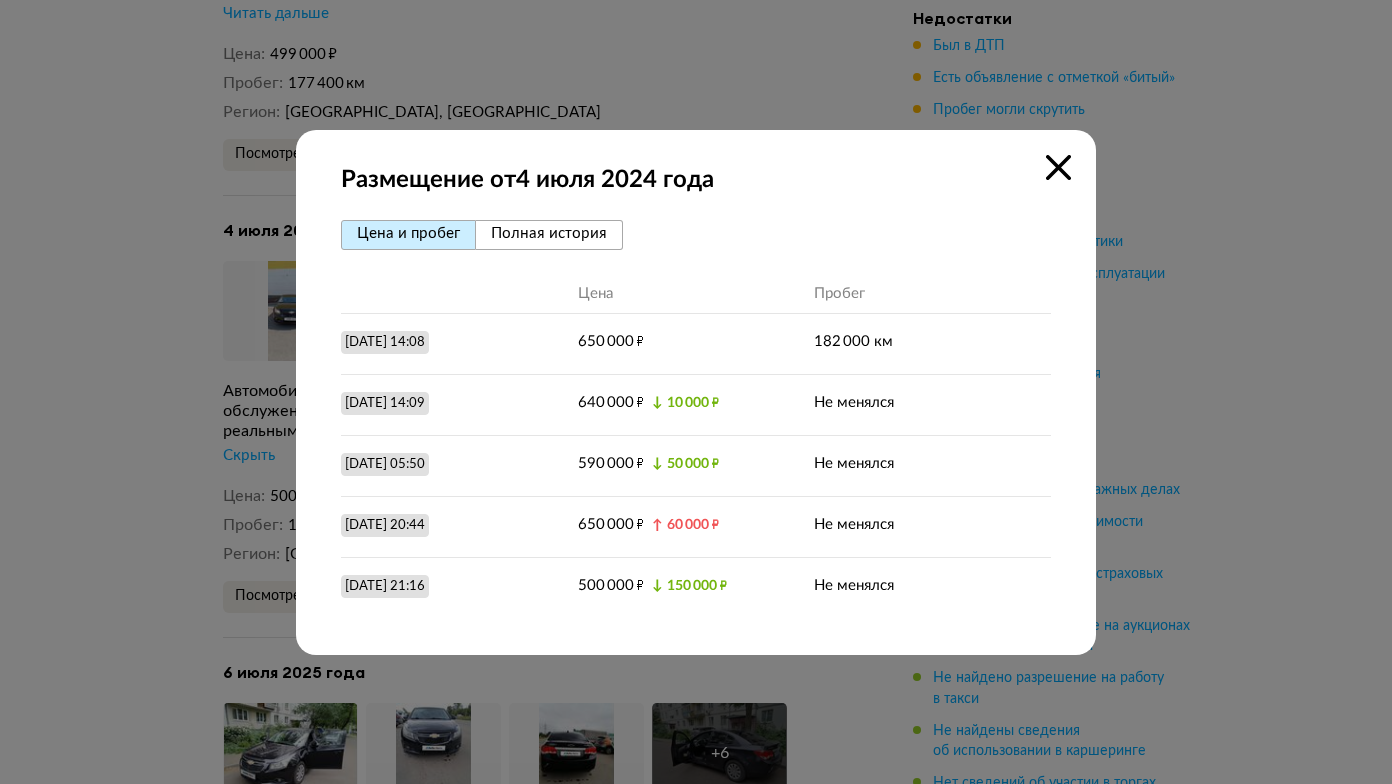 click at bounding box center [696, 392] 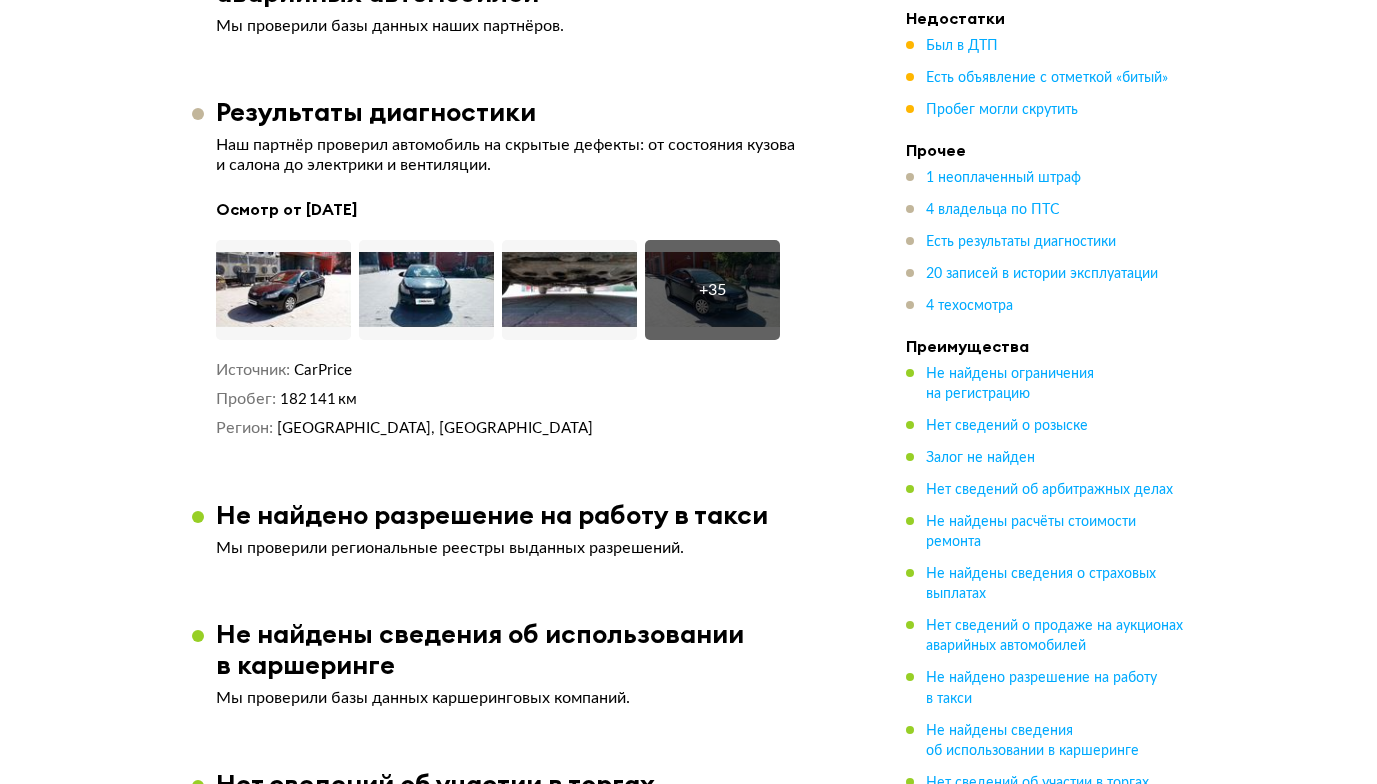scroll, scrollTop: 0, scrollLeft: 0, axis: both 